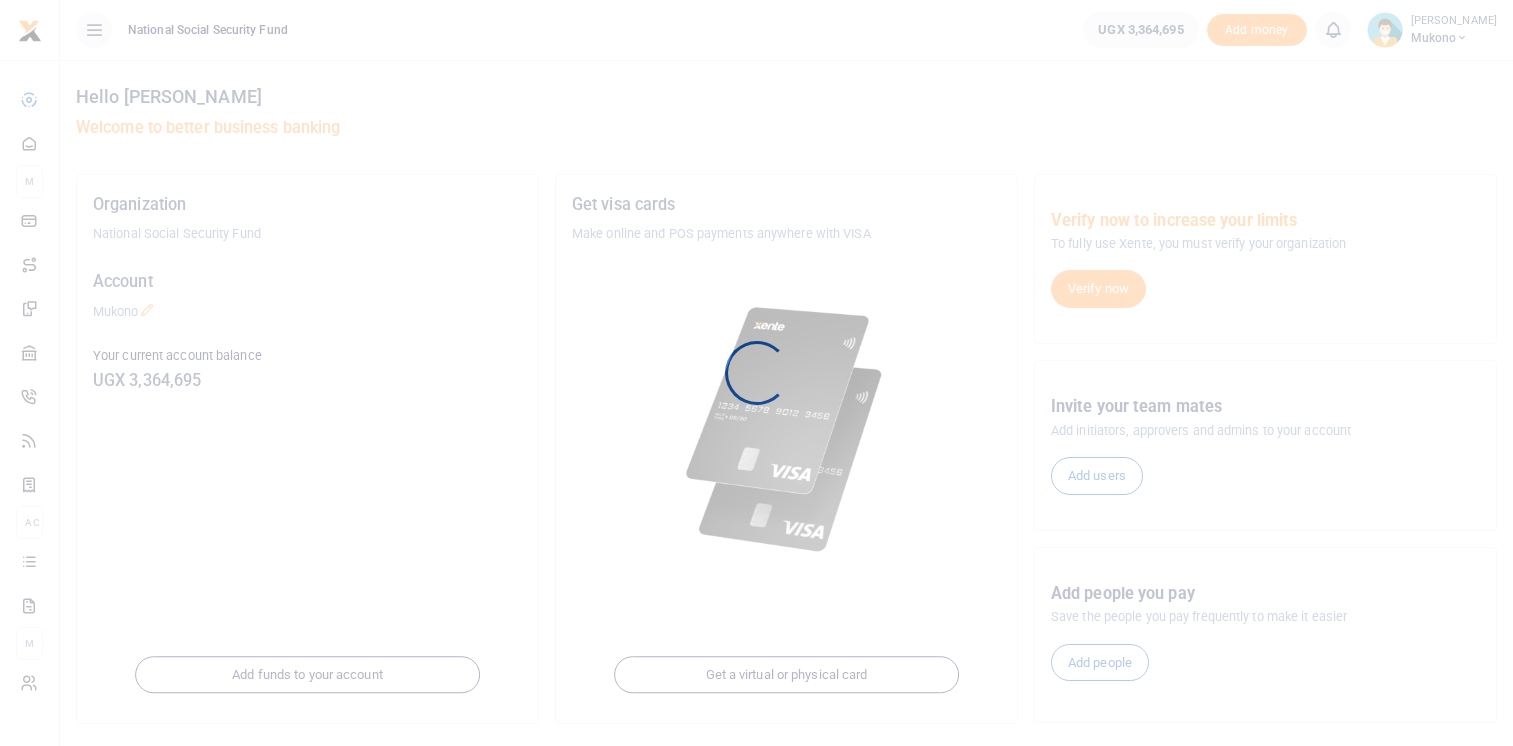 scroll, scrollTop: 0, scrollLeft: 0, axis: both 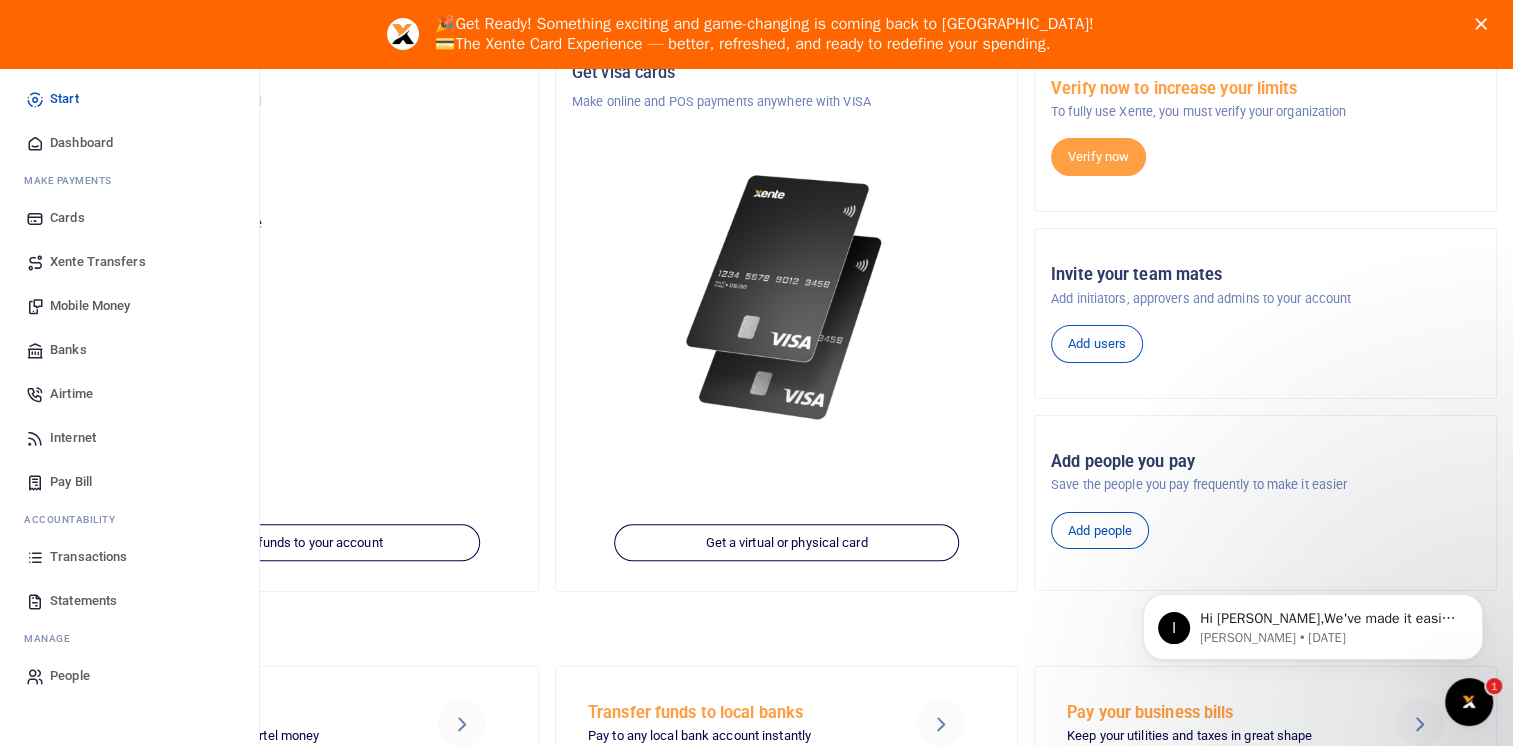 click on "Mobile Money" at bounding box center (90, 306) 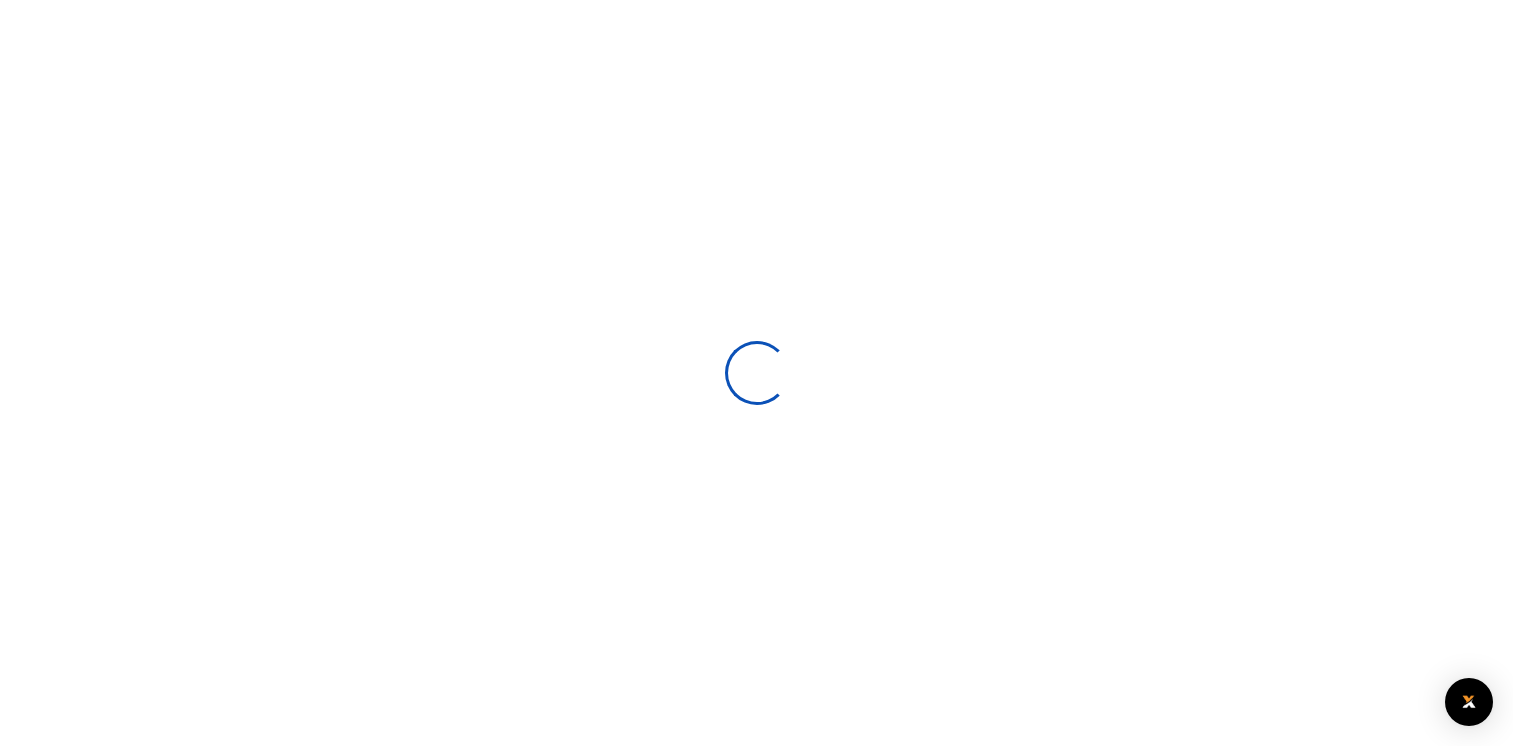 scroll, scrollTop: 0, scrollLeft: 0, axis: both 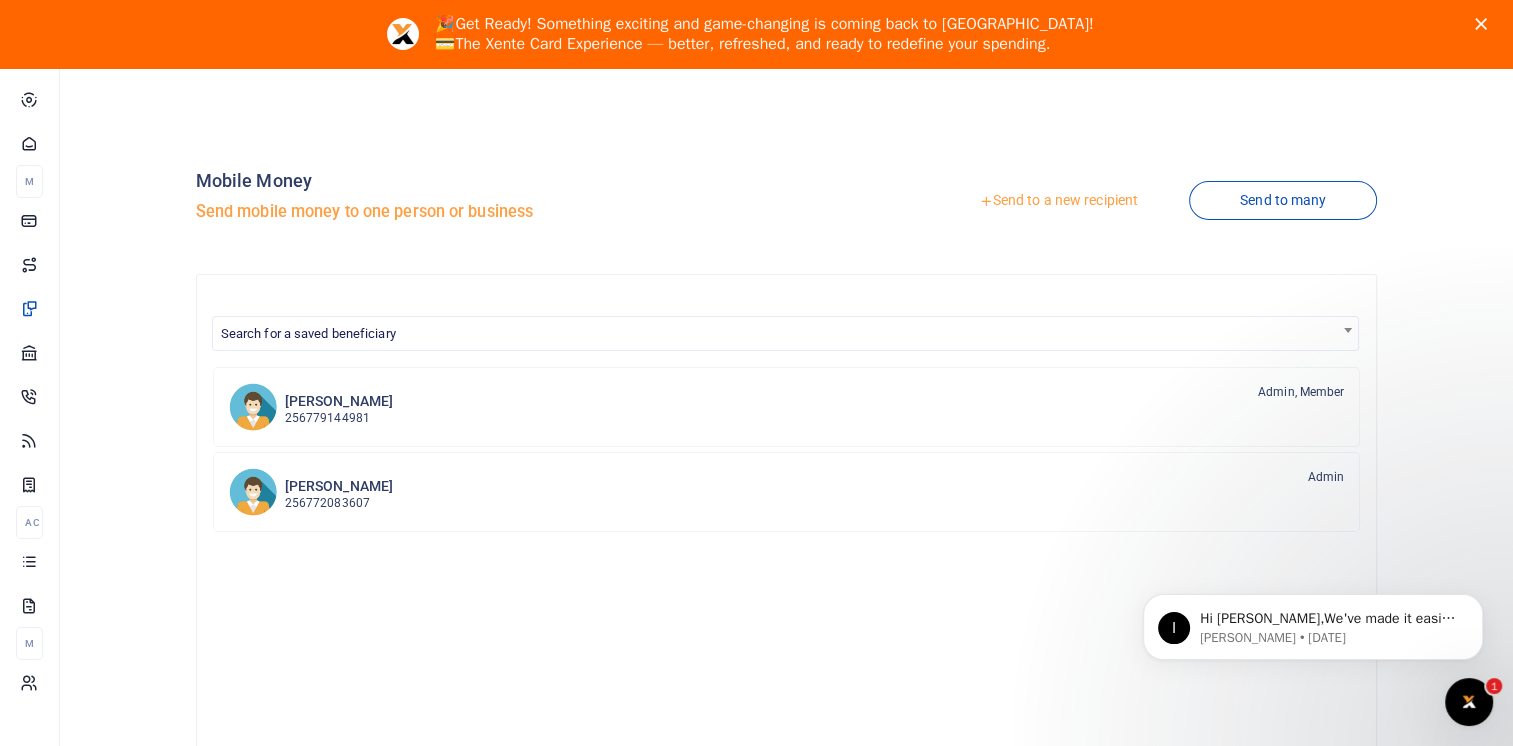 click on "Send to a new recipient" at bounding box center [1058, 201] 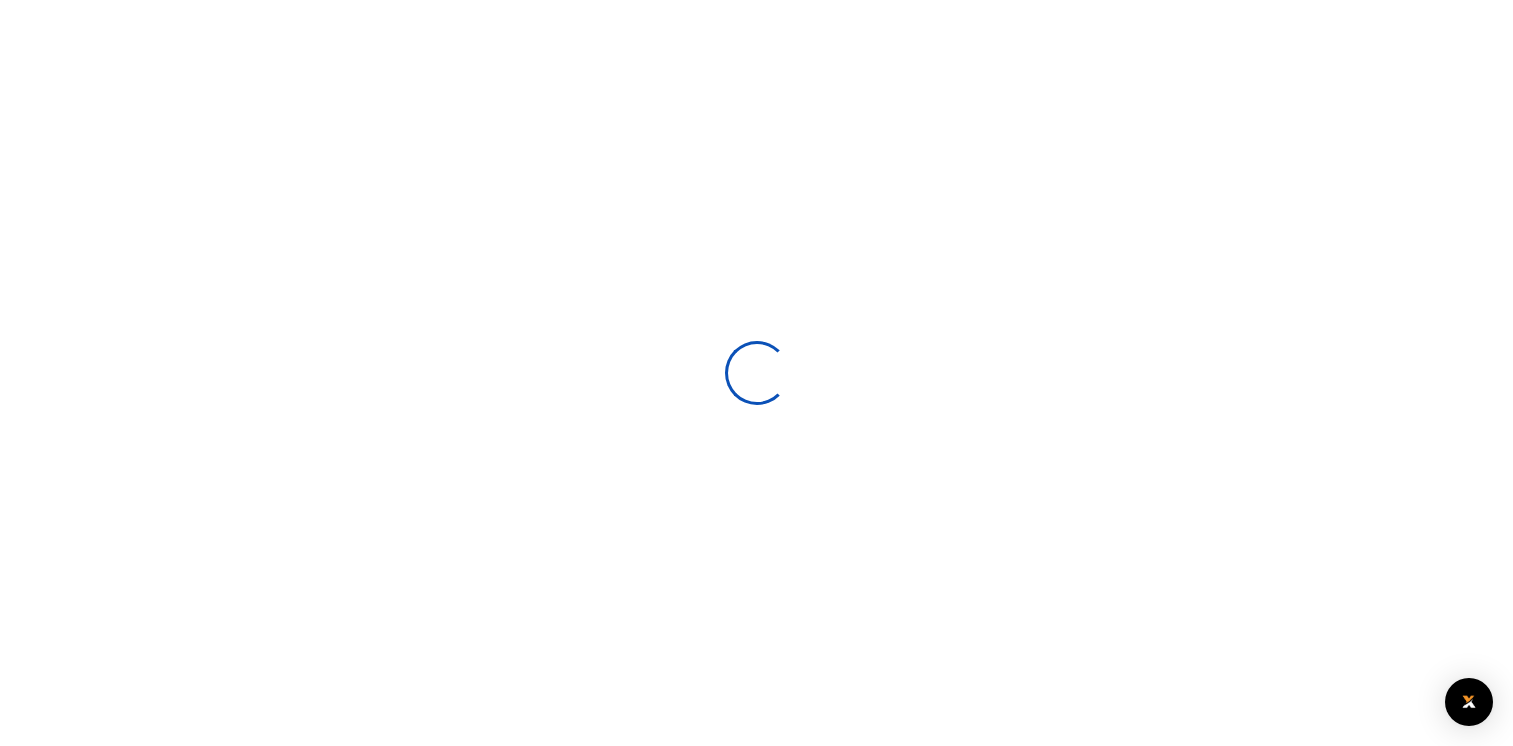 scroll, scrollTop: 0, scrollLeft: 0, axis: both 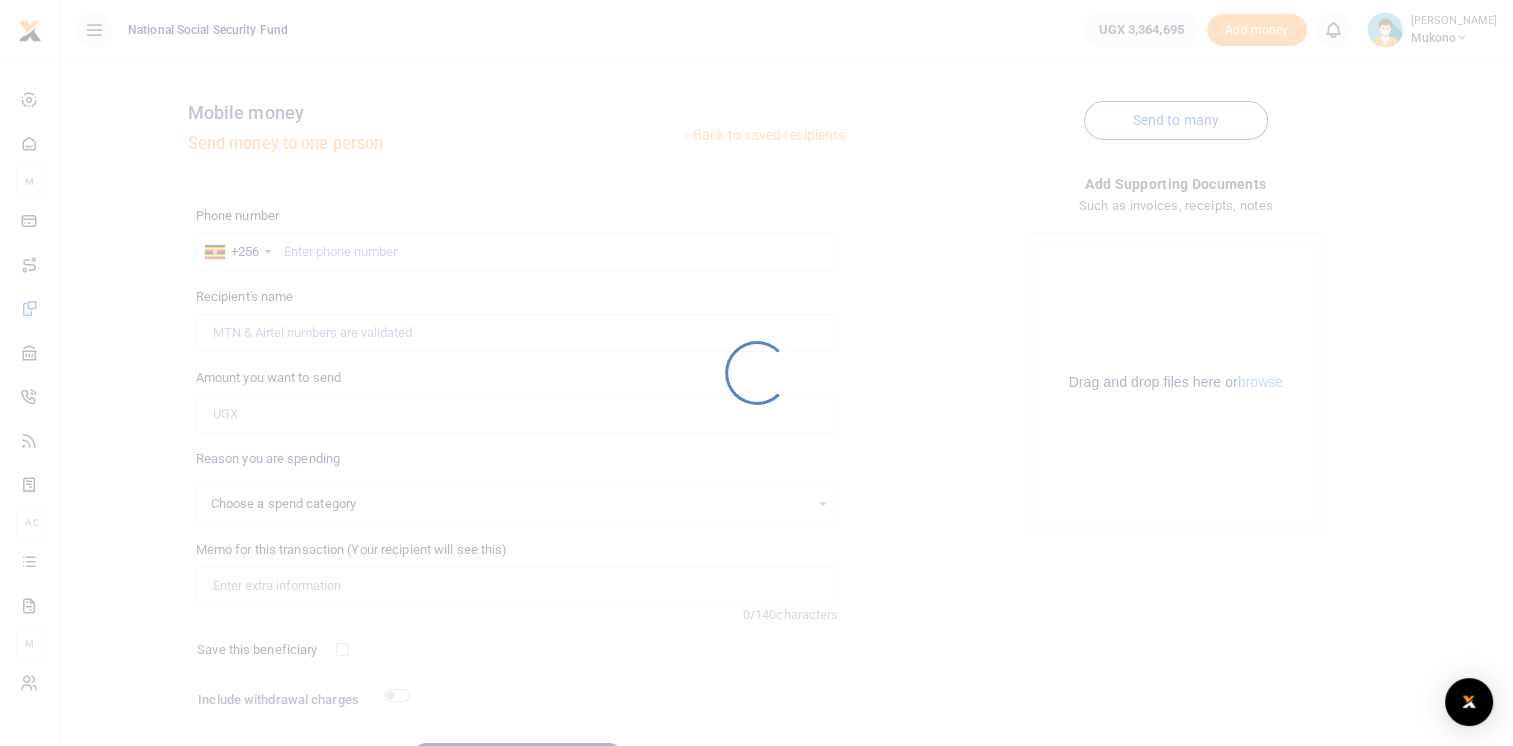 select 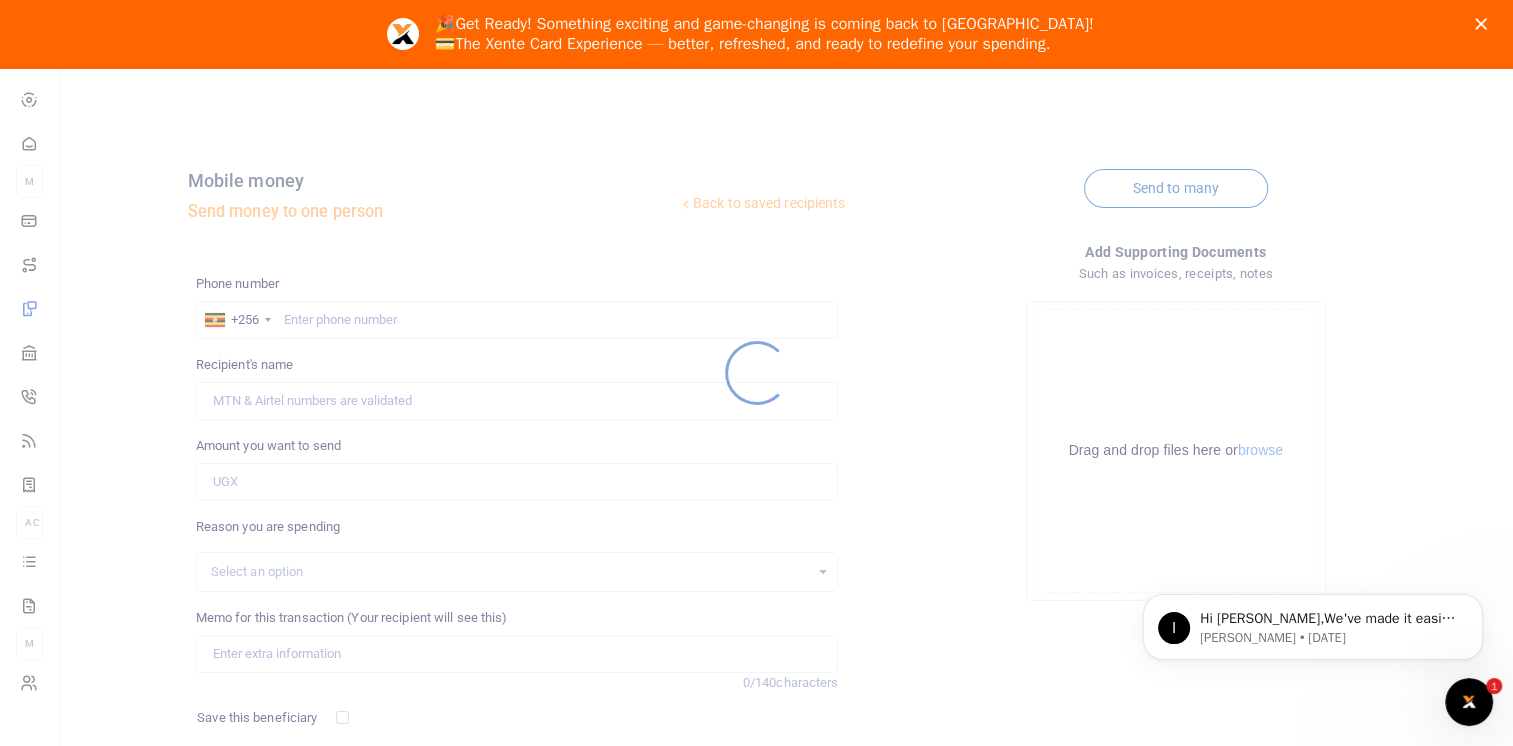 scroll, scrollTop: 0, scrollLeft: 0, axis: both 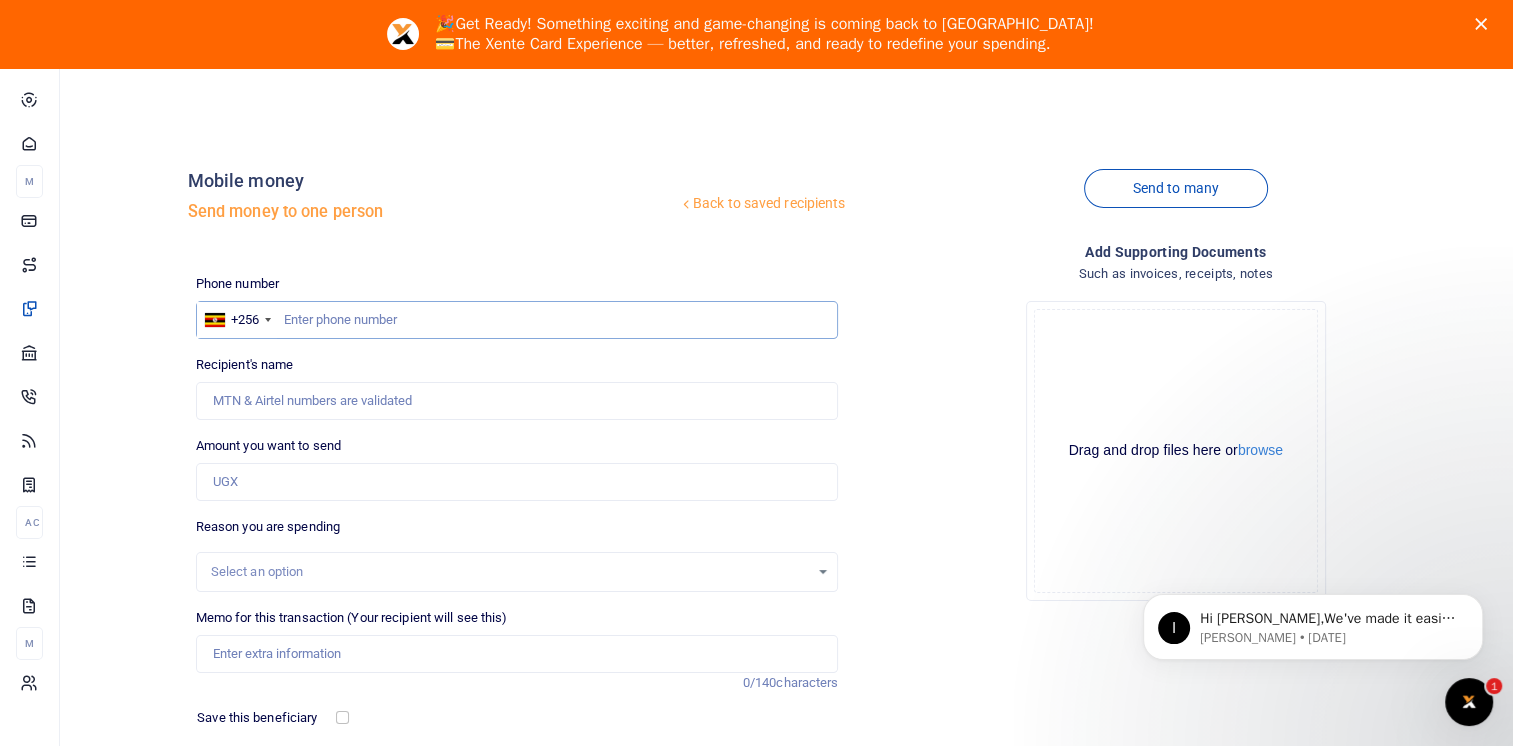 click at bounding box center [517, 320] 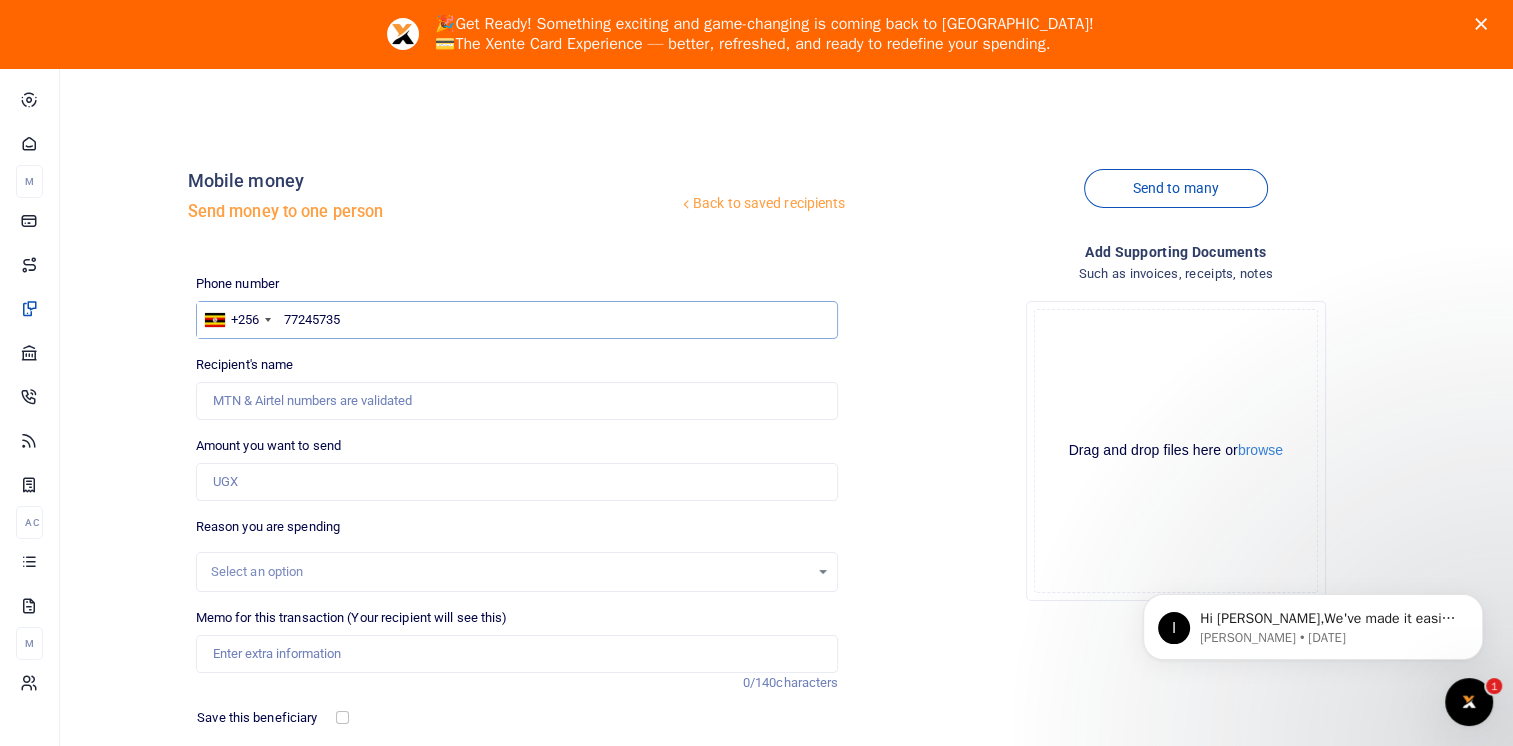 type on "772457359" 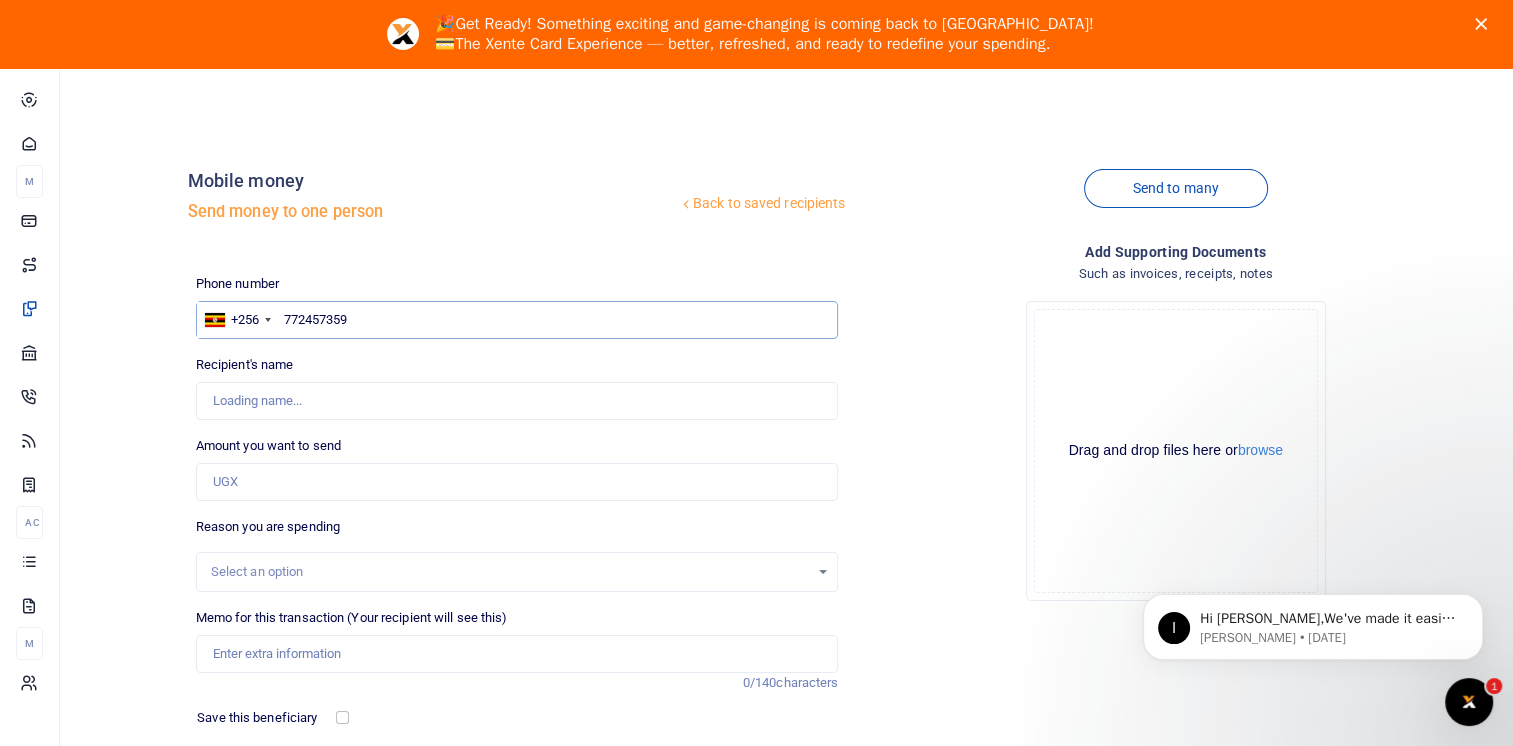 type on "Nuhu Namunyali" 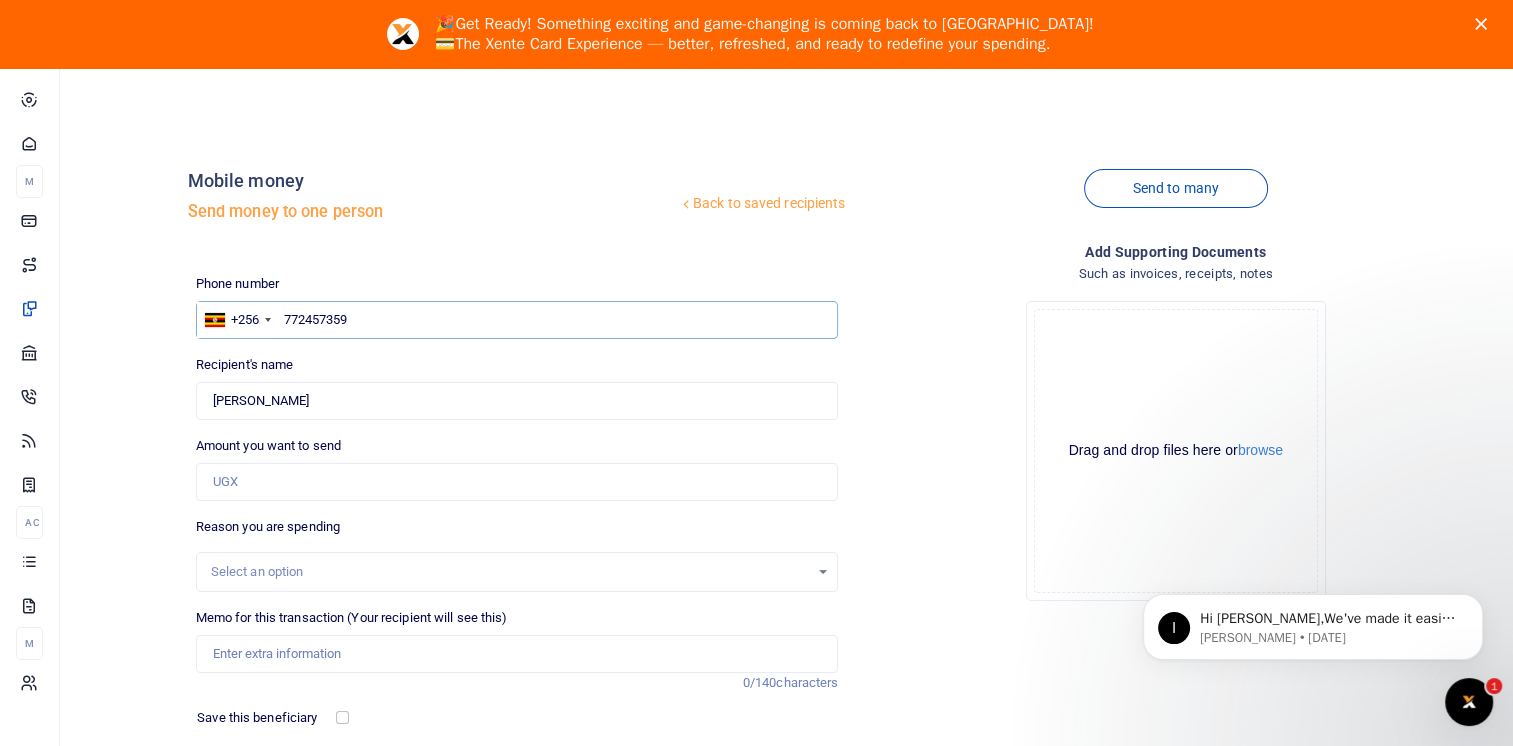 type on "772457359" 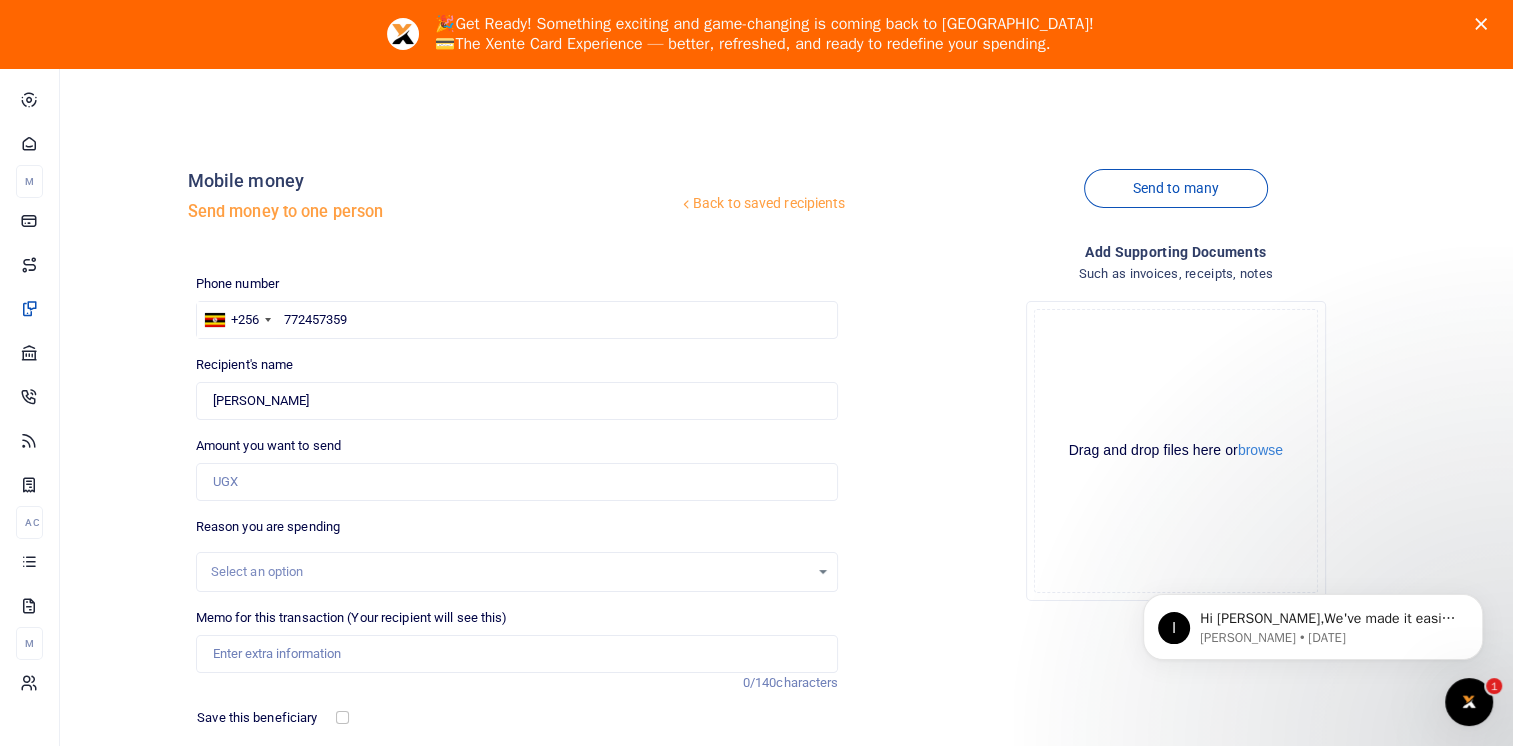 click on "Drop your files here Drag and drop files here or  browse Powered by  Uppy" at bounding box center [1175, 451] 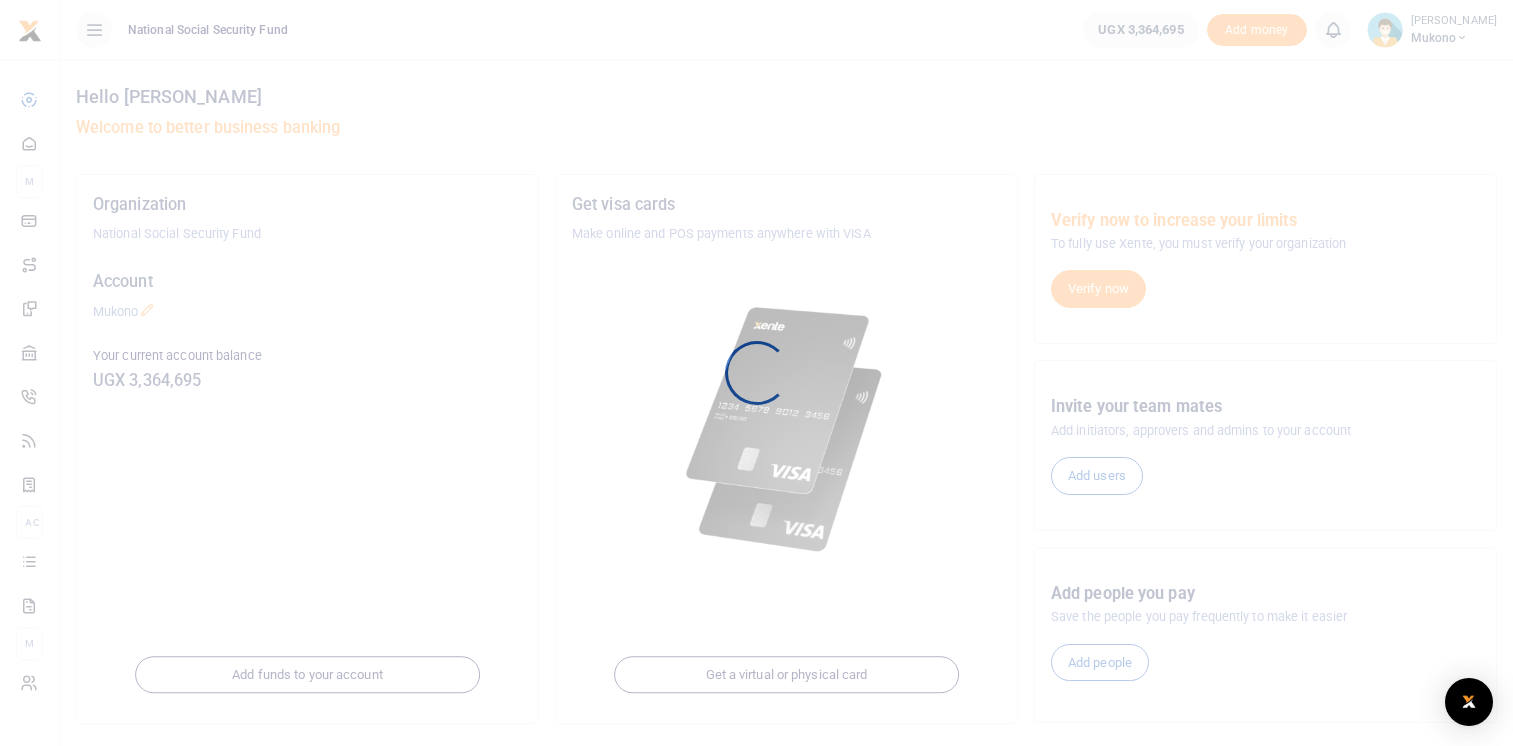 scroll, scrollTop: 0, scrollLeft: 0, axis: both 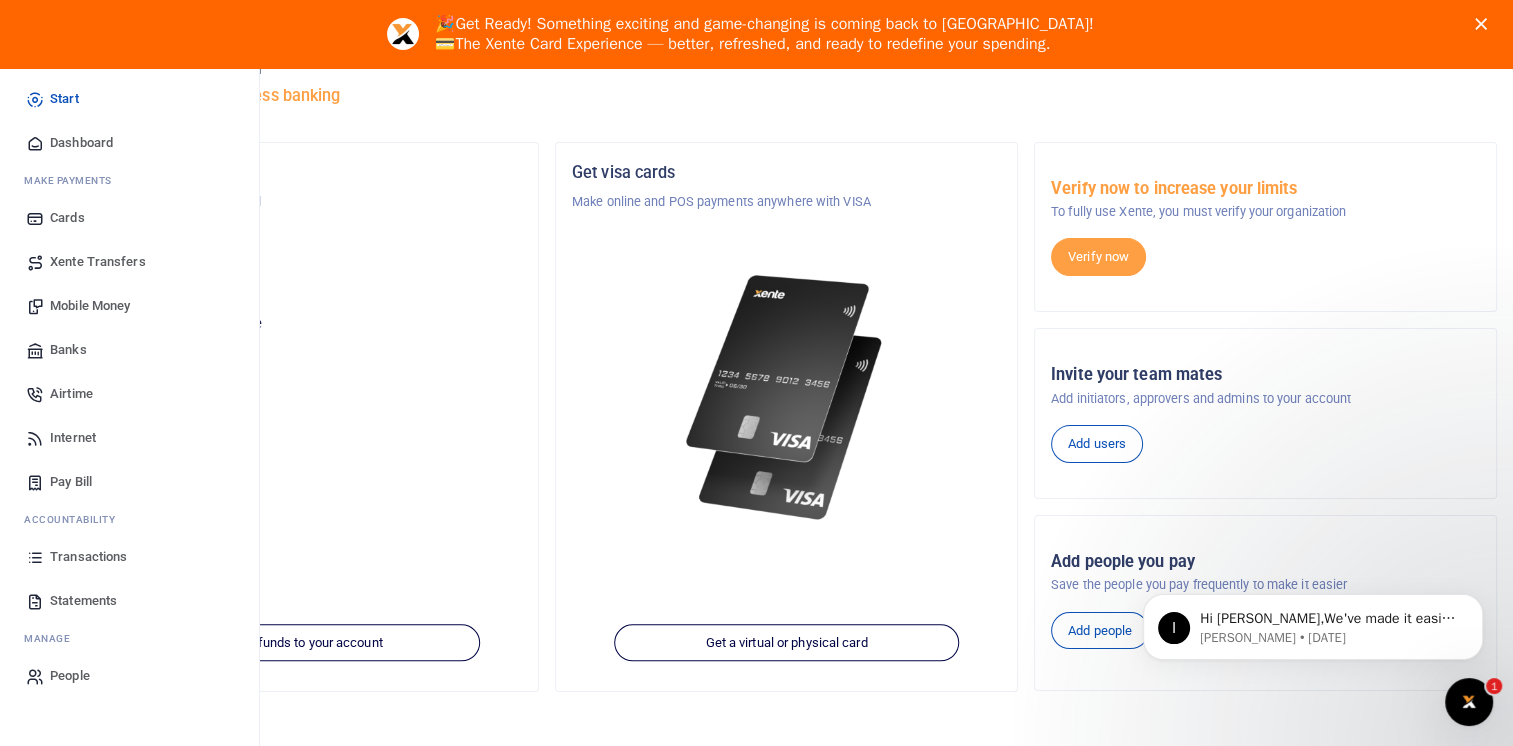 click on "Mobile Money" at bounding box center (90, 306) 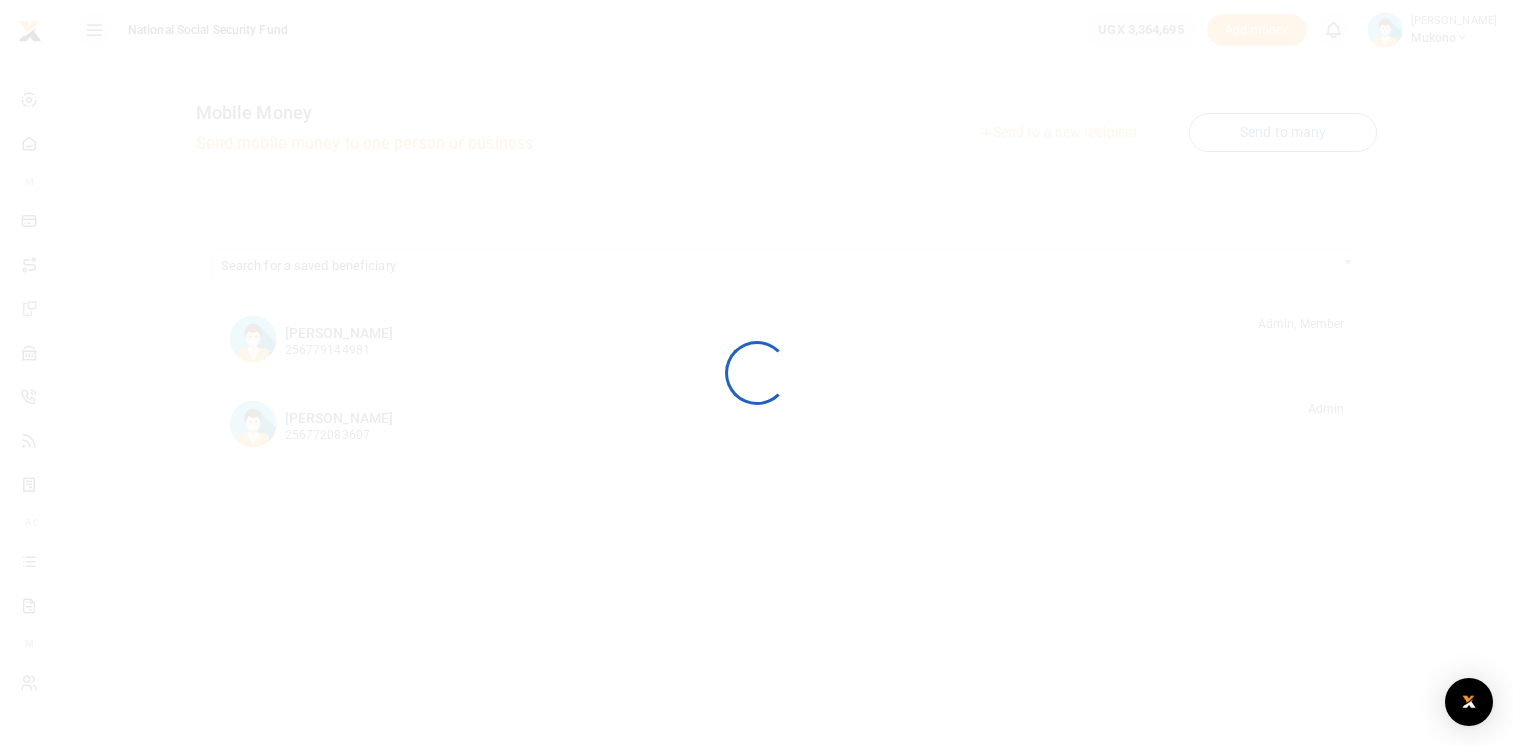 scroll, scrollTop: 0, scrollLeft: 0, axis: both 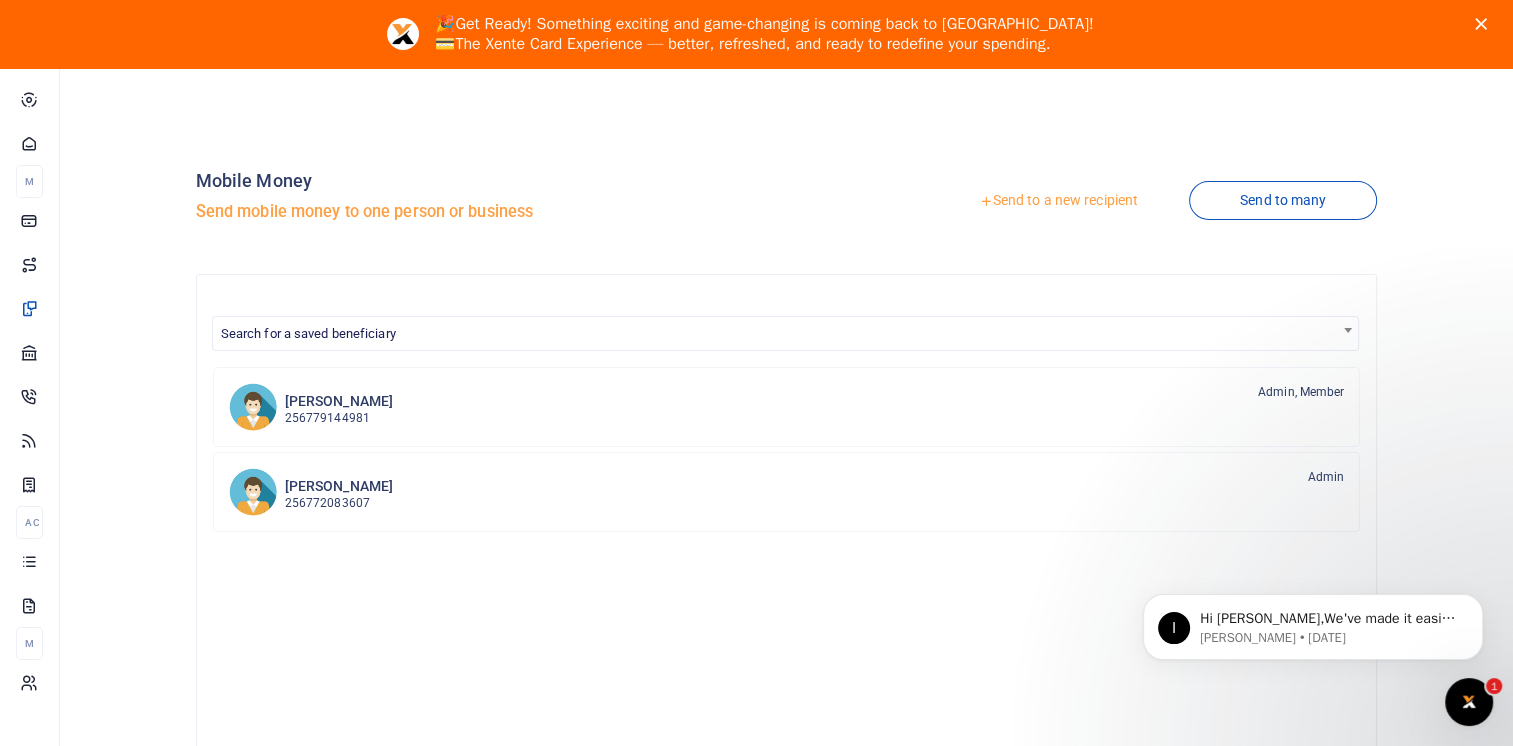 click on "Send to a new recipient" at bounding box center (1058, 201) 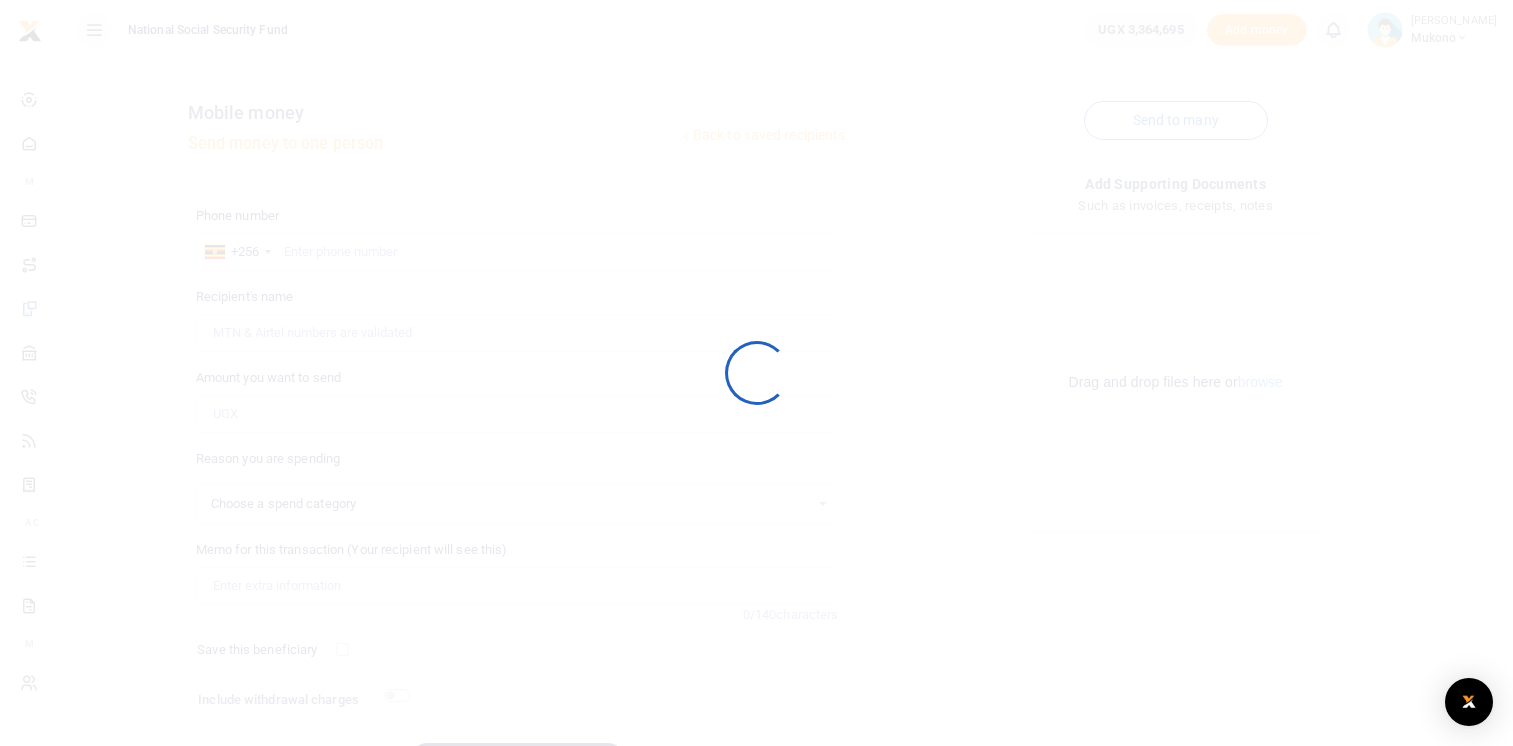 scroll, scrollTop: 0, scrollLeft: 0, axis: both 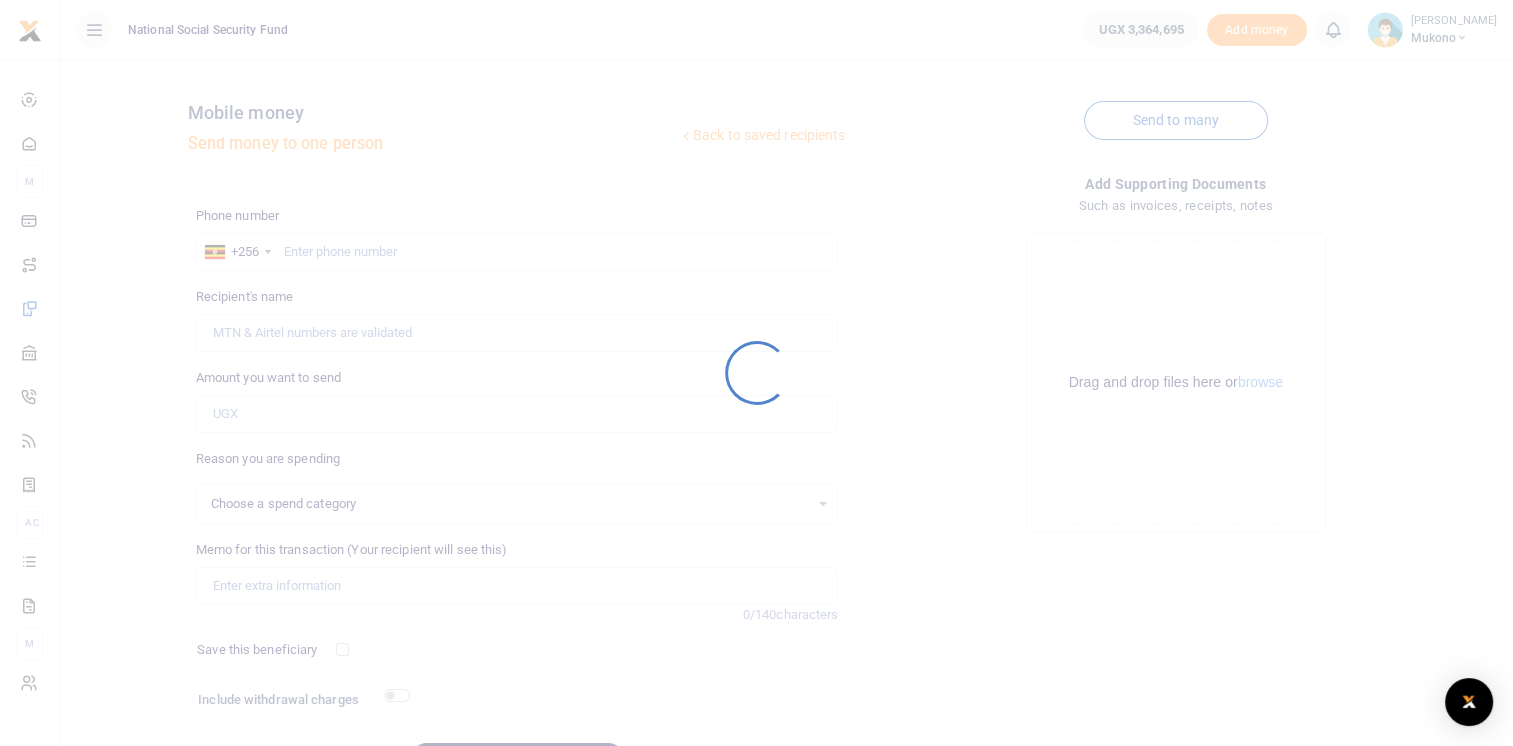 select 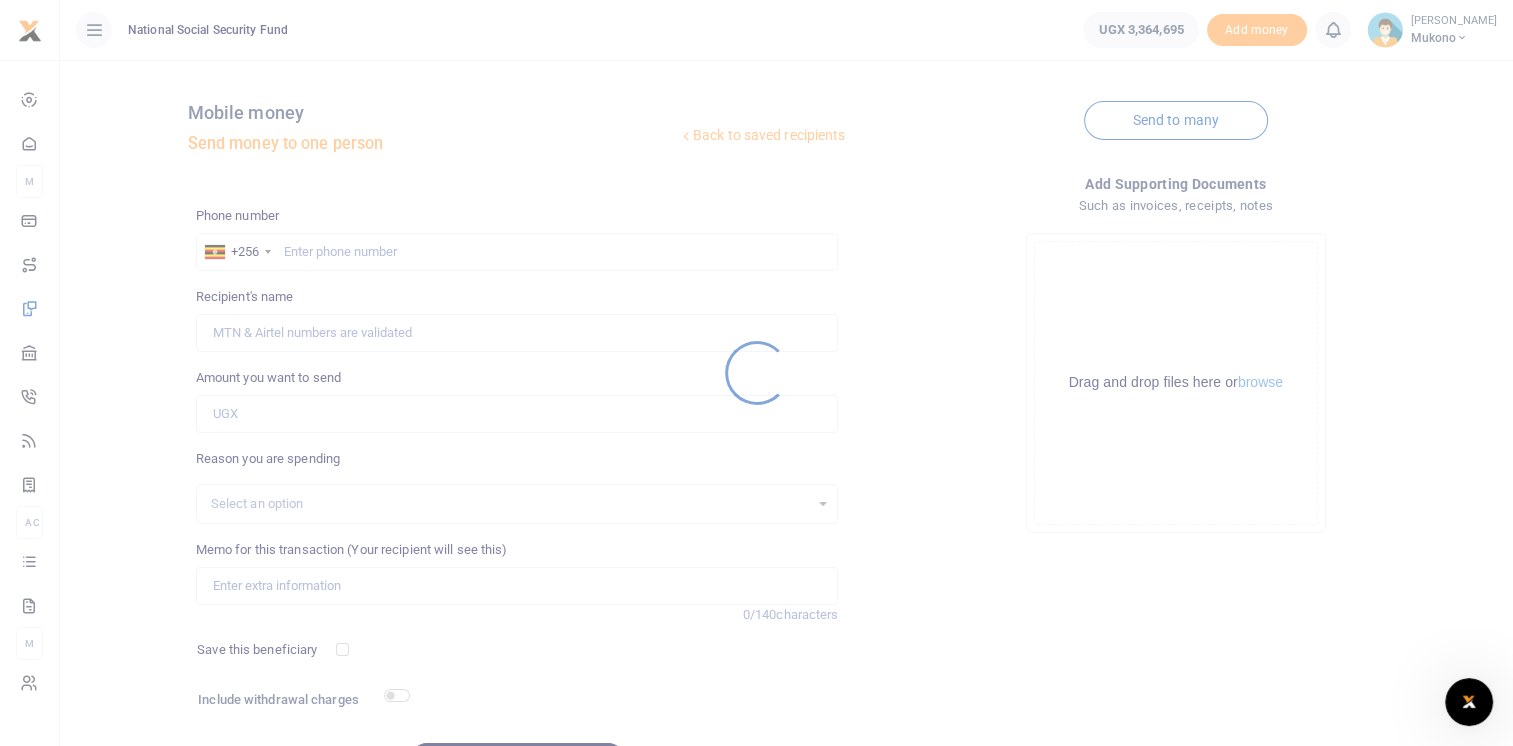 scroll, scrollTop: 0, scrollLeft: 0, axis: both 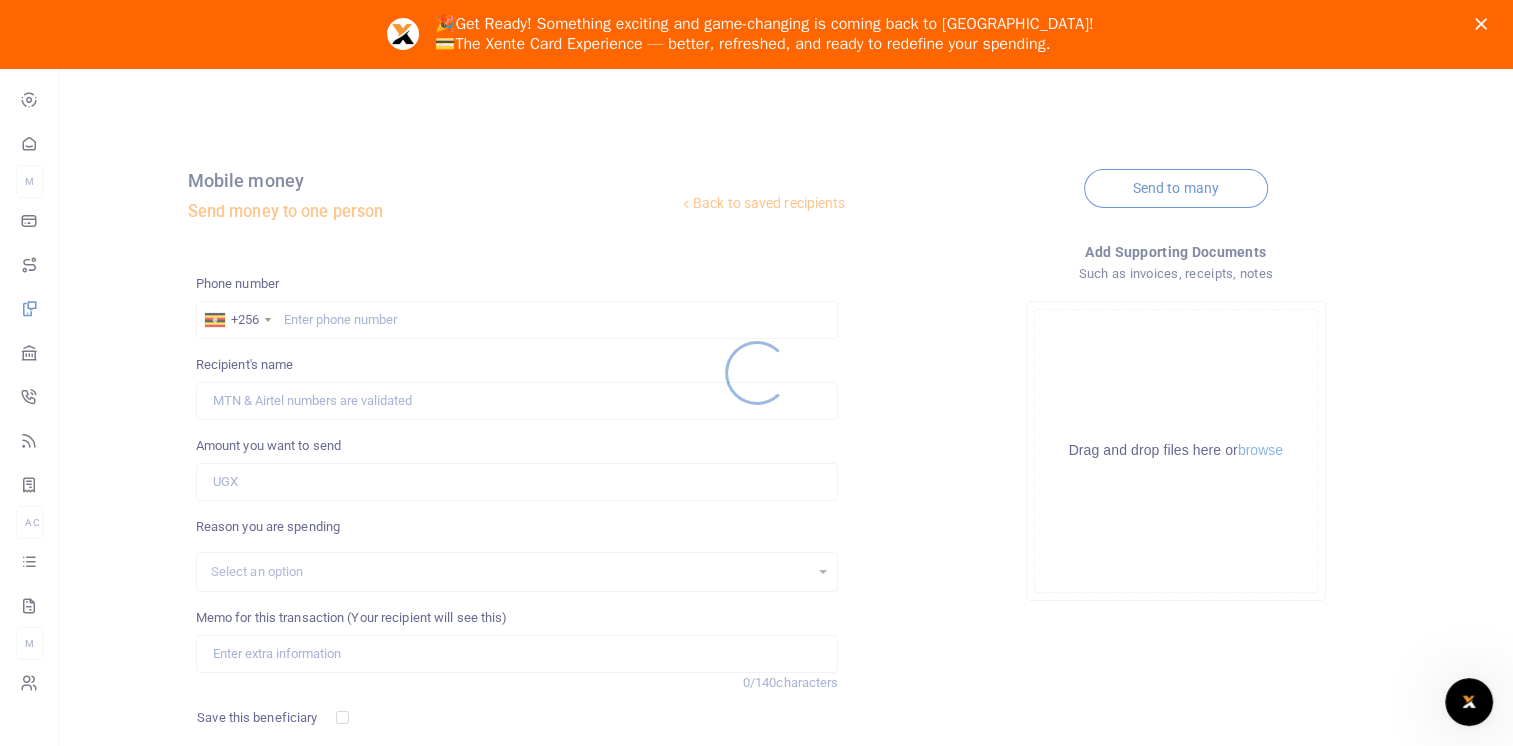 click at bounding box center [756, 373] 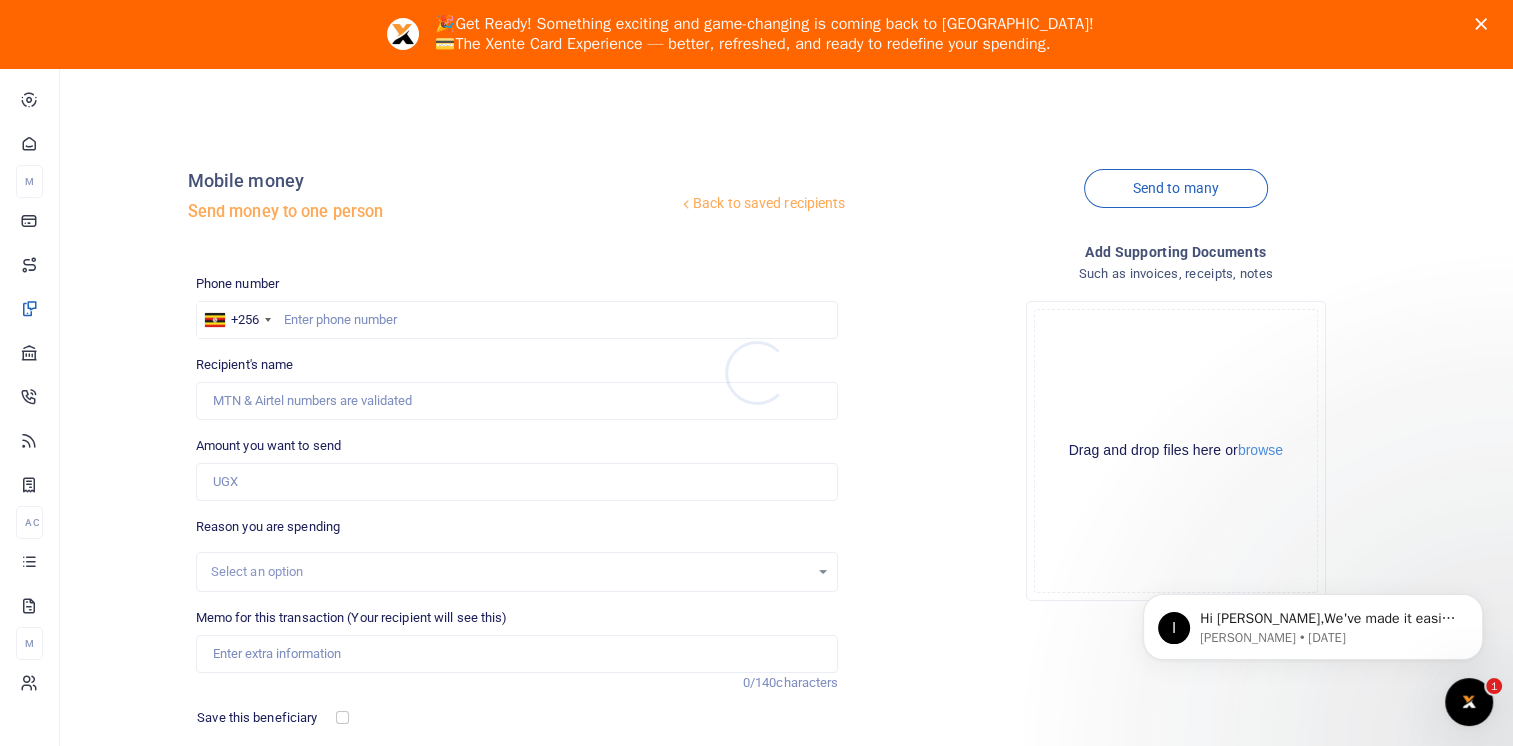 scroll, scrollTop: 0, scrollLeft: 0, axis: both 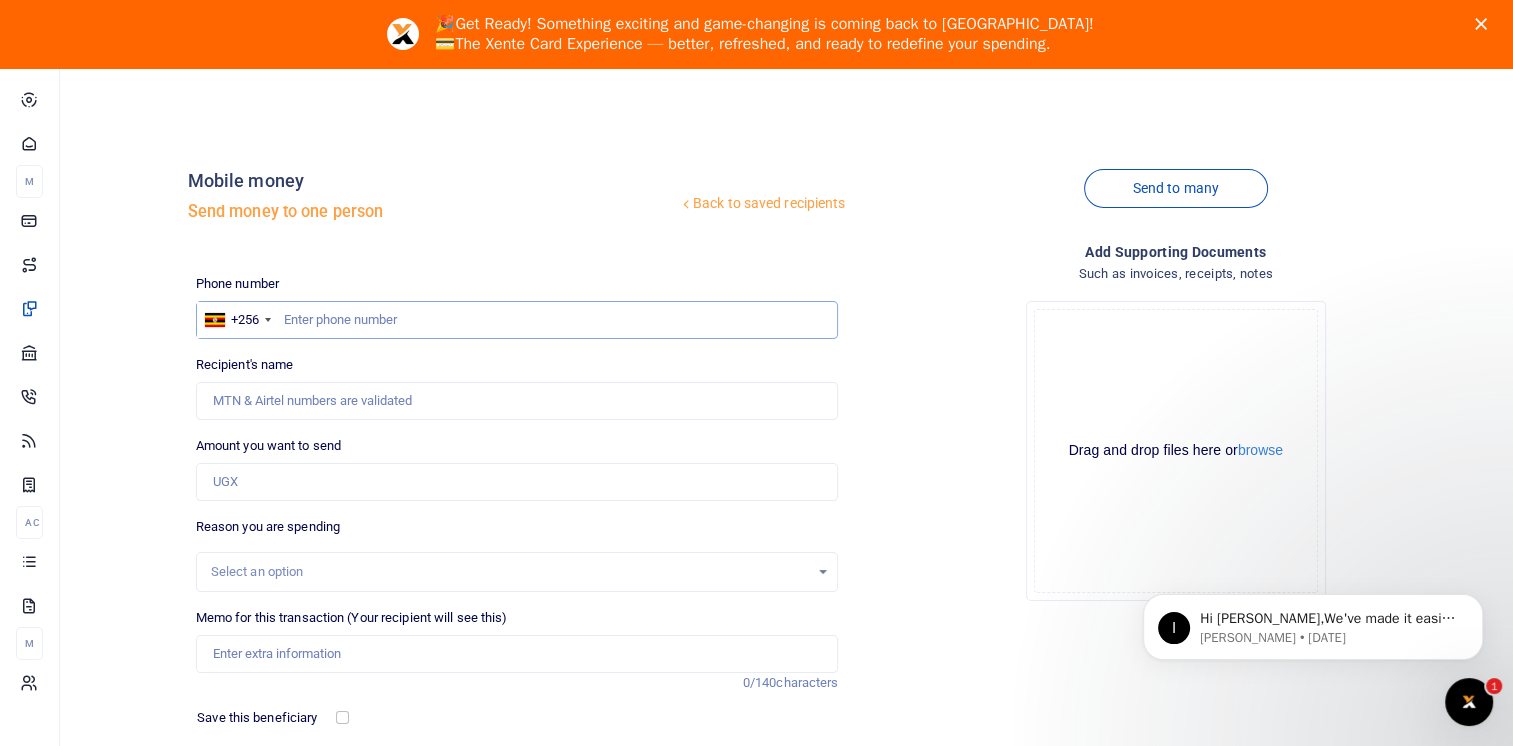 click at bounding box center [517, 320] 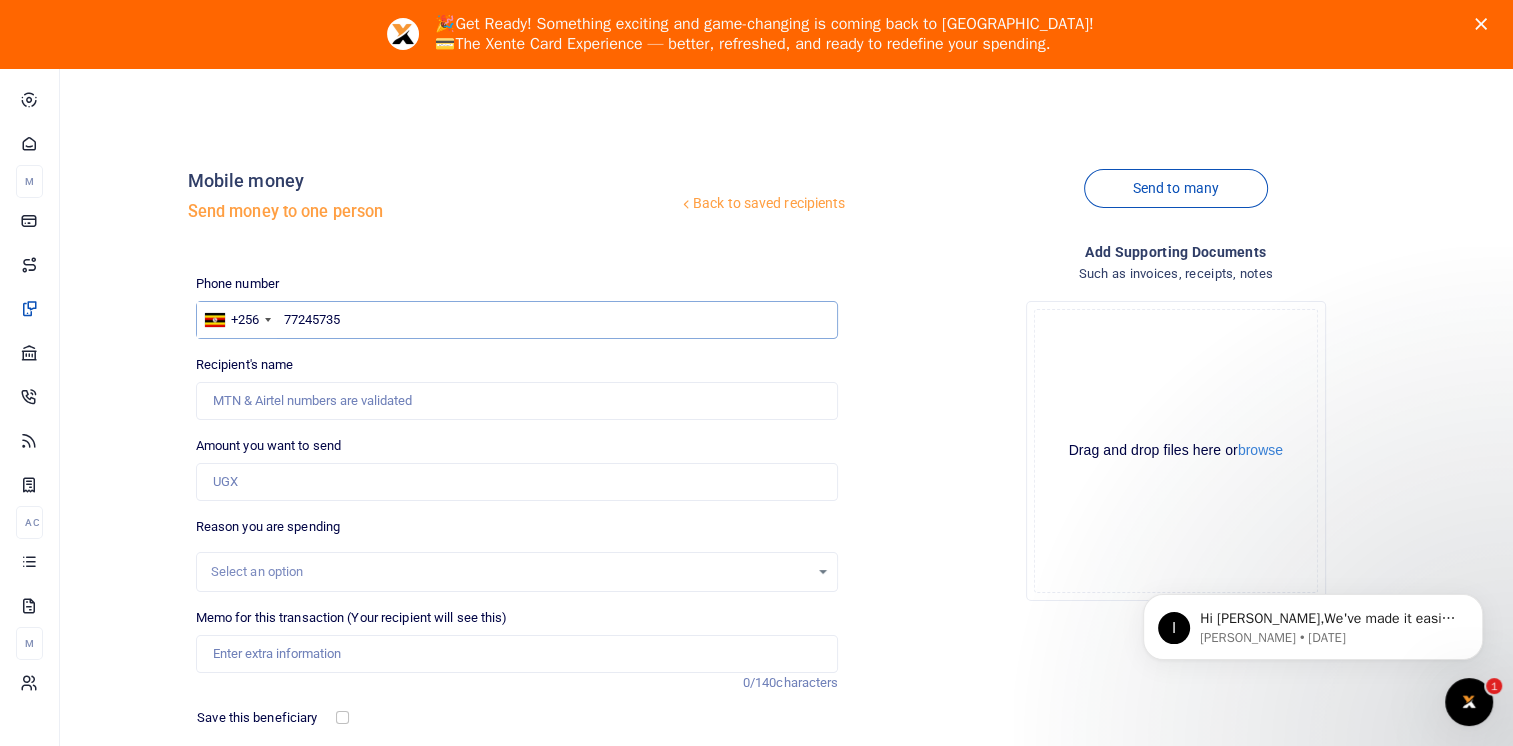 type on "772457359" 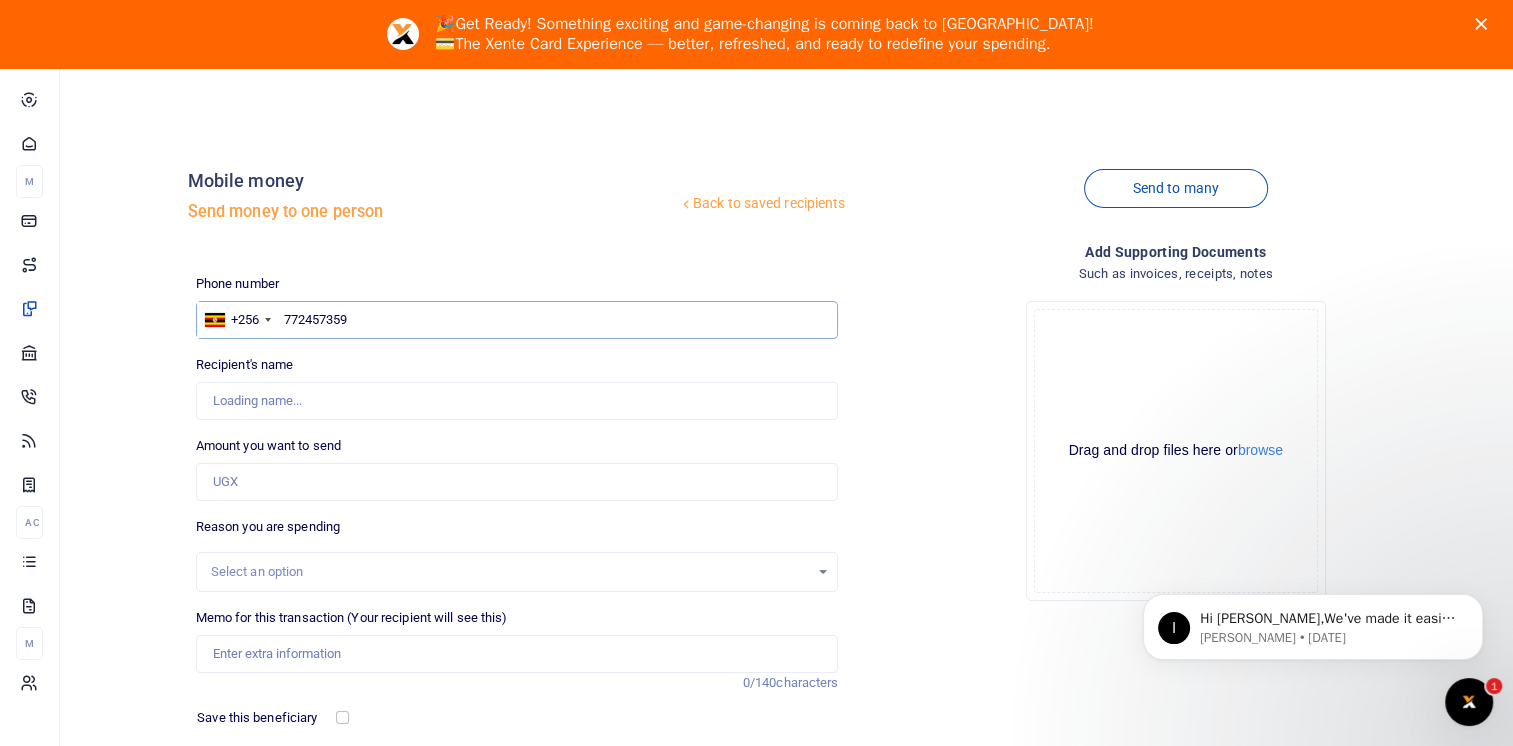 type on "Nuhu Namunyali" 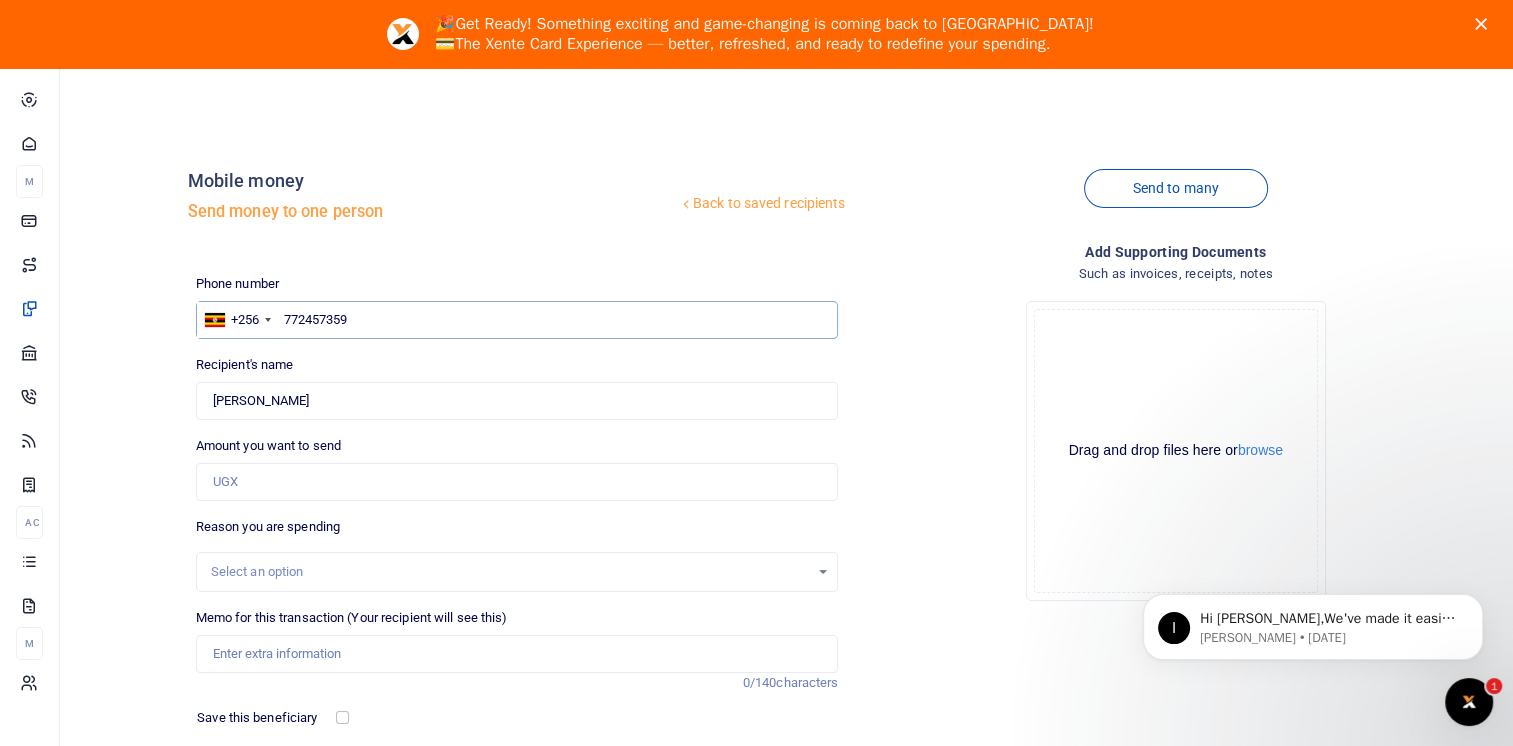 type on "772457359" 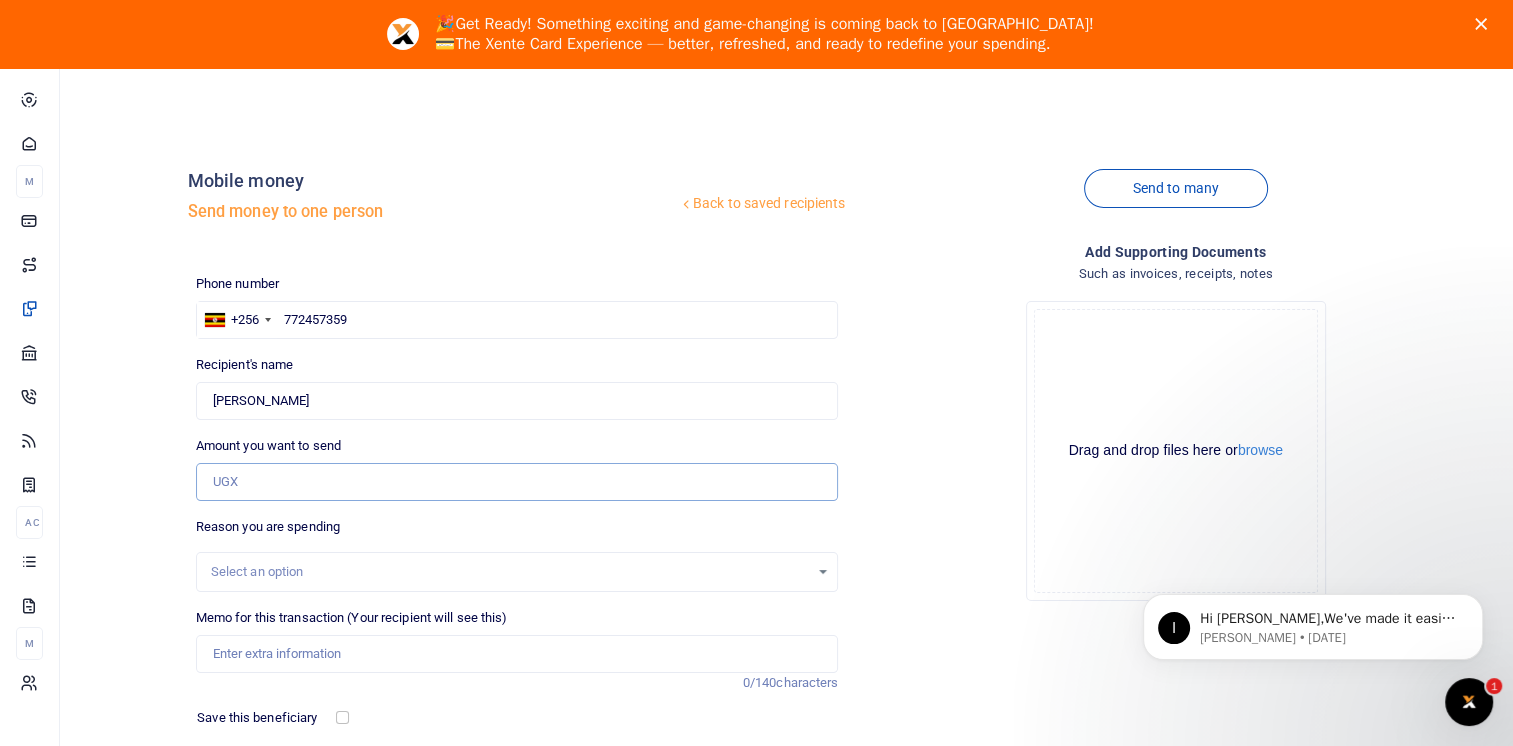 click on "Amount you want to send" at bounding box center [517, 482] 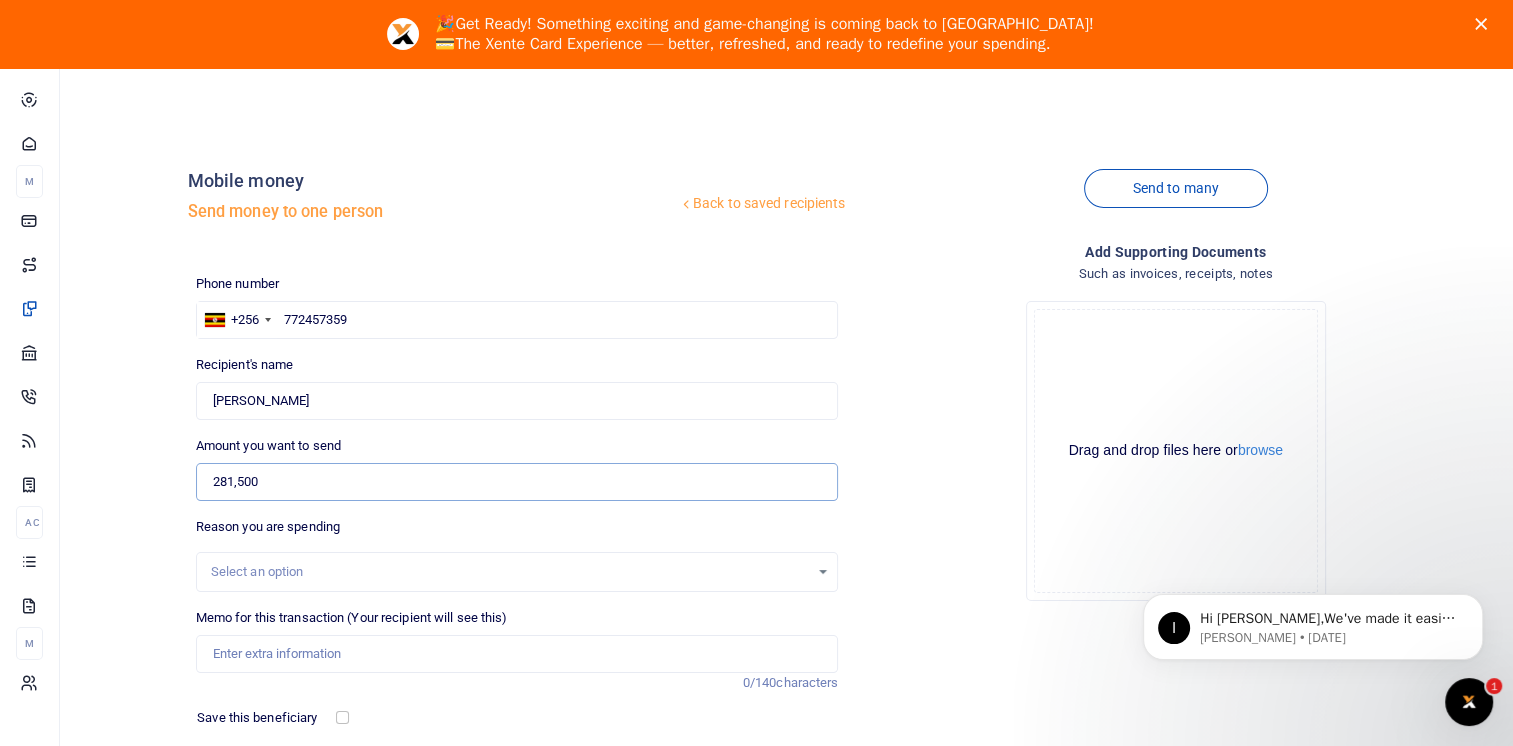 type on "281,500" 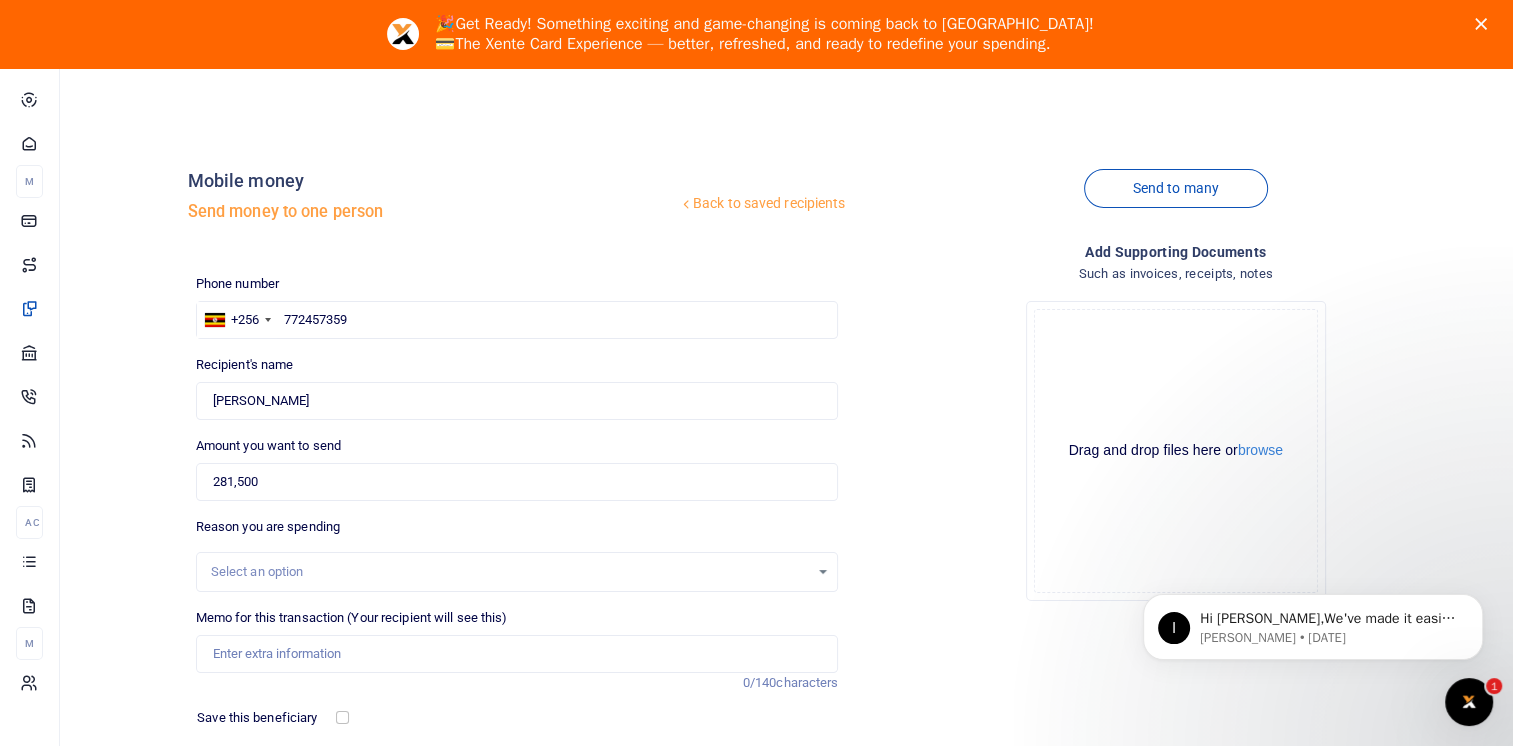 click on "Select an option" at bounding box center (510, 572) 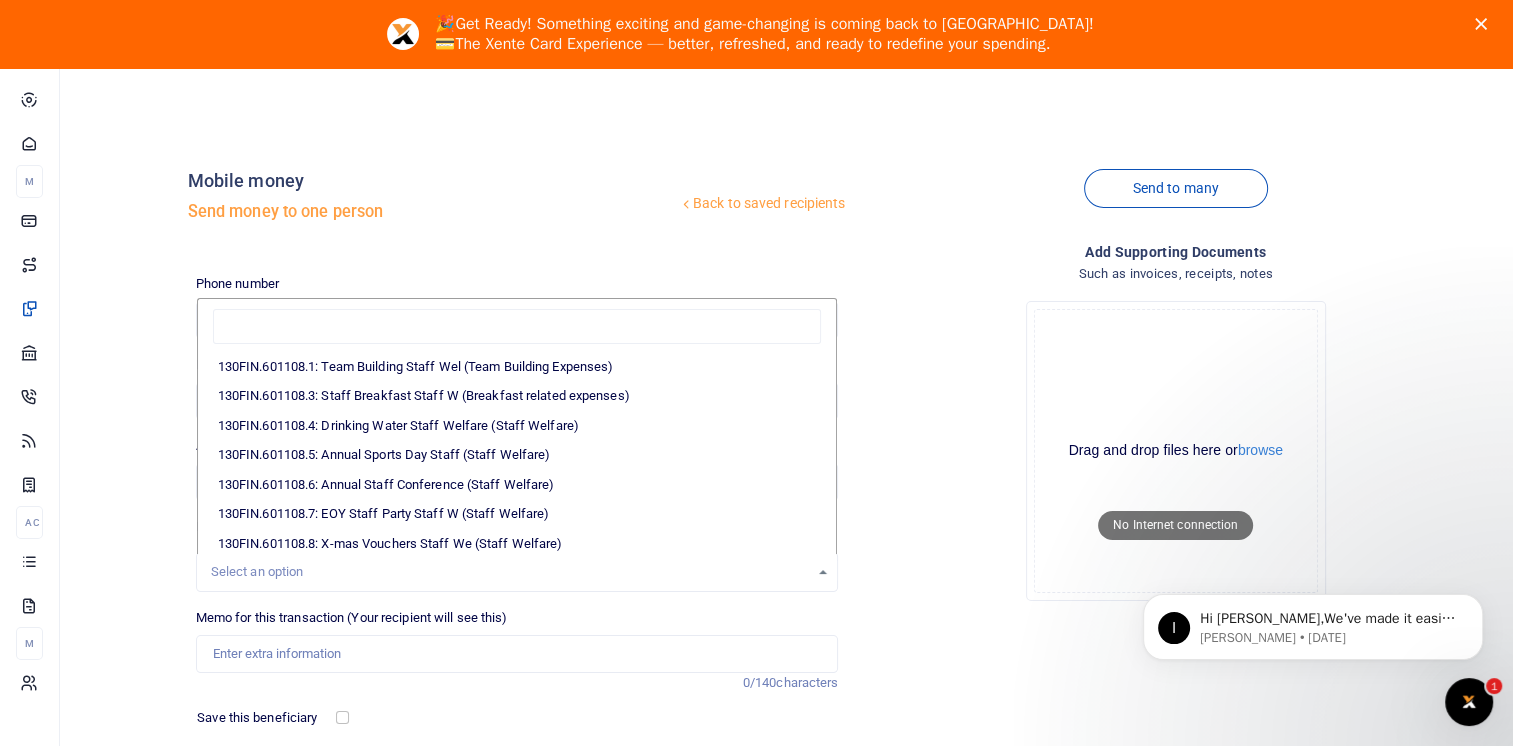 scroll, scrollTop: 0, scrollLeft: 0, axis: both 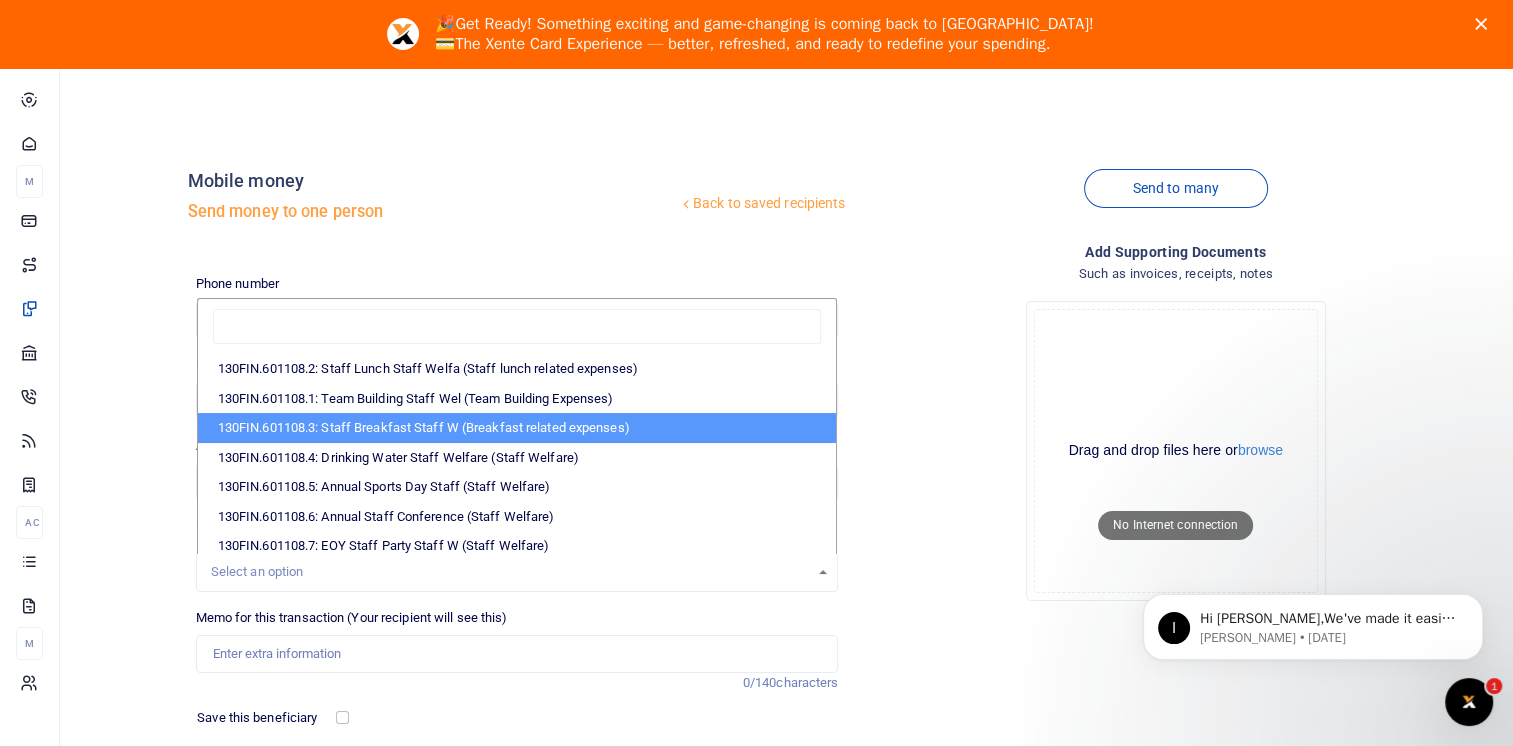 click on "130FIN.601108.3: Staff Breakfast Staff W (Breakfast related expenses)" at bounding box center [517, 428] 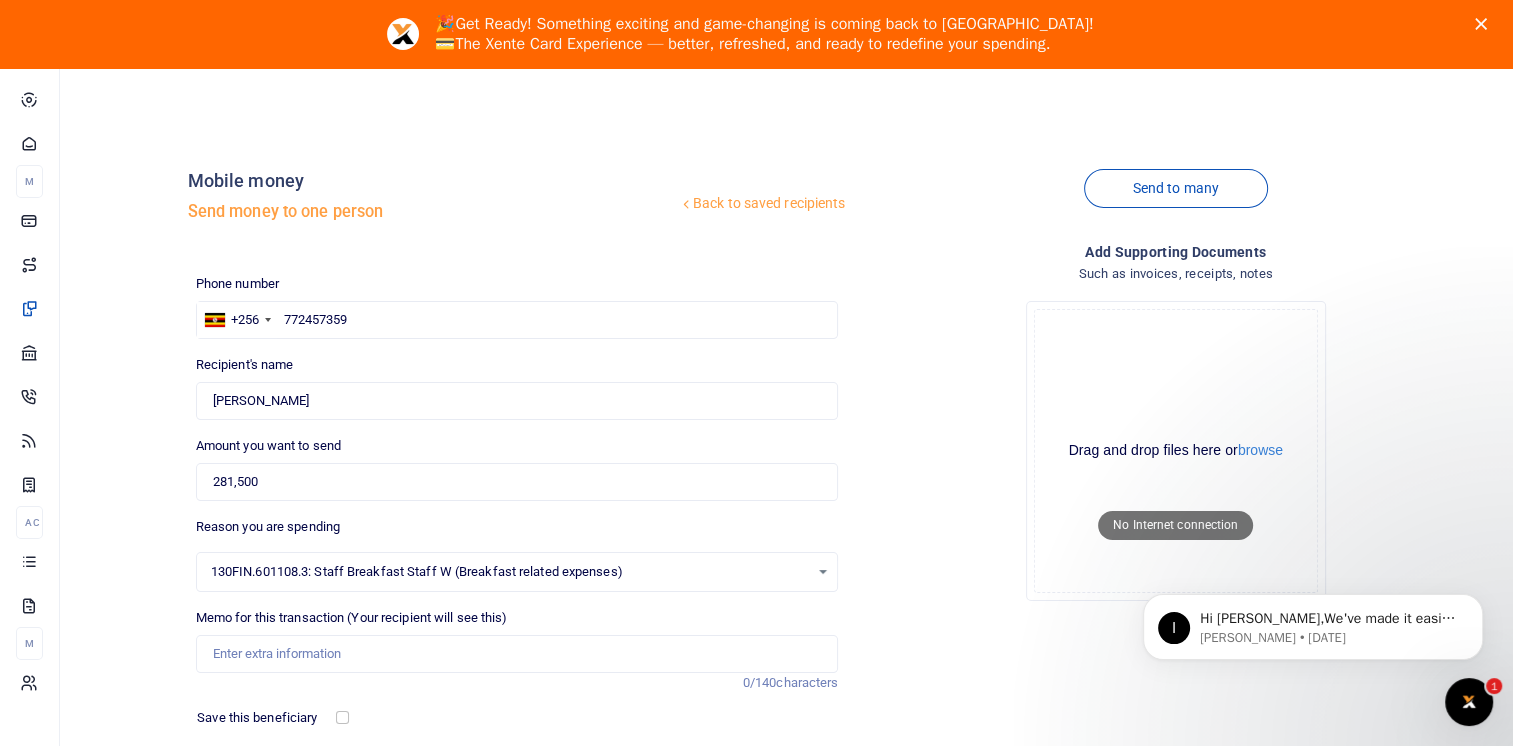 click on "Drag and drop files here or  browse Powered by  Uppy" 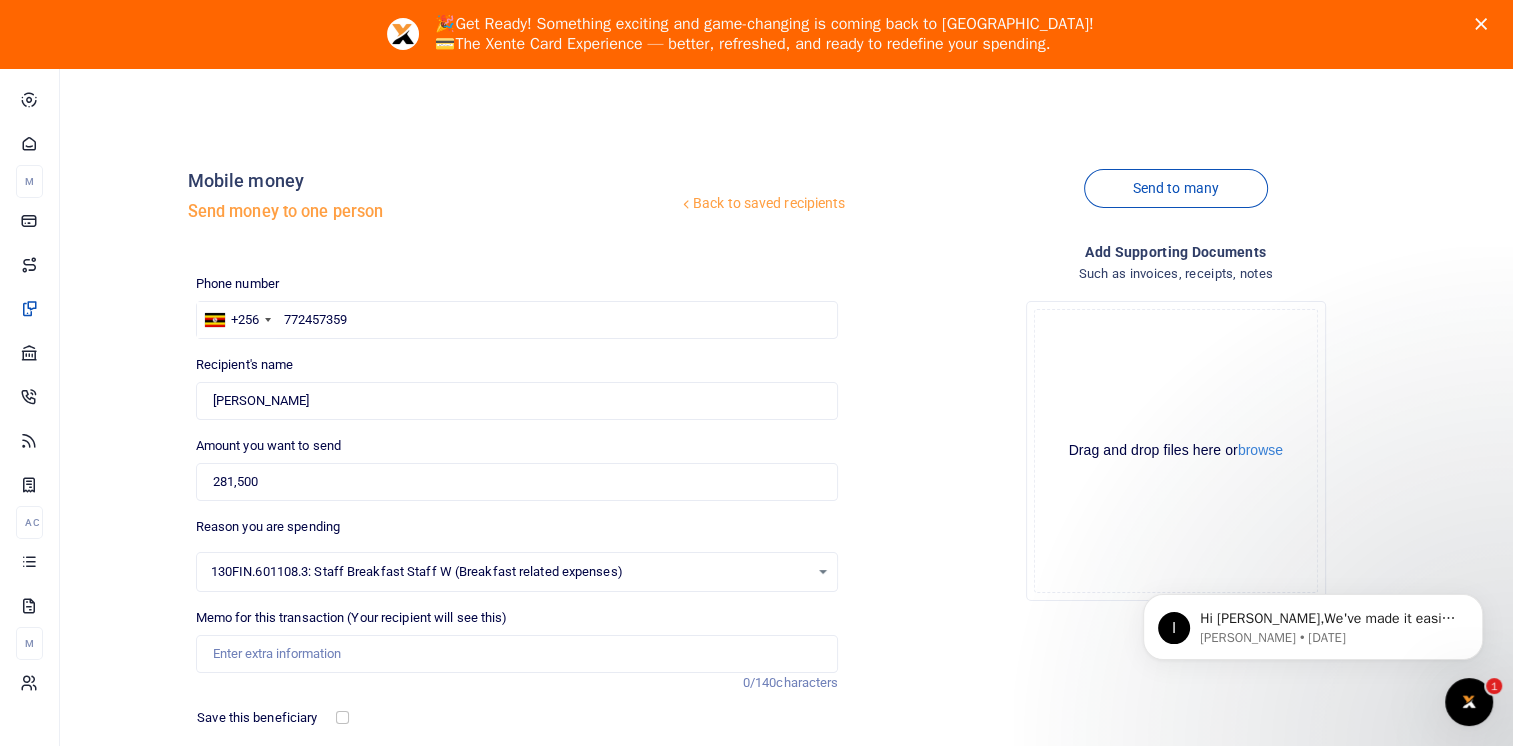 click on "Drag and drop files here or  browse Powered by  Uppy" 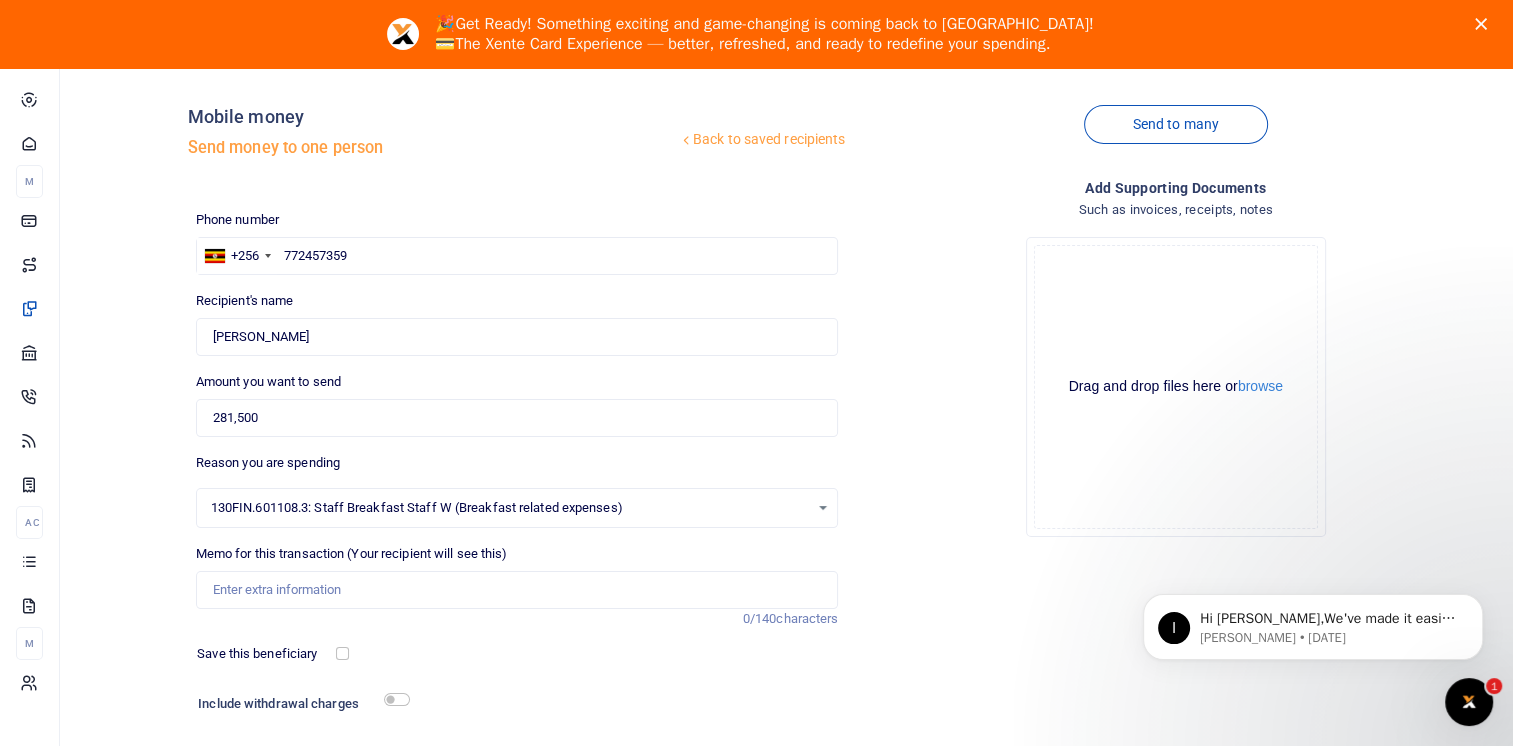 scroll, scrollTop: 100, scrollLeft: 0, axis: vertical 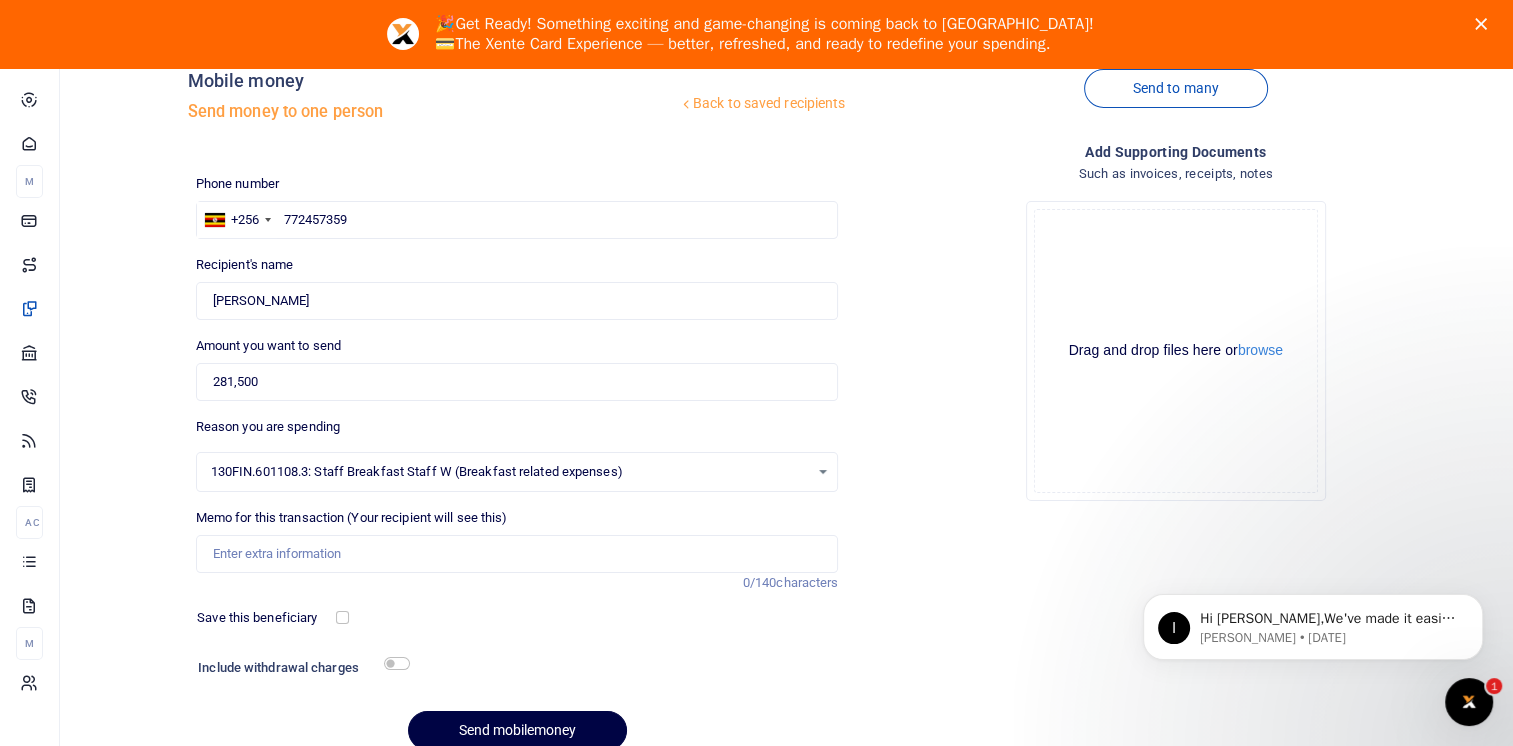 click on "Memo for this transaction (Your recipient will see this)
Reason is required.
0/140  characters" at bounding box center (517, 550) 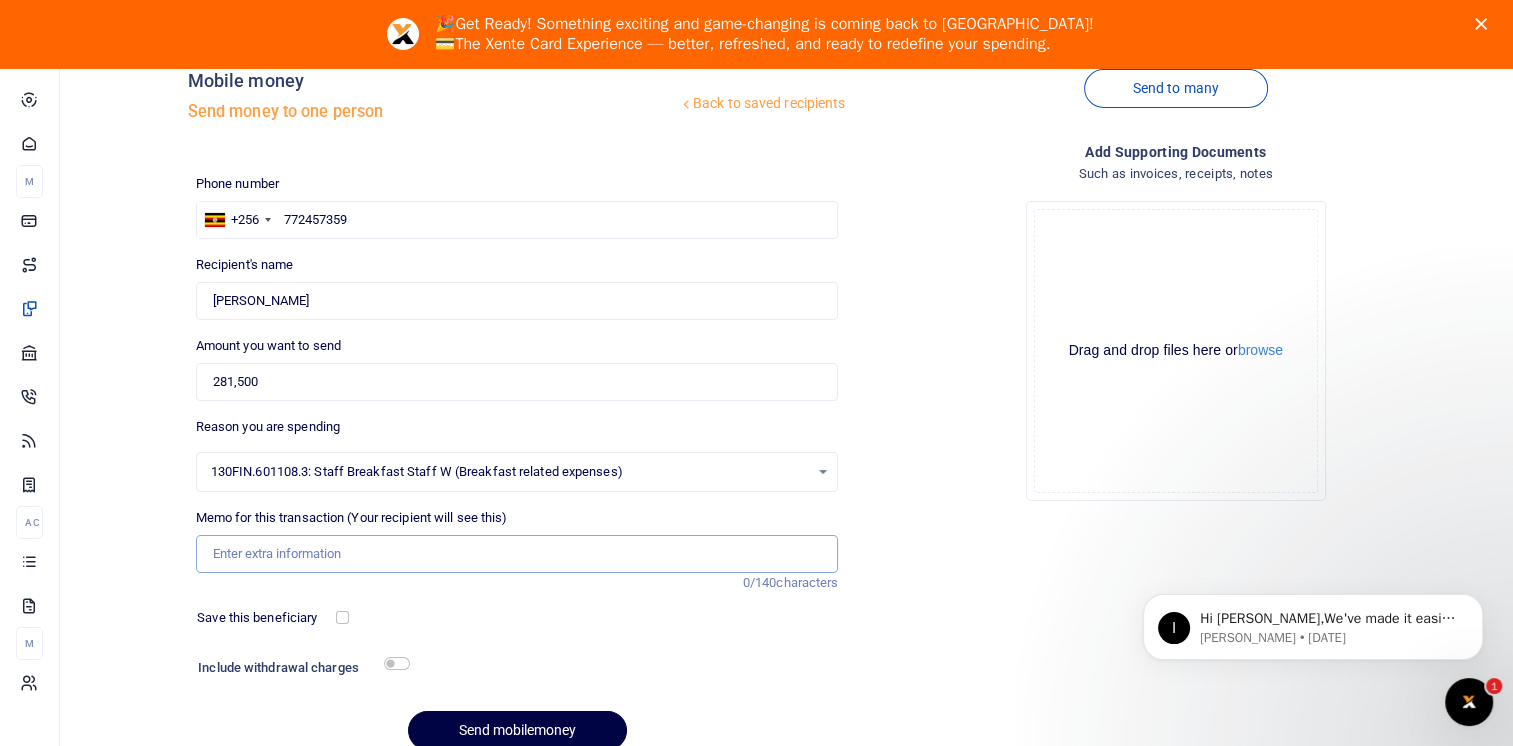 click on "Memo for this transaction (Your recipient will see this)" at bounding box center (517, 554) 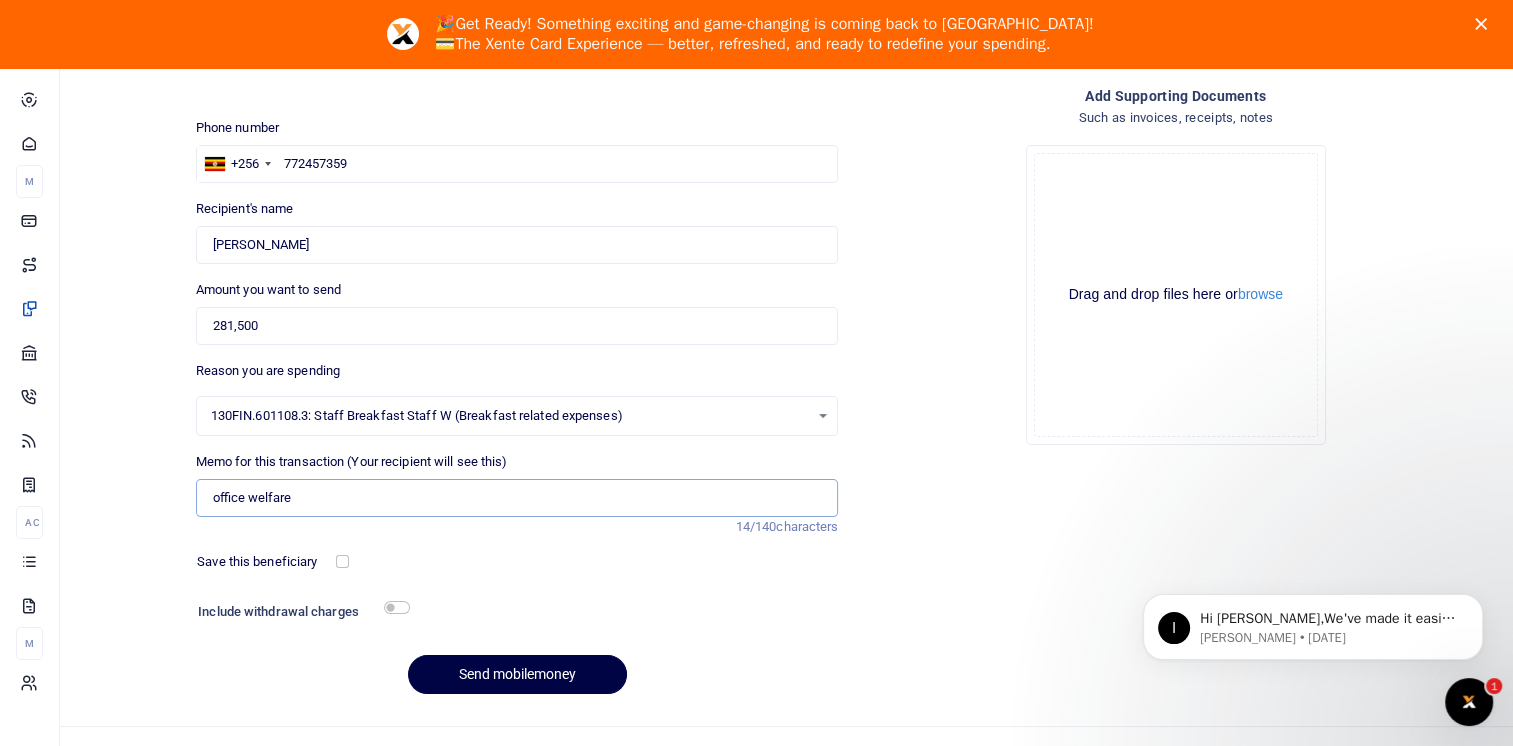 scroll, scrollTop: 187, scrollLeft: 0, axis: vertical 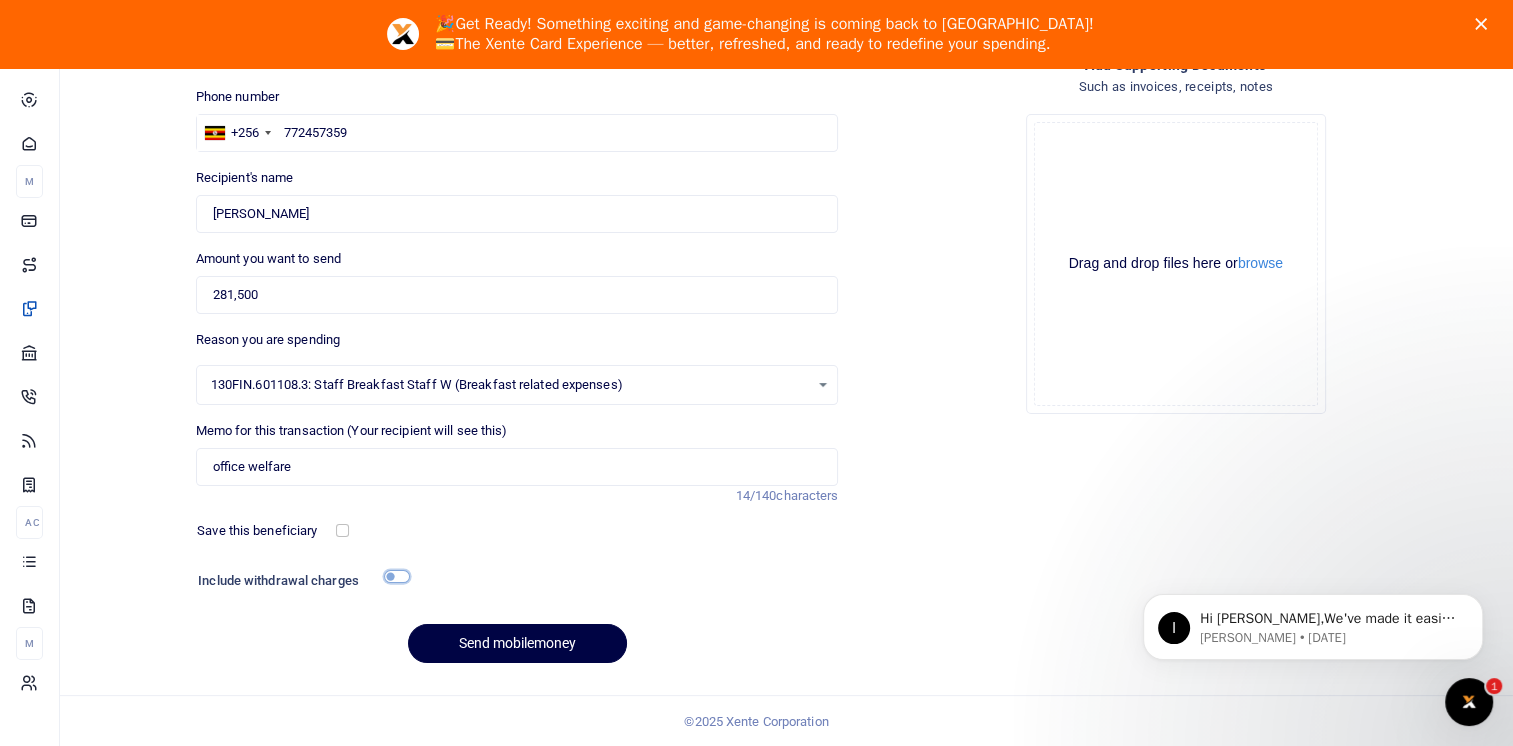 click at bounding box center (397, 576) 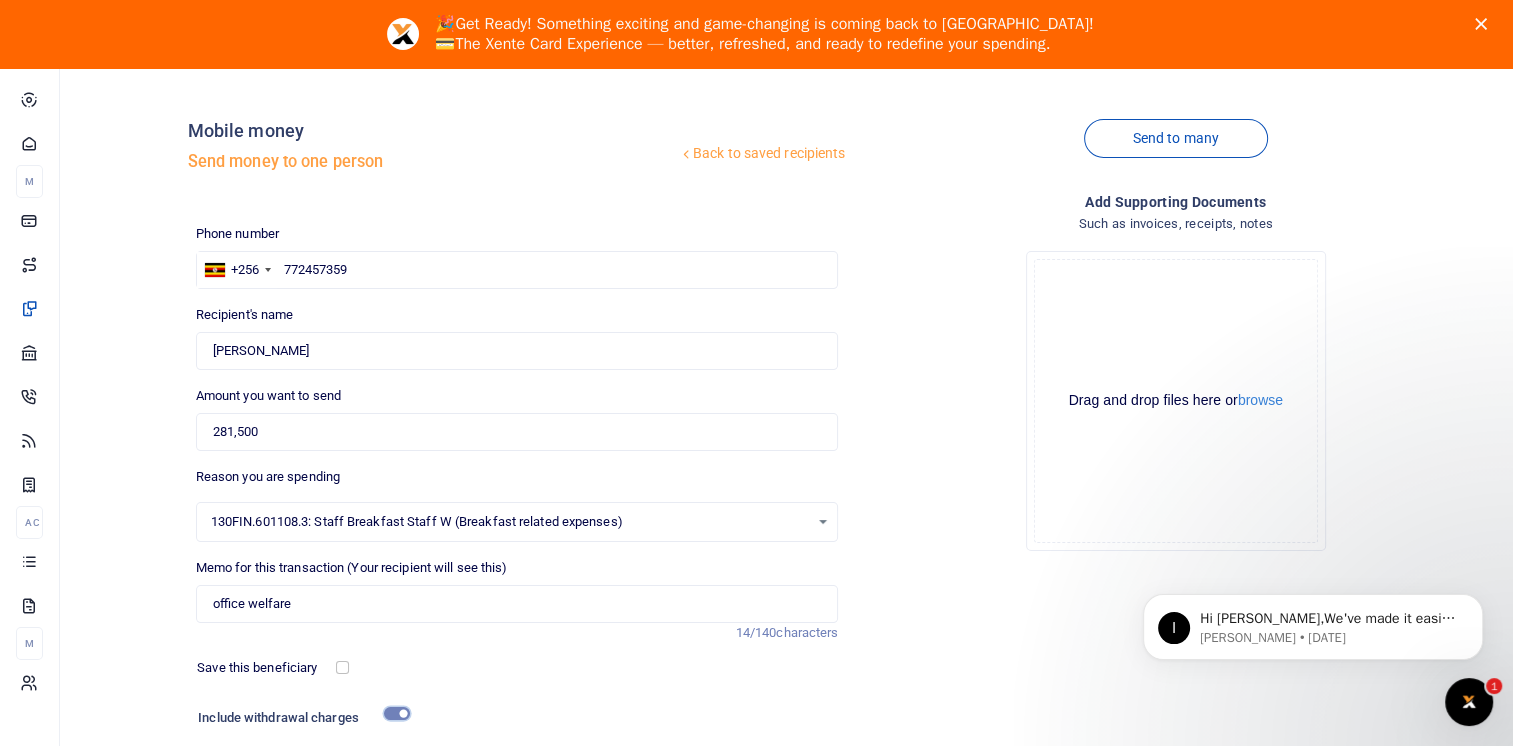 scroll, scrollTop: 42, scrollLeft: 0, axis: vertical 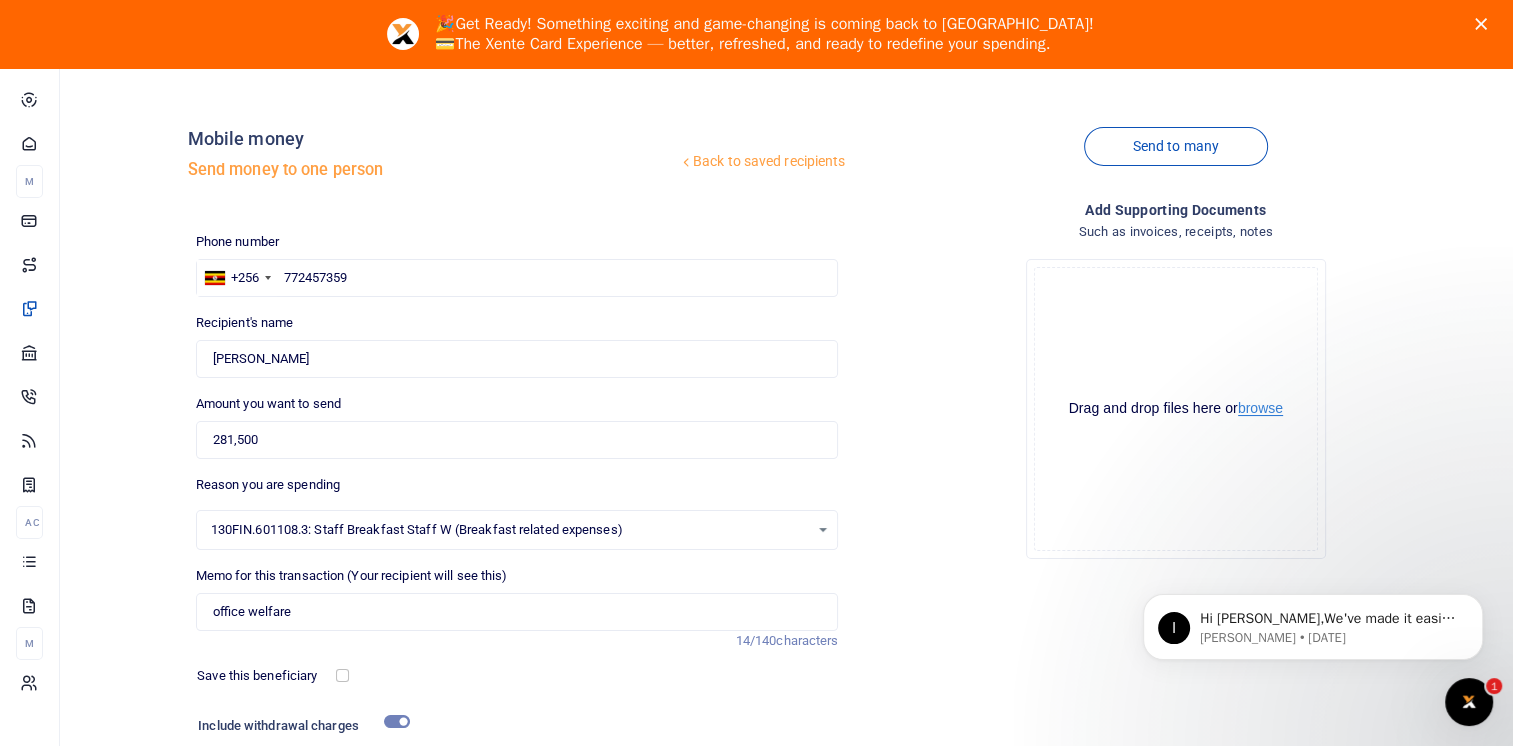 click on "browse" at bounding box center [1260, 408] 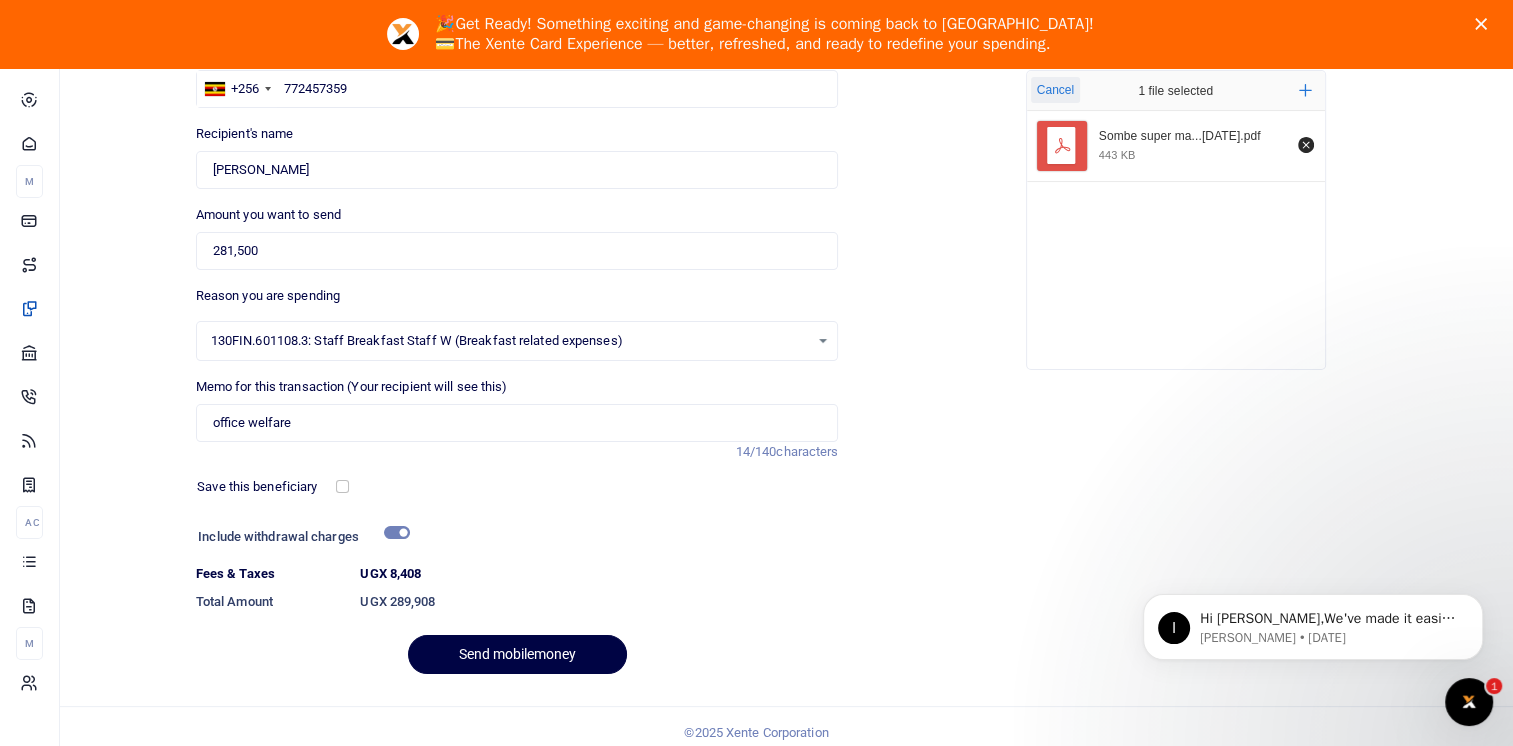scroll, scrollTop: 242, scrollLeft: 0, axis: vertical 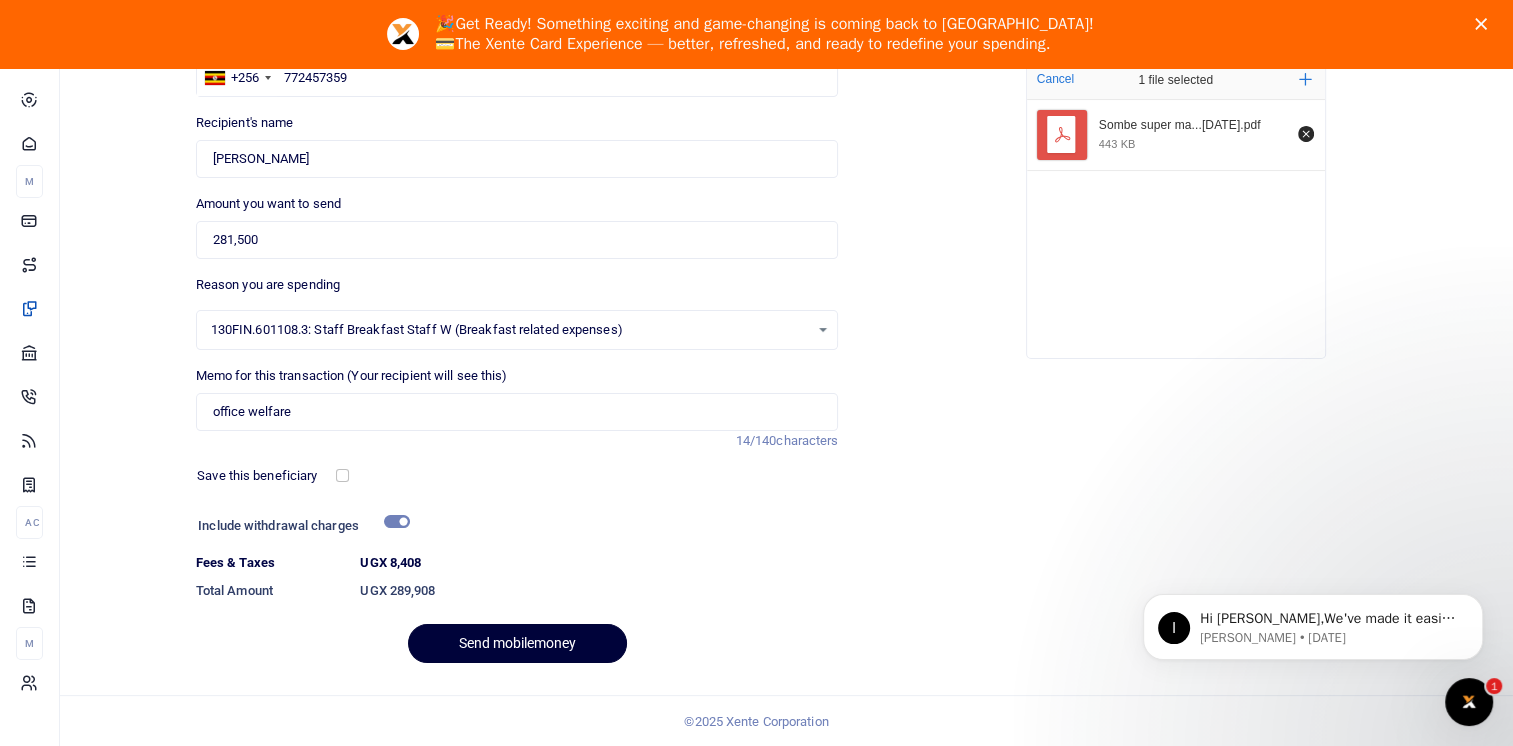 click on "Send mobilemoney" at bounding box center [517, 643] 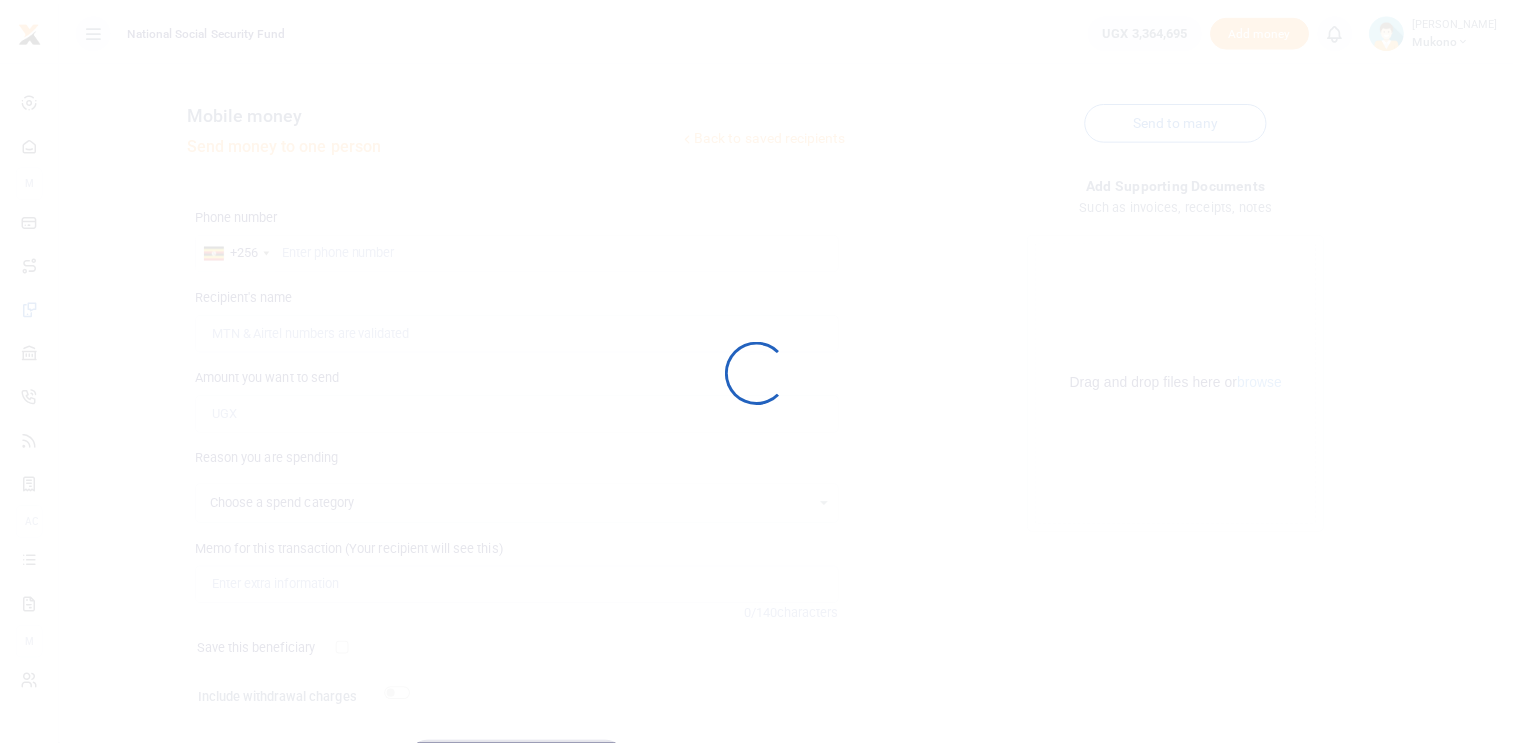 scroll, scrollTop: 119, scrollLeft: 0, axis: vertical 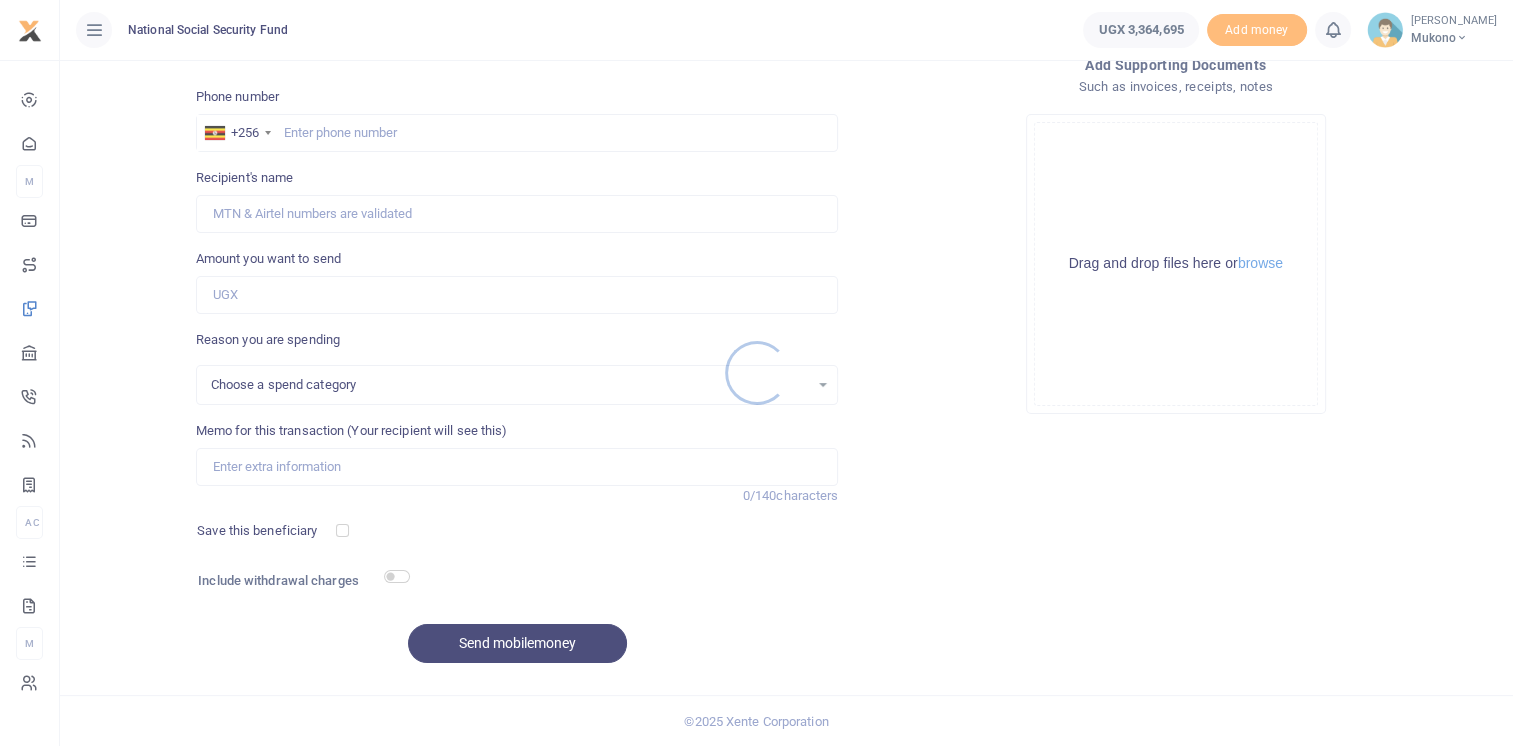 select 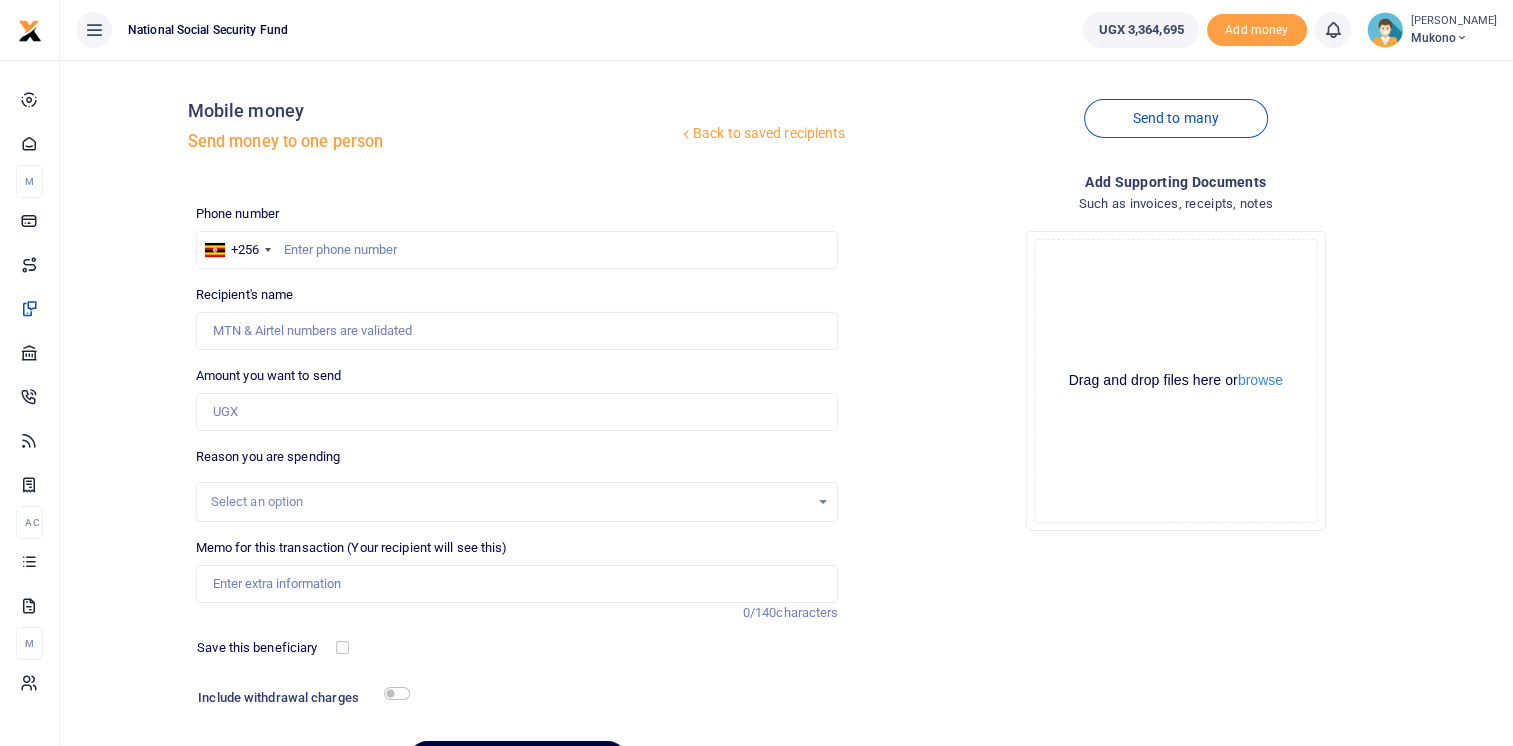 scroll, scrollTop: 0, scrollLeft: 0, axis: both 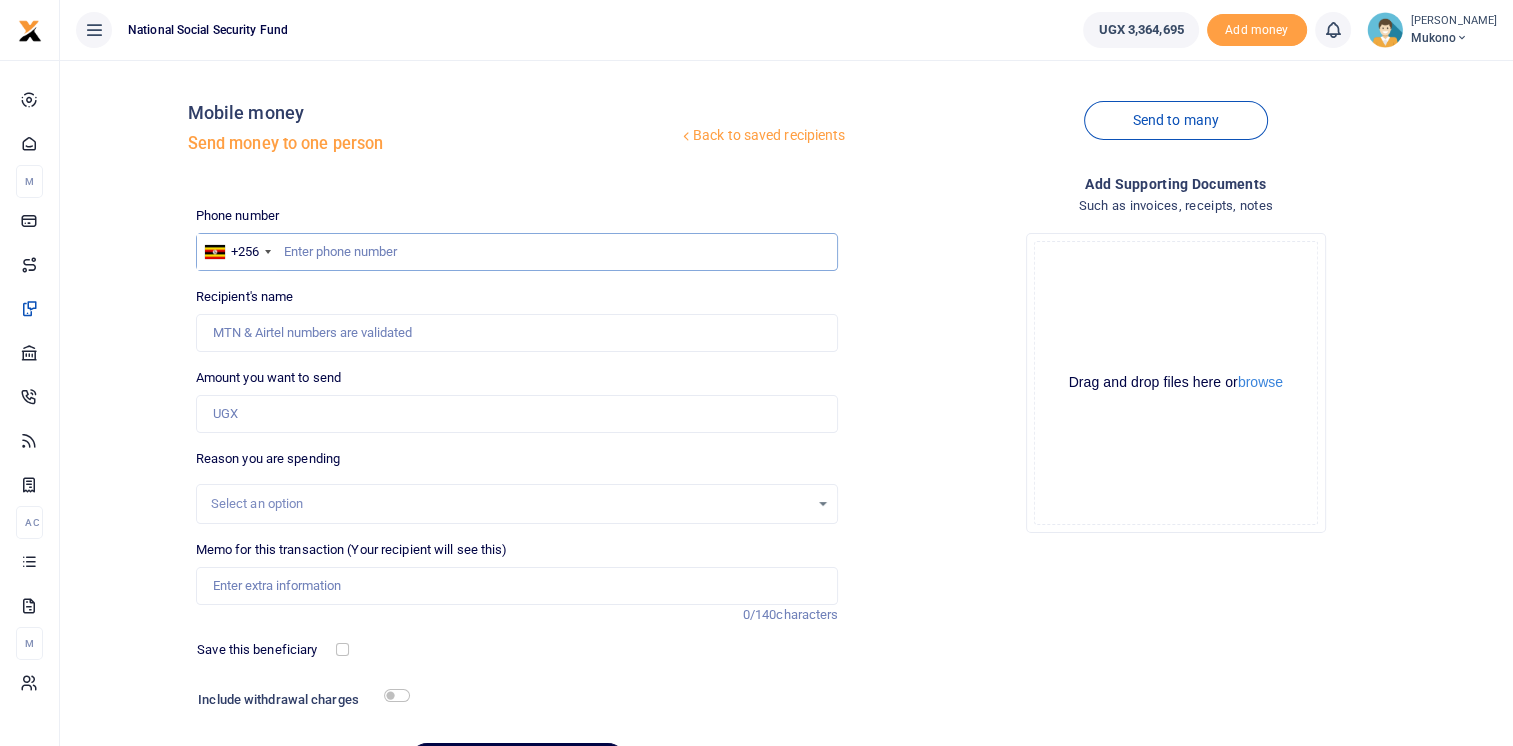 click at bounding box center [517, 252] 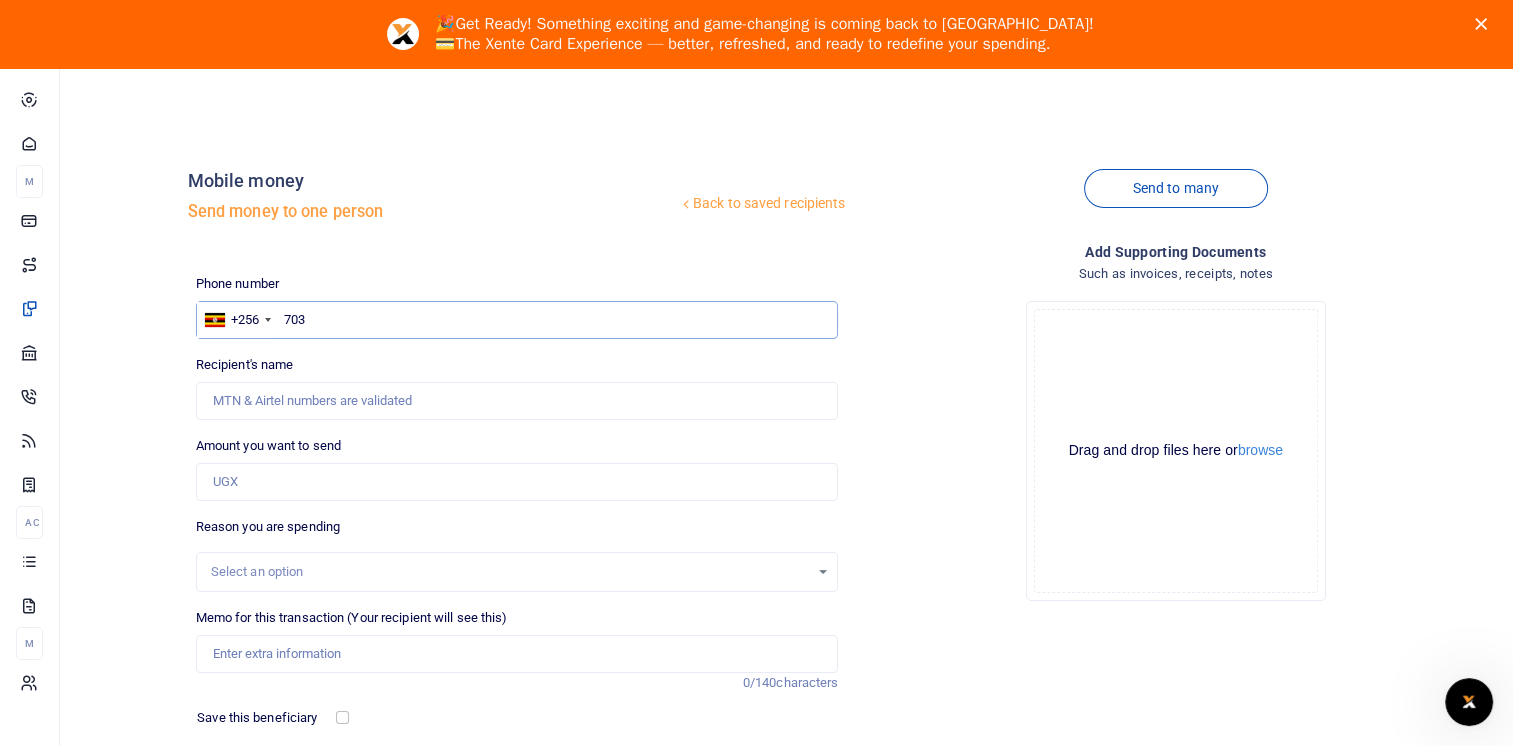 scroll, scrollTop: 0, scrollLeft: 0, axis: both 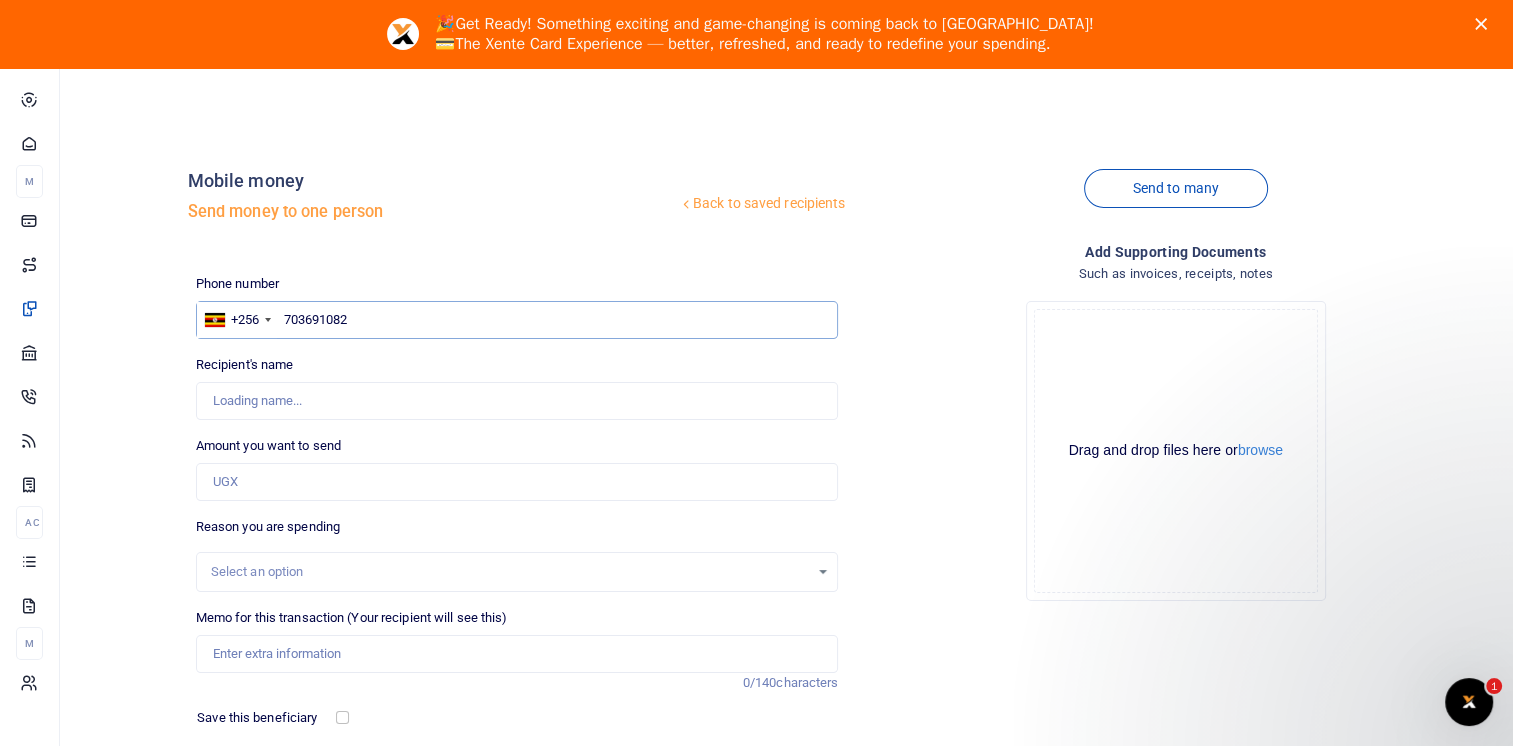 type on "703691082" 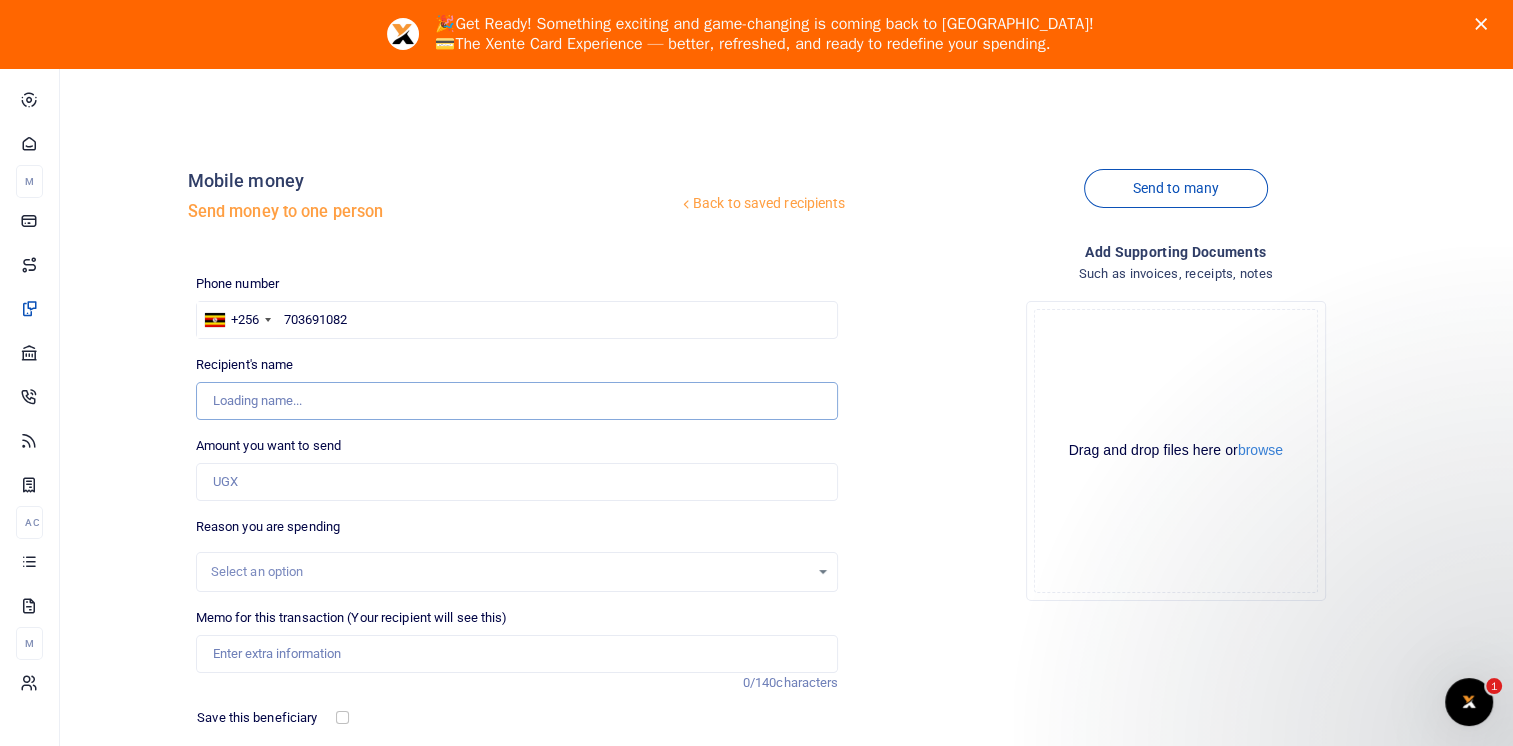 click on "Recipient's name" at bounding box center (517, 401) 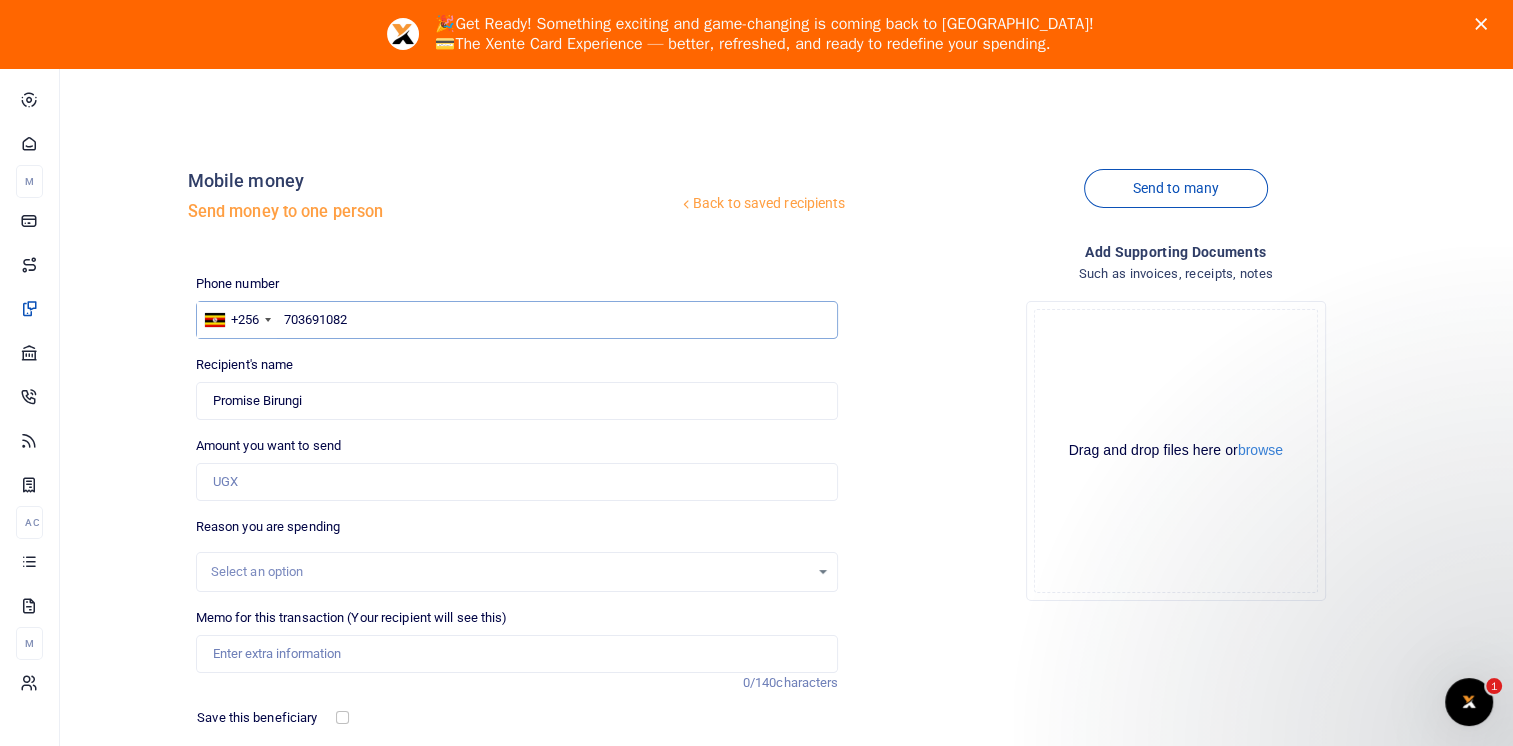 click on "703691082" at bounding box center (517, 320) 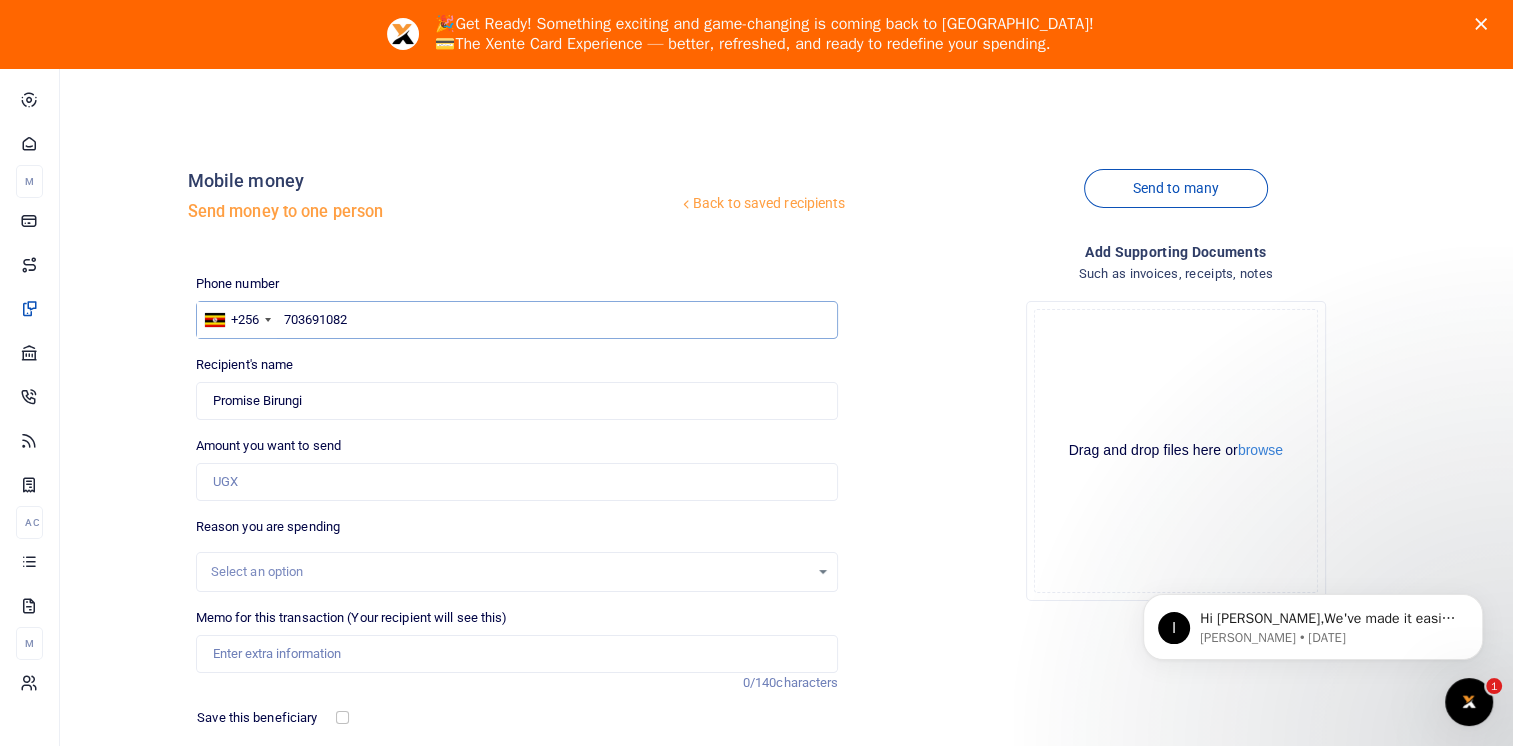 scroll, scrollTop: 0, scrollLeft: 0, axis: both 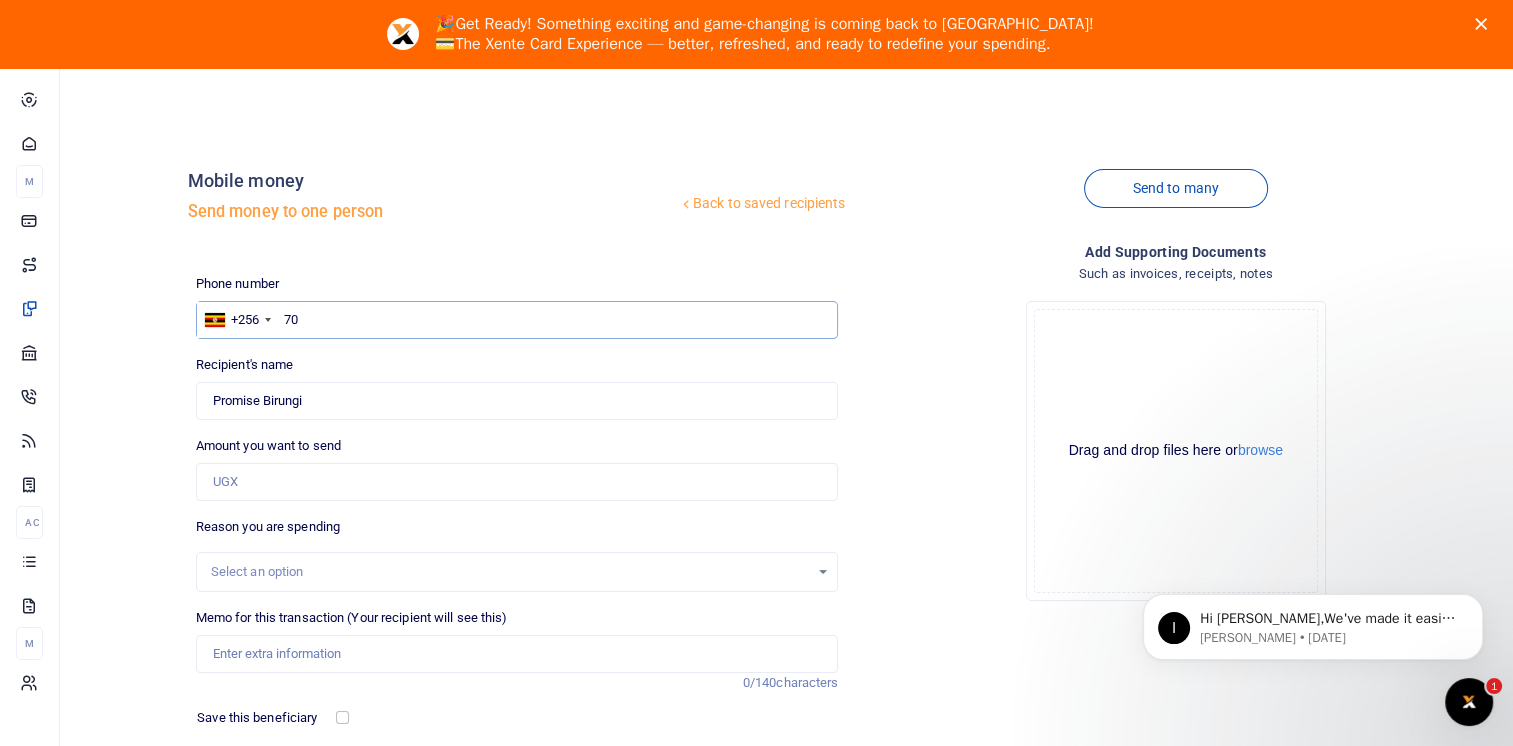 type on "7" 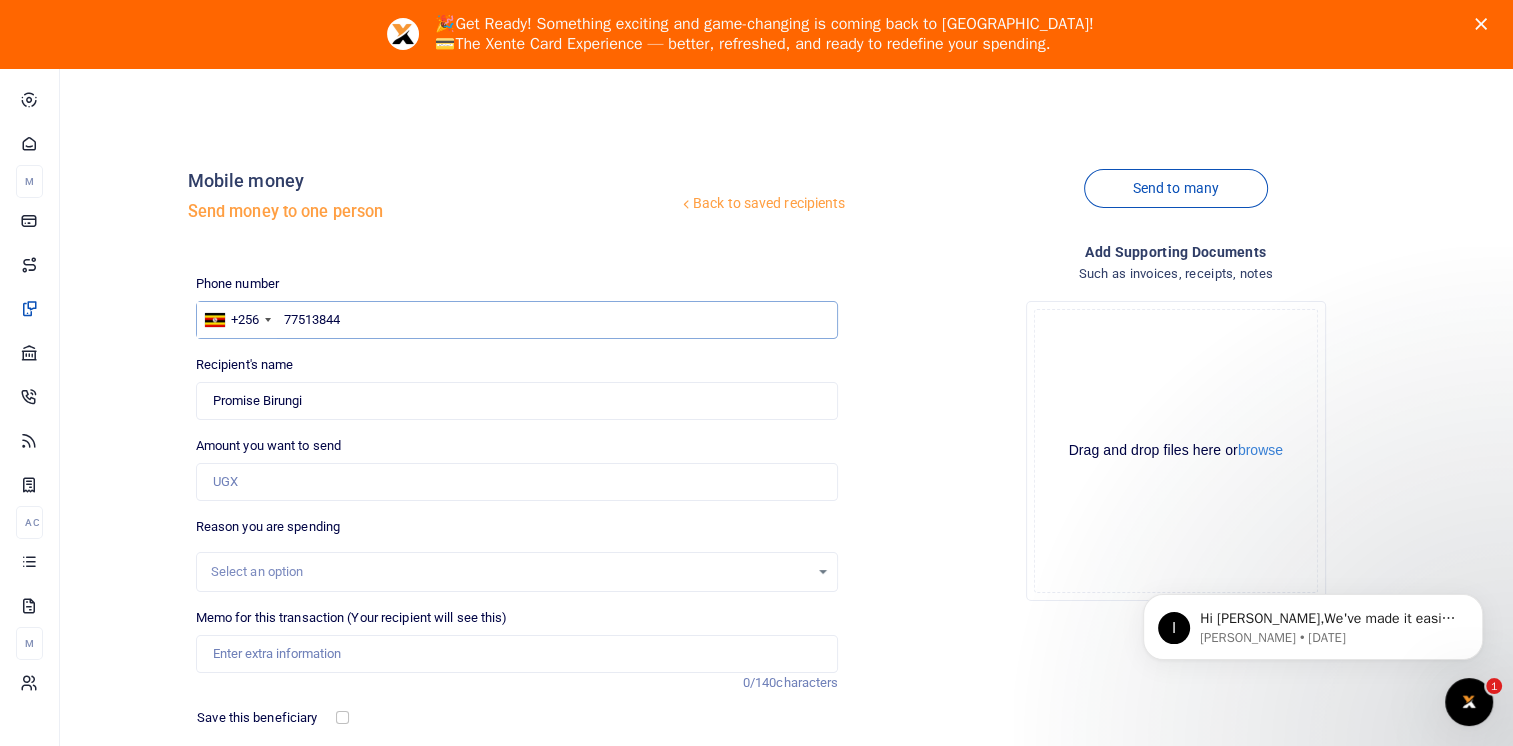 type on "775138447" 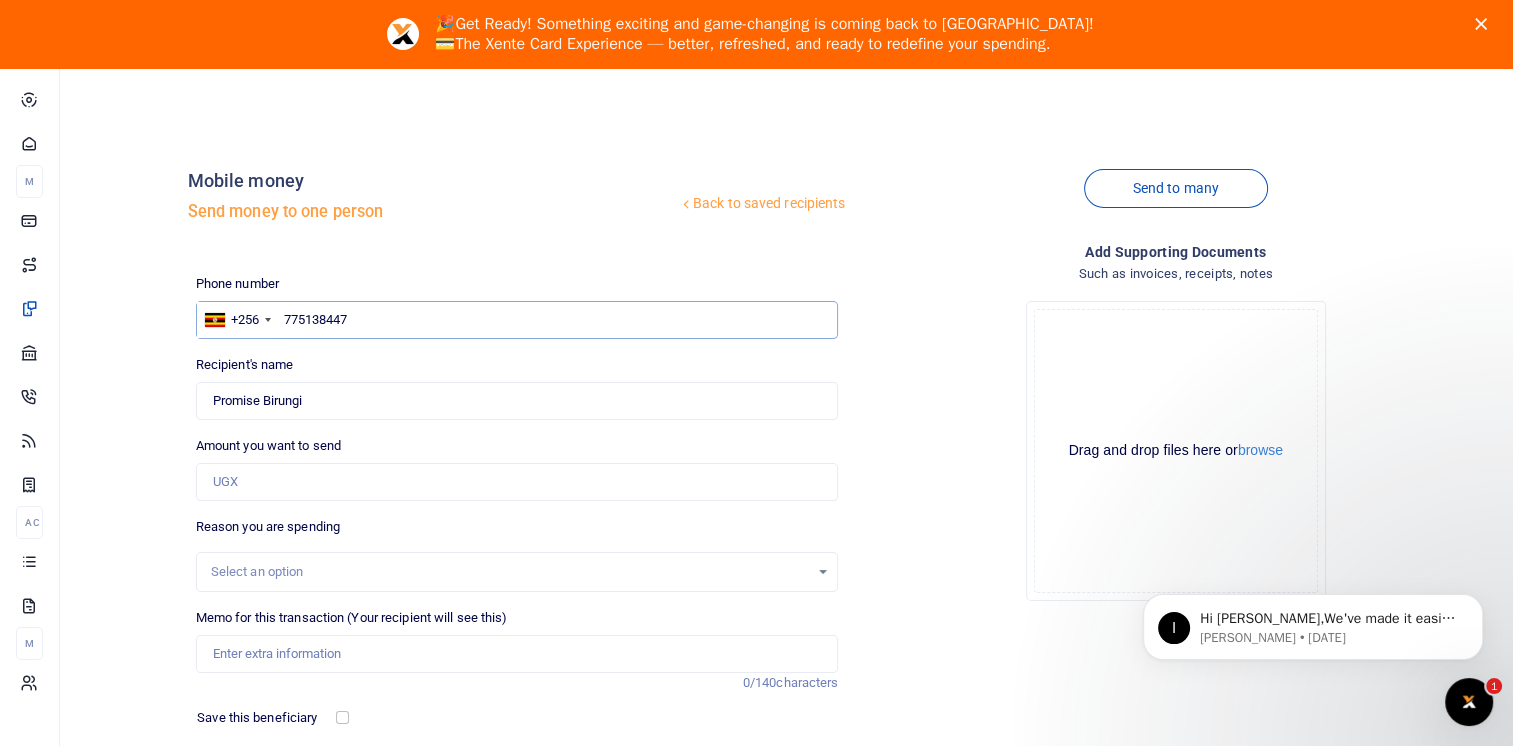 type on "[PERSON_NAME]" 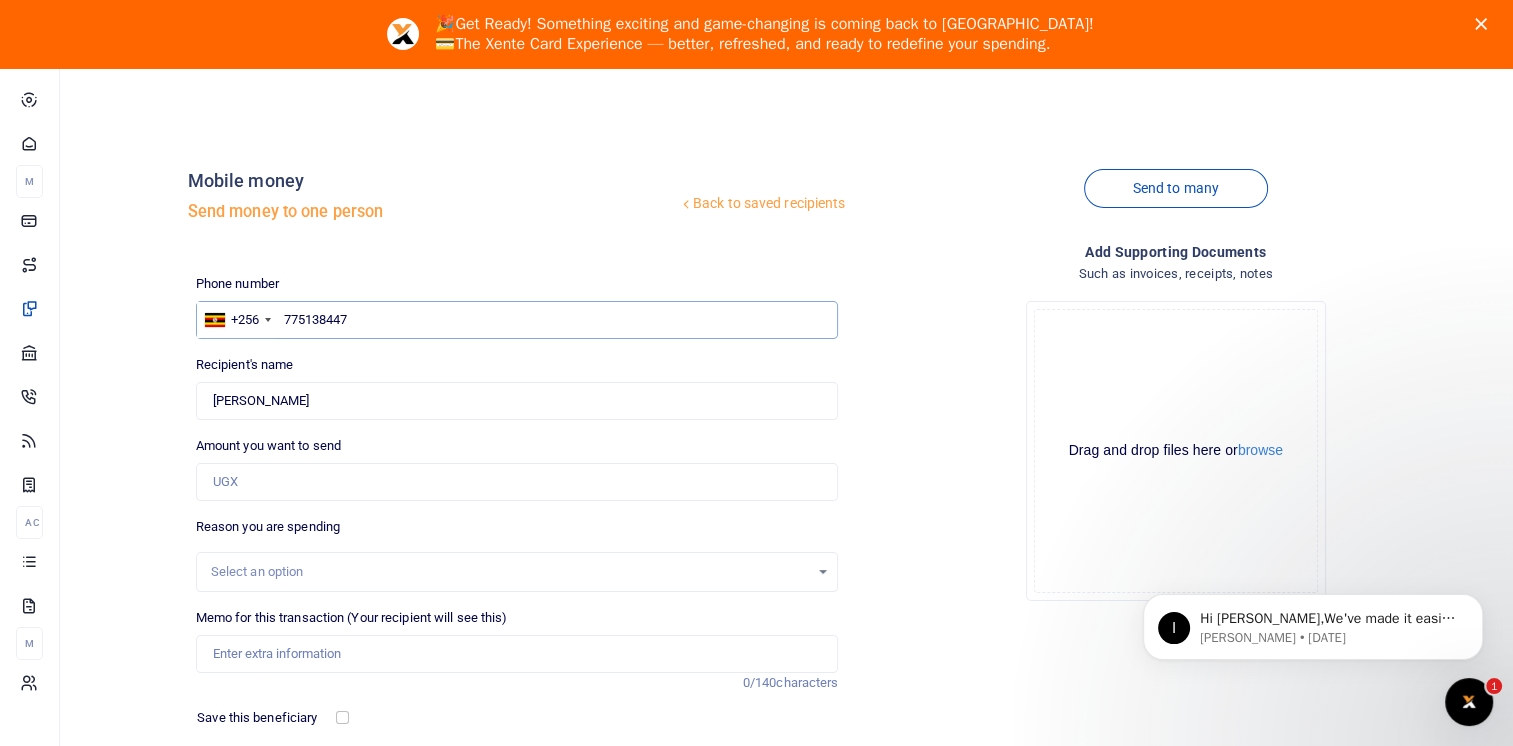 type on "775138447" 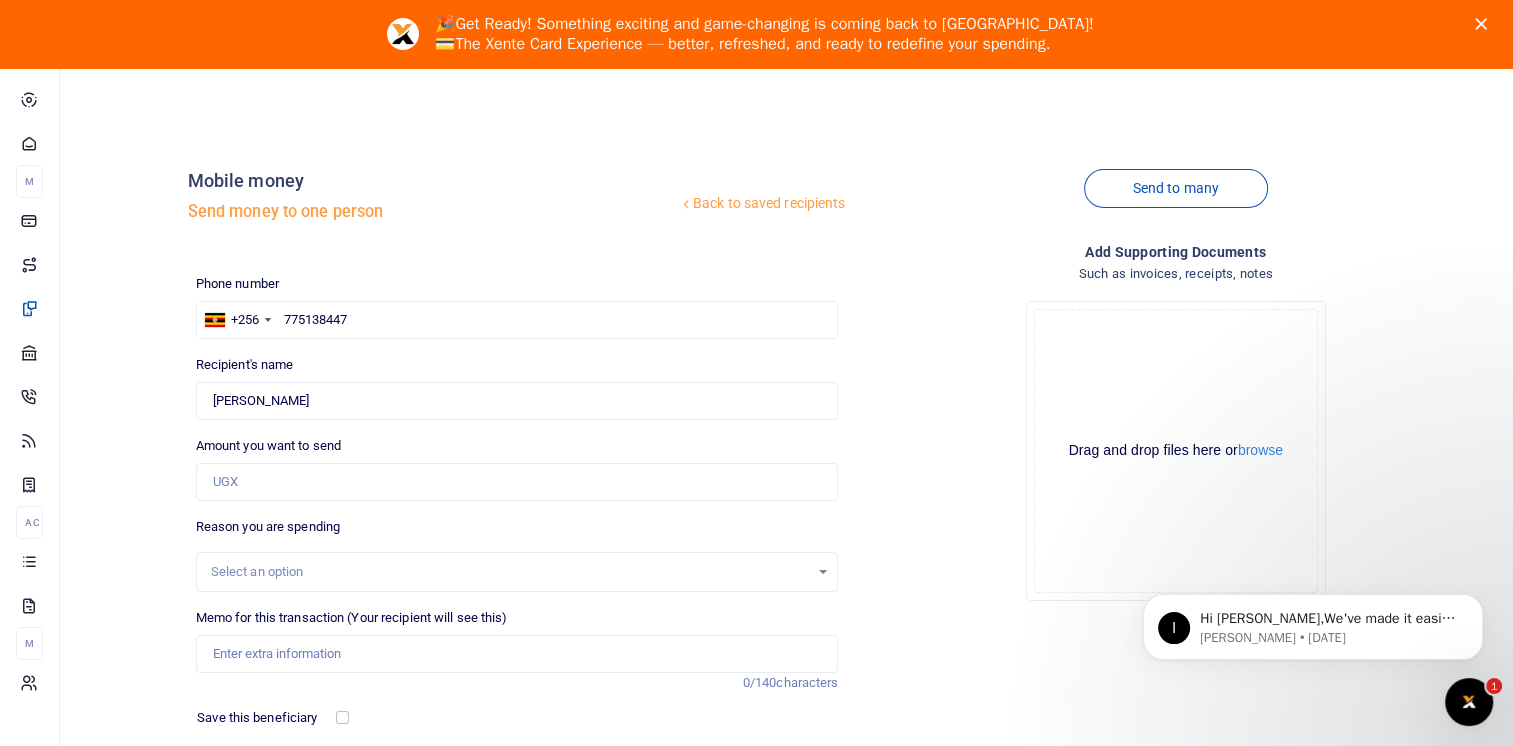 click on "Back to saved recipients
Mobile money
Send money to one person
Send to many
Phone number
+256 Uganda +256 775138447
Phone is required.
Recipient's name" at bounding box center [846, 505] 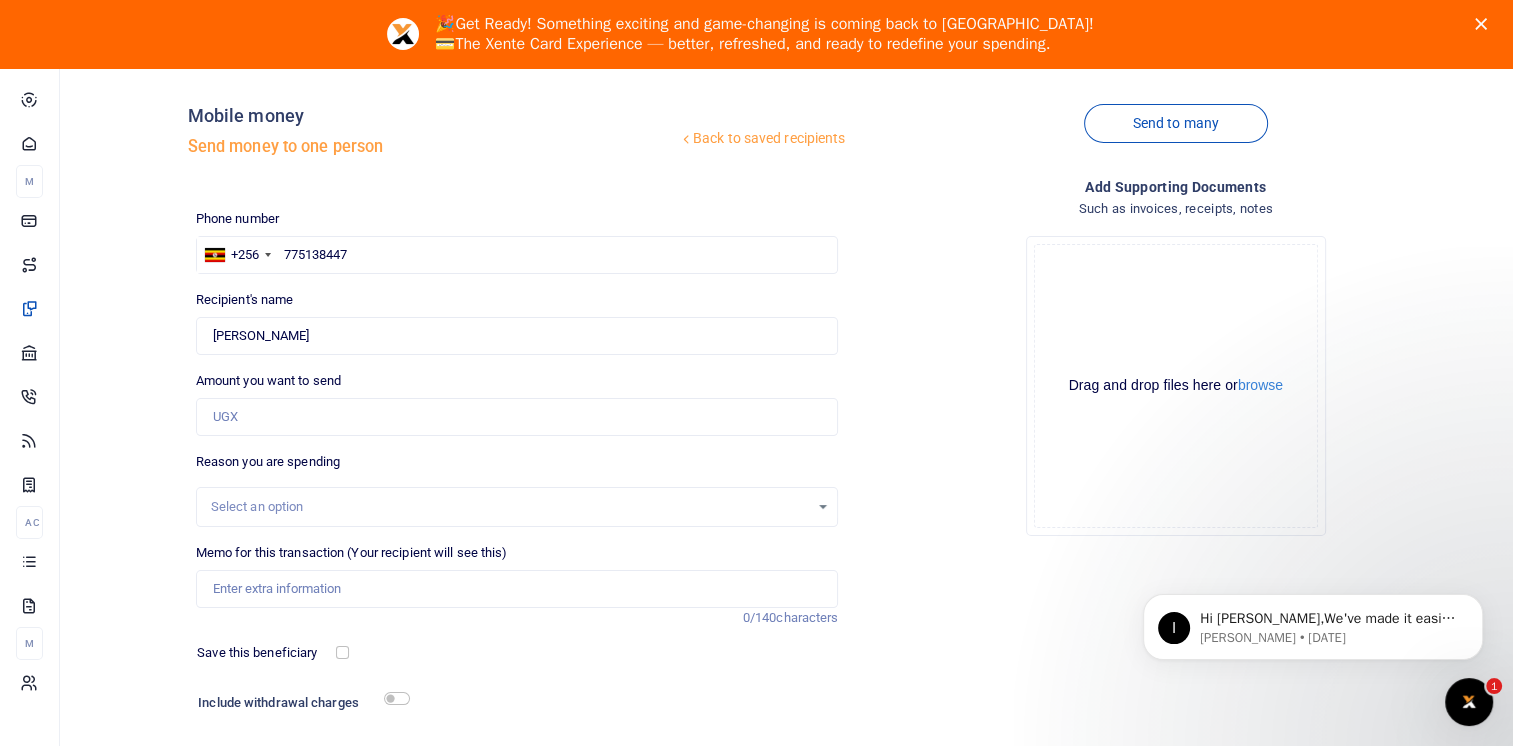 scroll, scrollTop: 100, scrollLeft: 0, axis: vertical 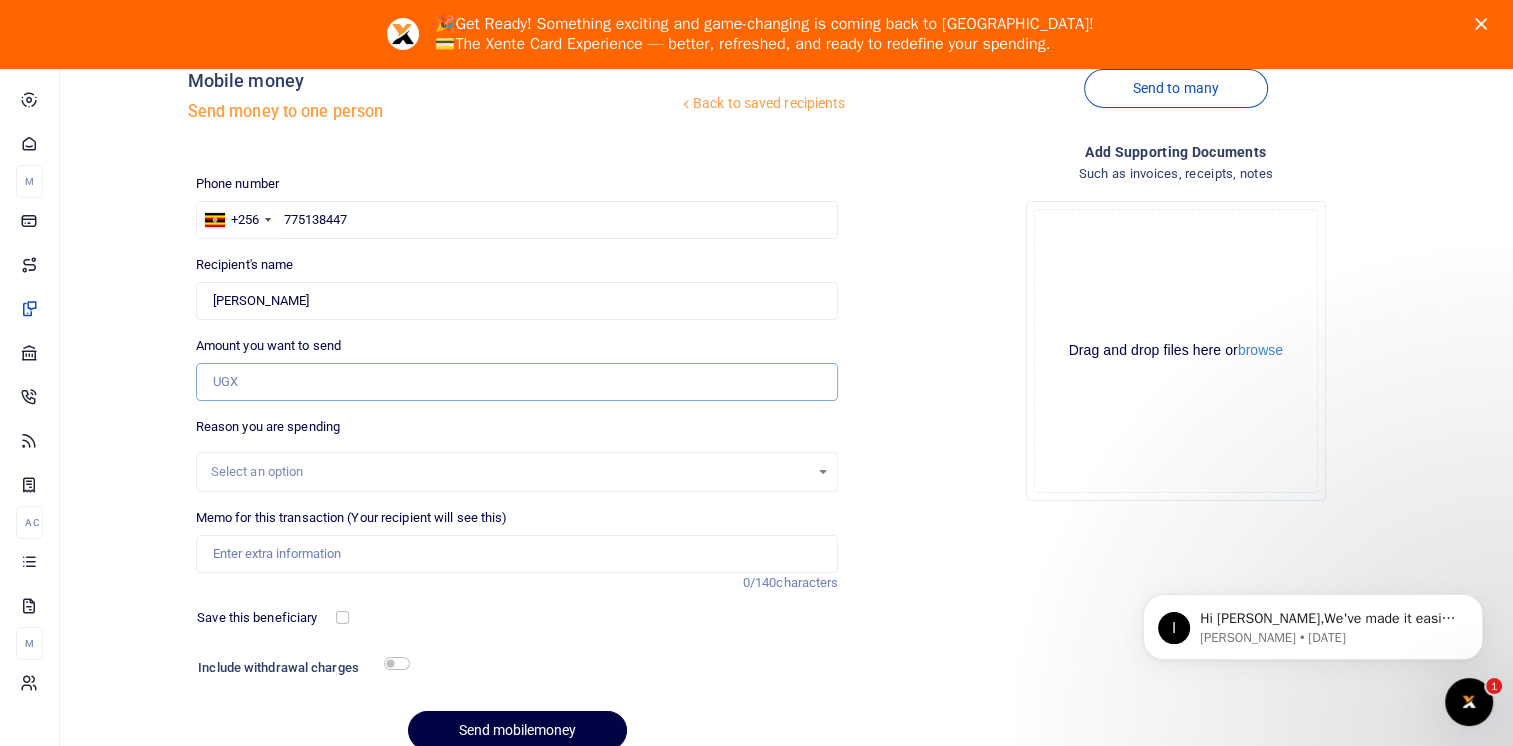 click on "Amount you want to send" at bounding box center (517, 382) 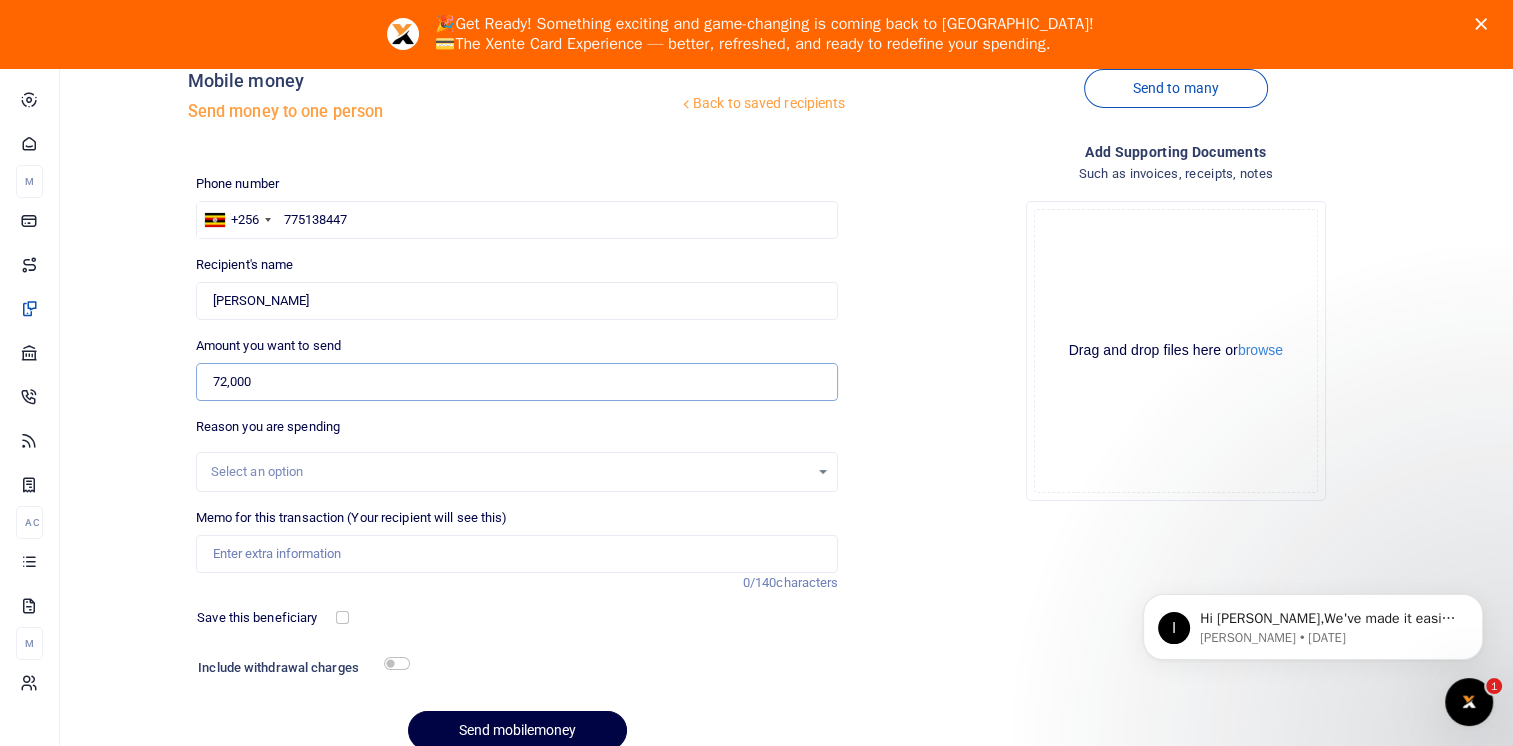 type on "72,000" 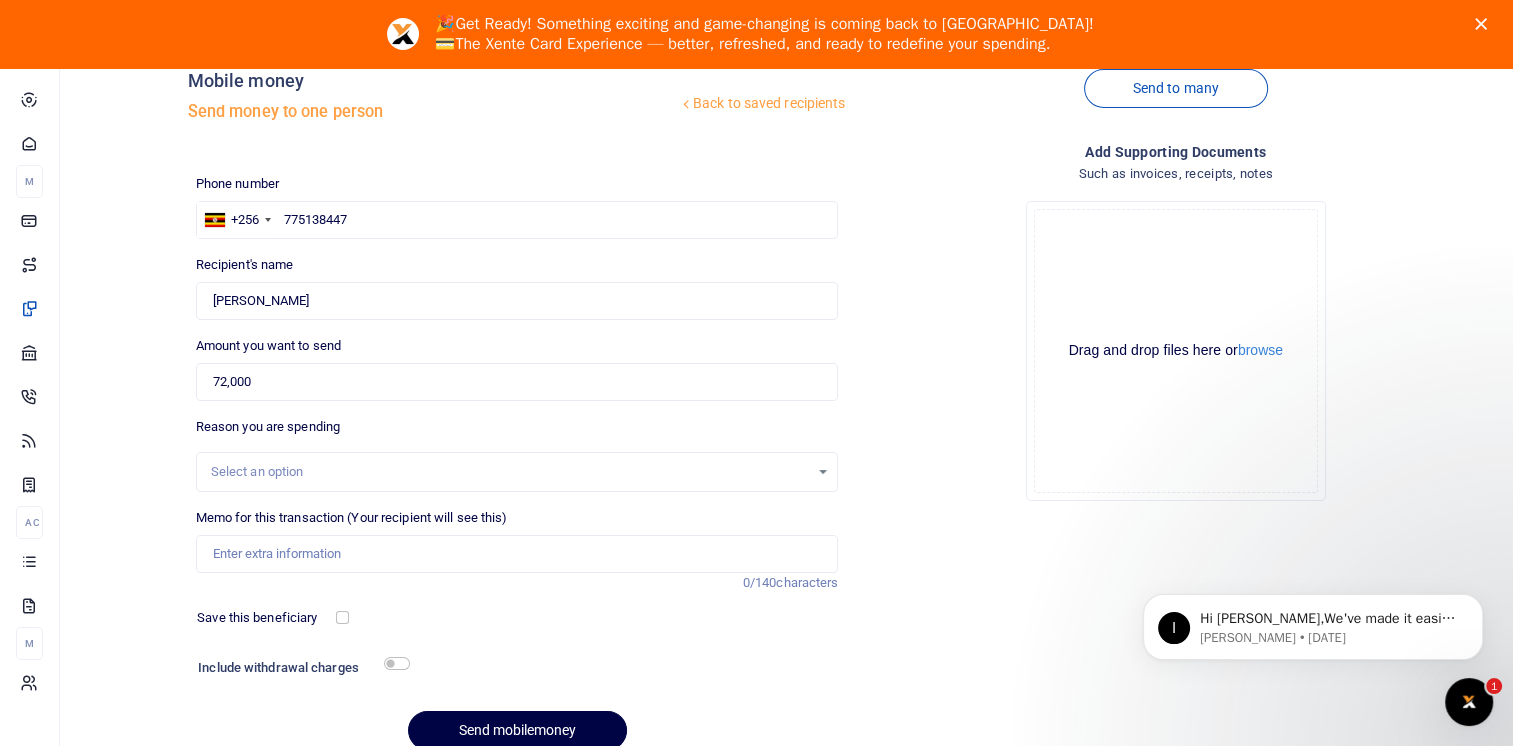 click on "Select an option" at bounding box center [510, 472] 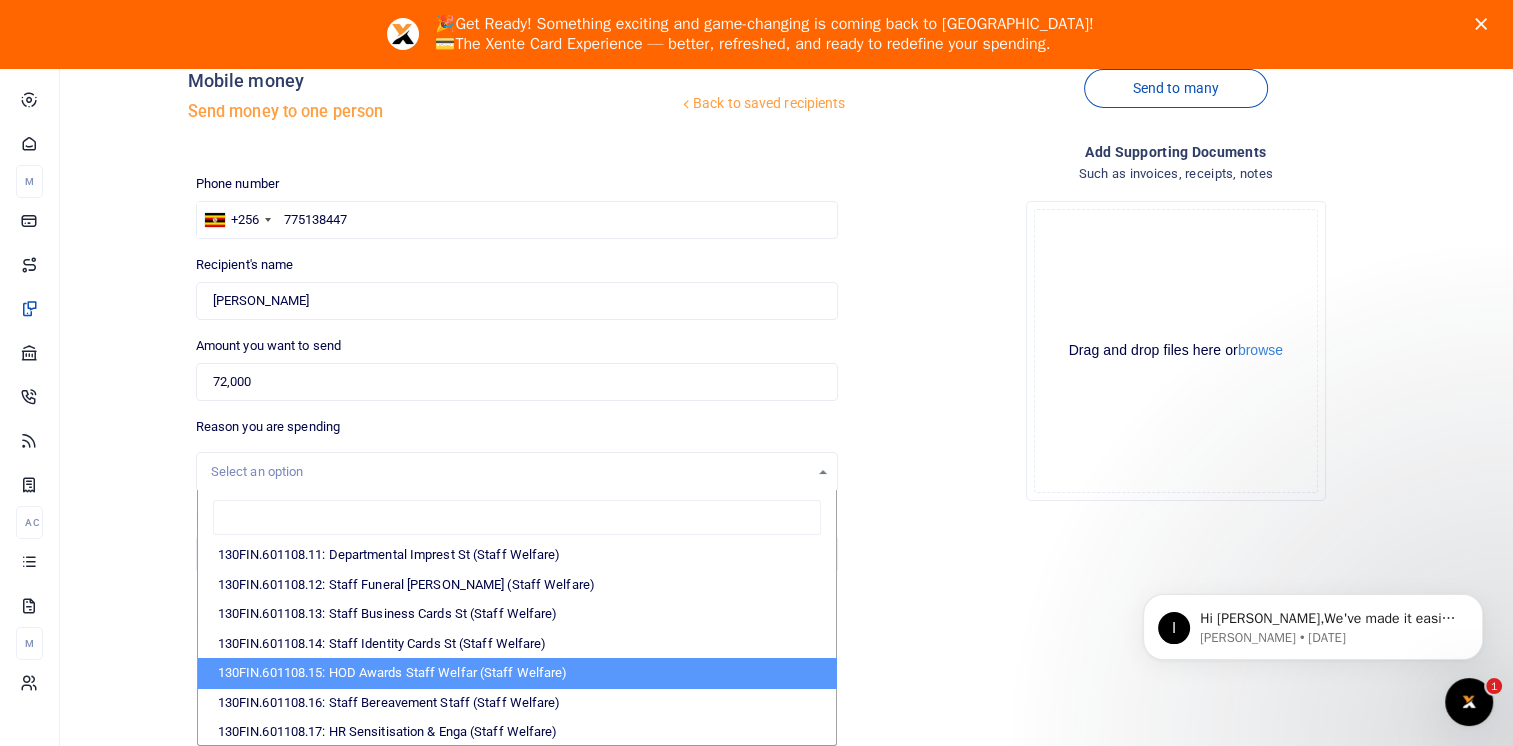 scroll, scrollTop: 400, scrollLeft: 0, axis: vertical 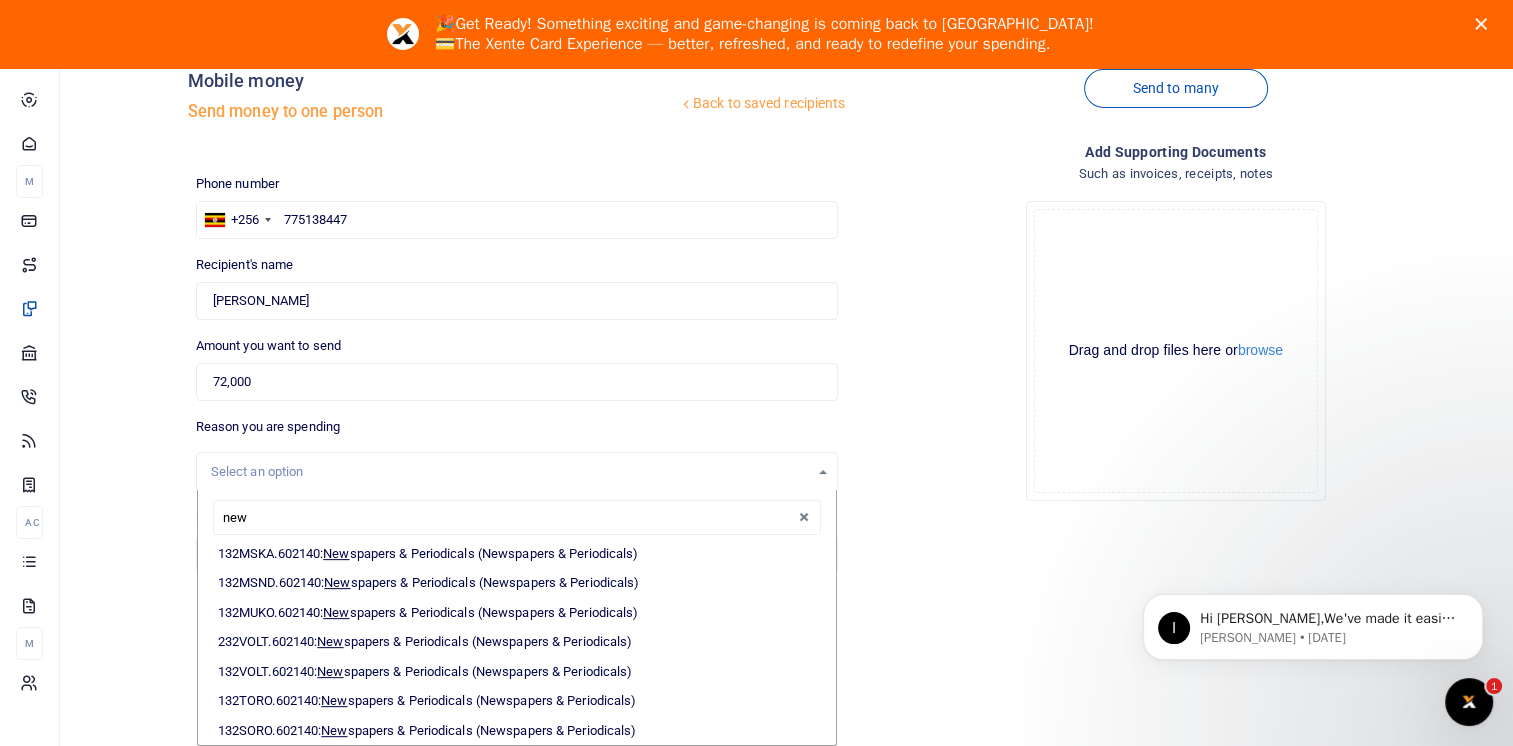 type on "news" 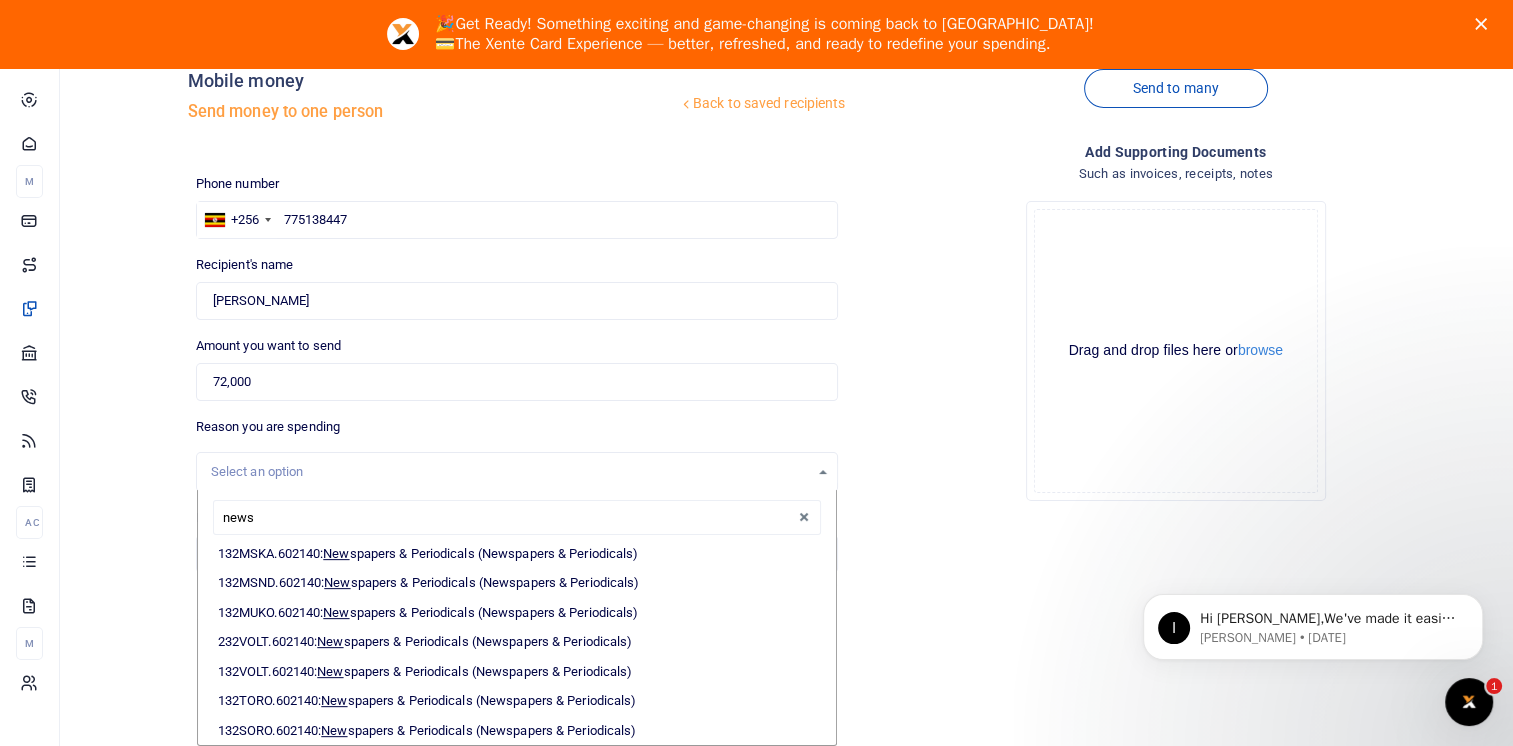 scroll, scrollTop: 980, scrollLeft: 0, axis: vertical 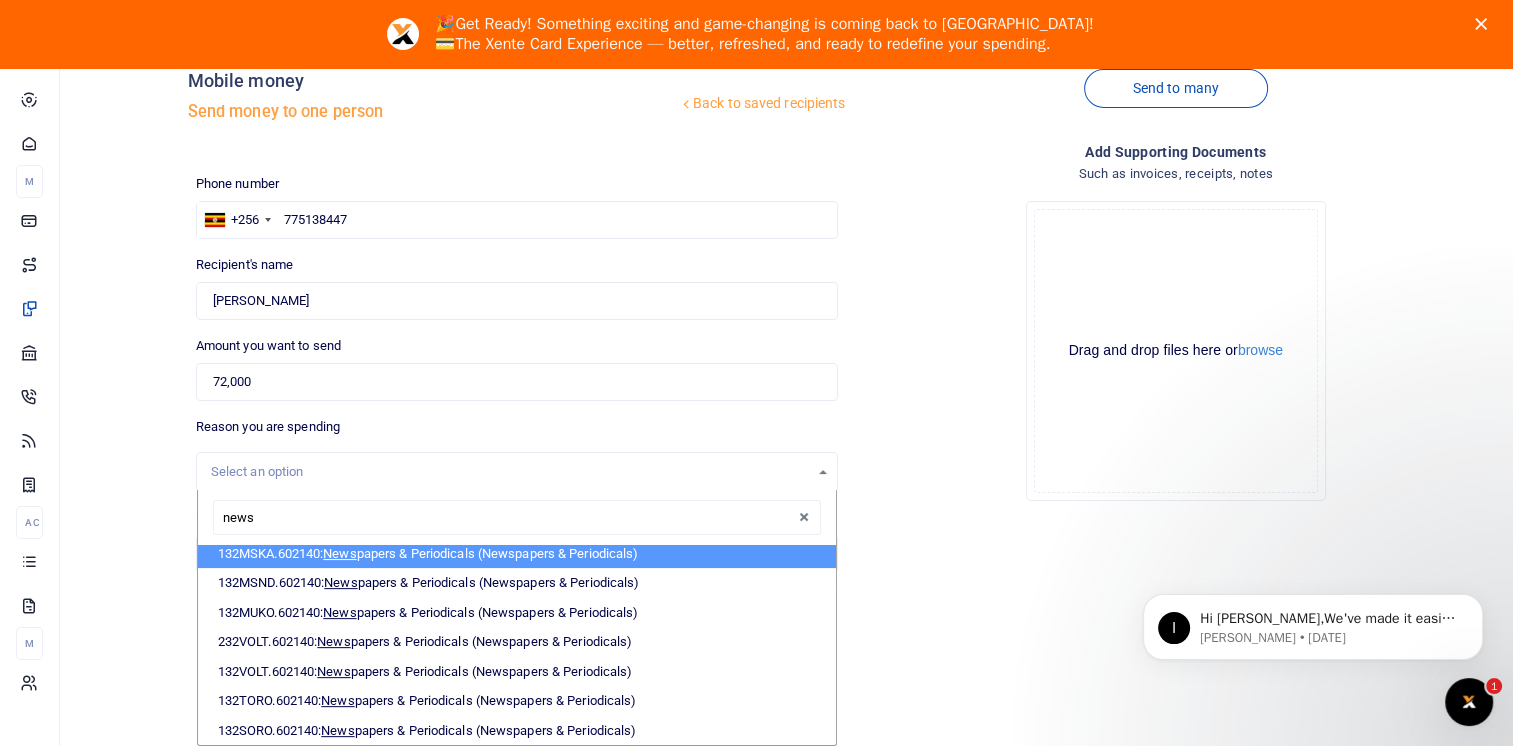 click on "132MSKA.602140:  News papers & Periodicals (Newspapers & Periodicals)" at bounding box center (517, 554) 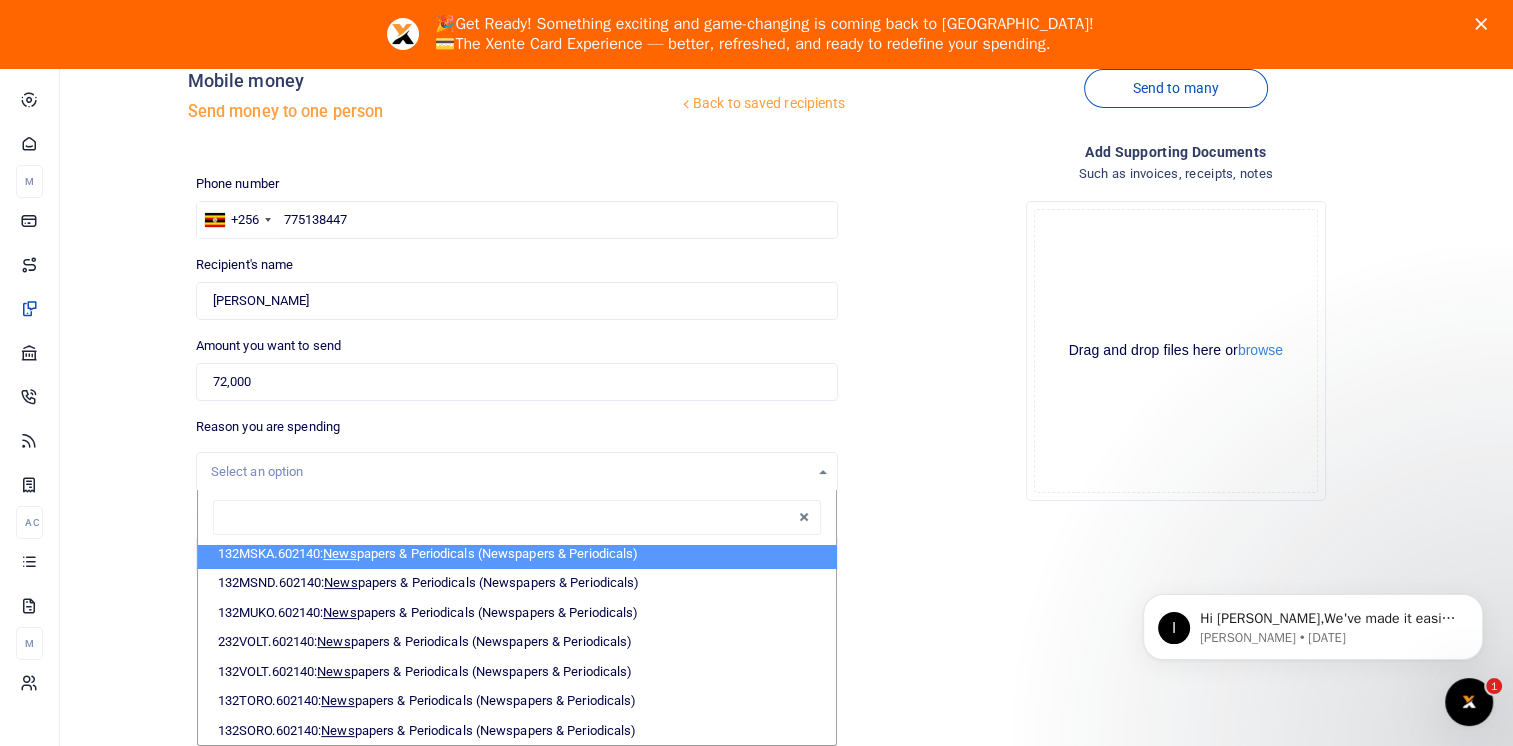 select on "4237" 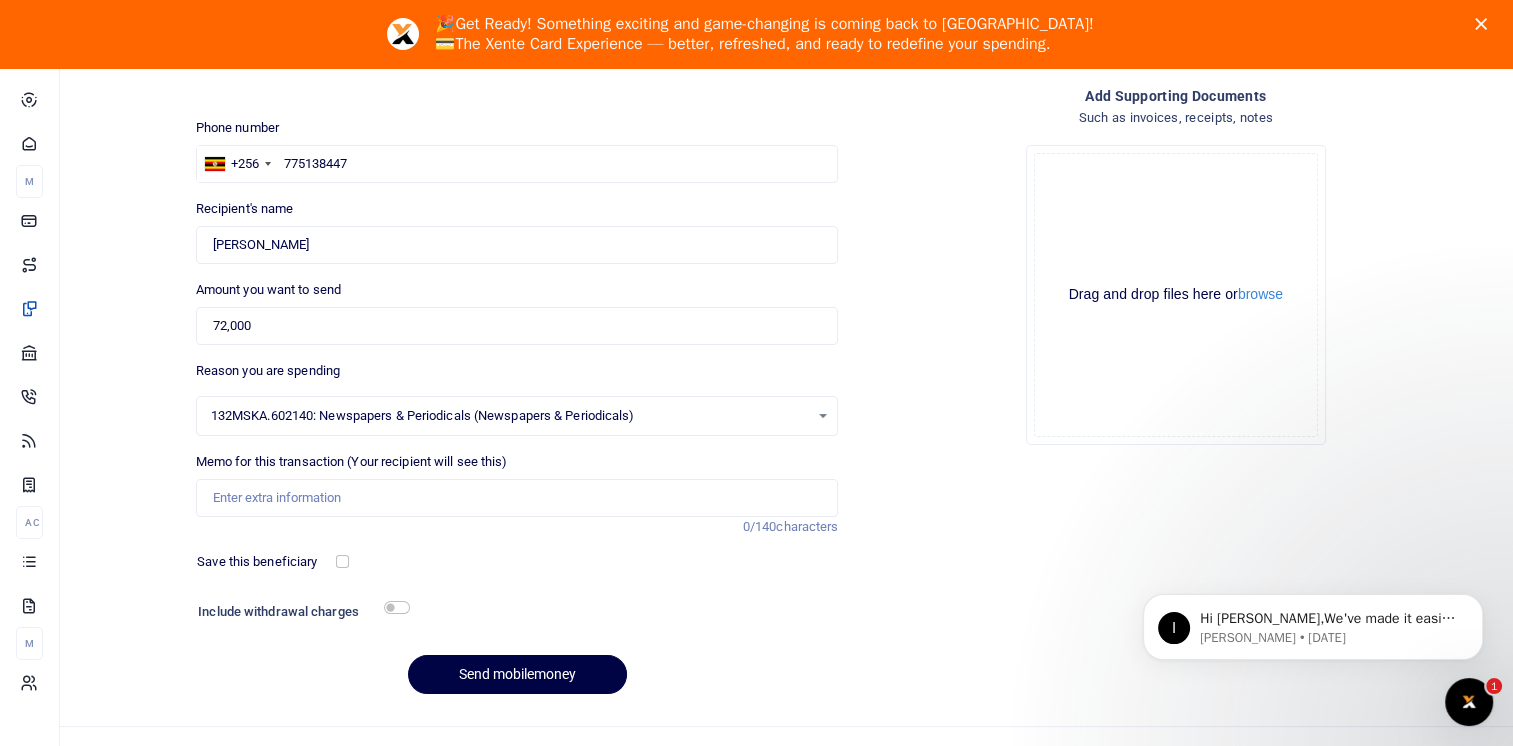 scroll, scrollTop: 187, scrollLeft: 0, axis: vertical 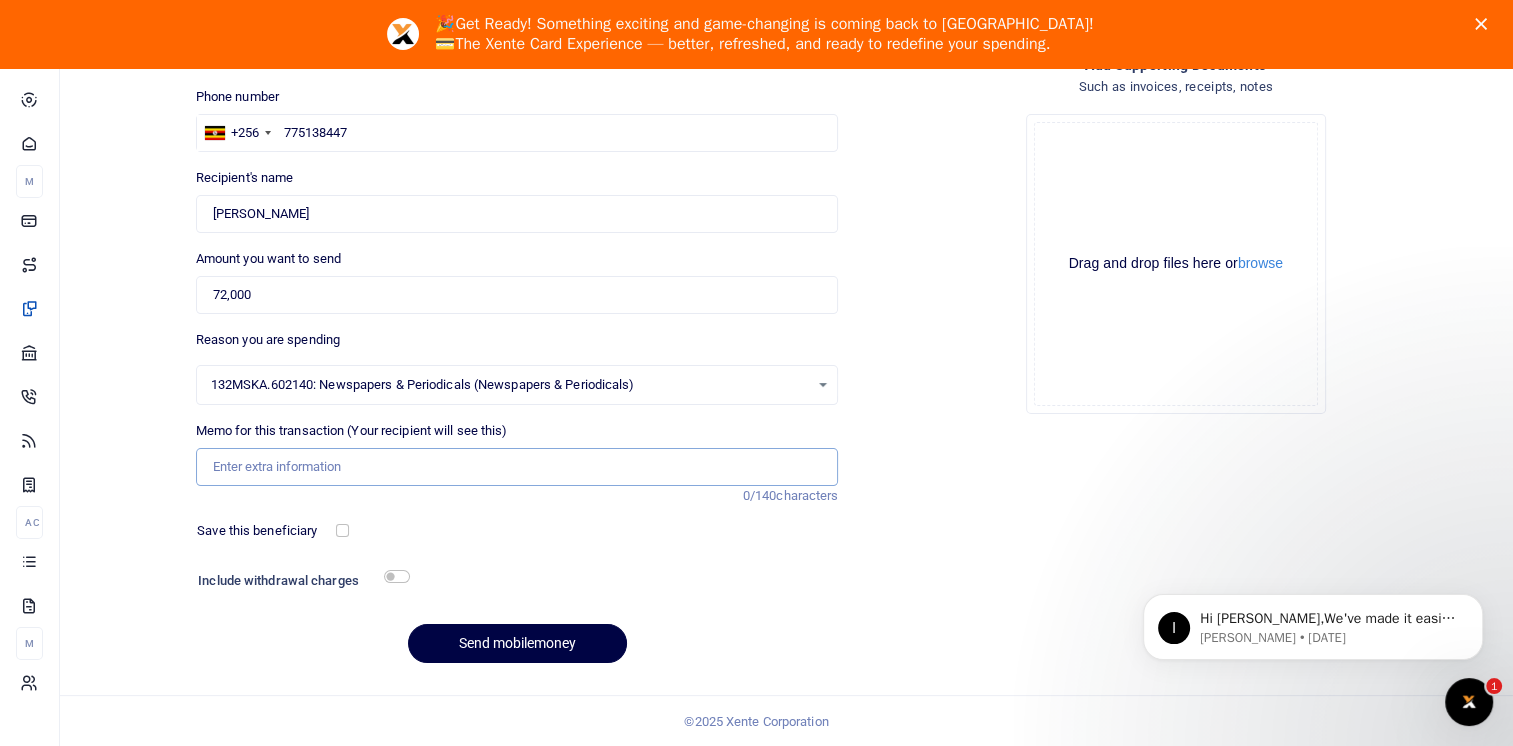 click on "Memo for this transaction (Your recipient will see this)" at bounding box center (517, 467) 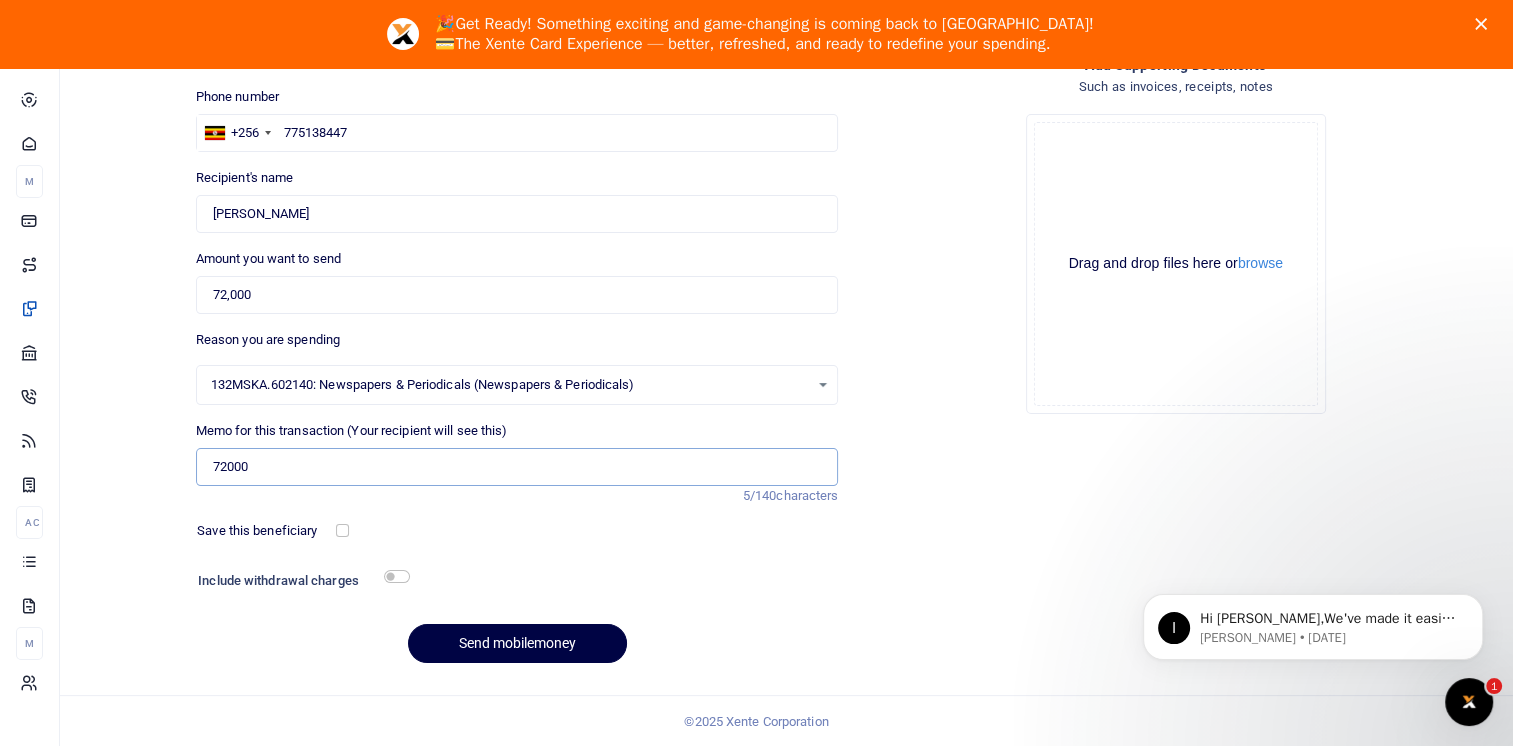 type on "72000" 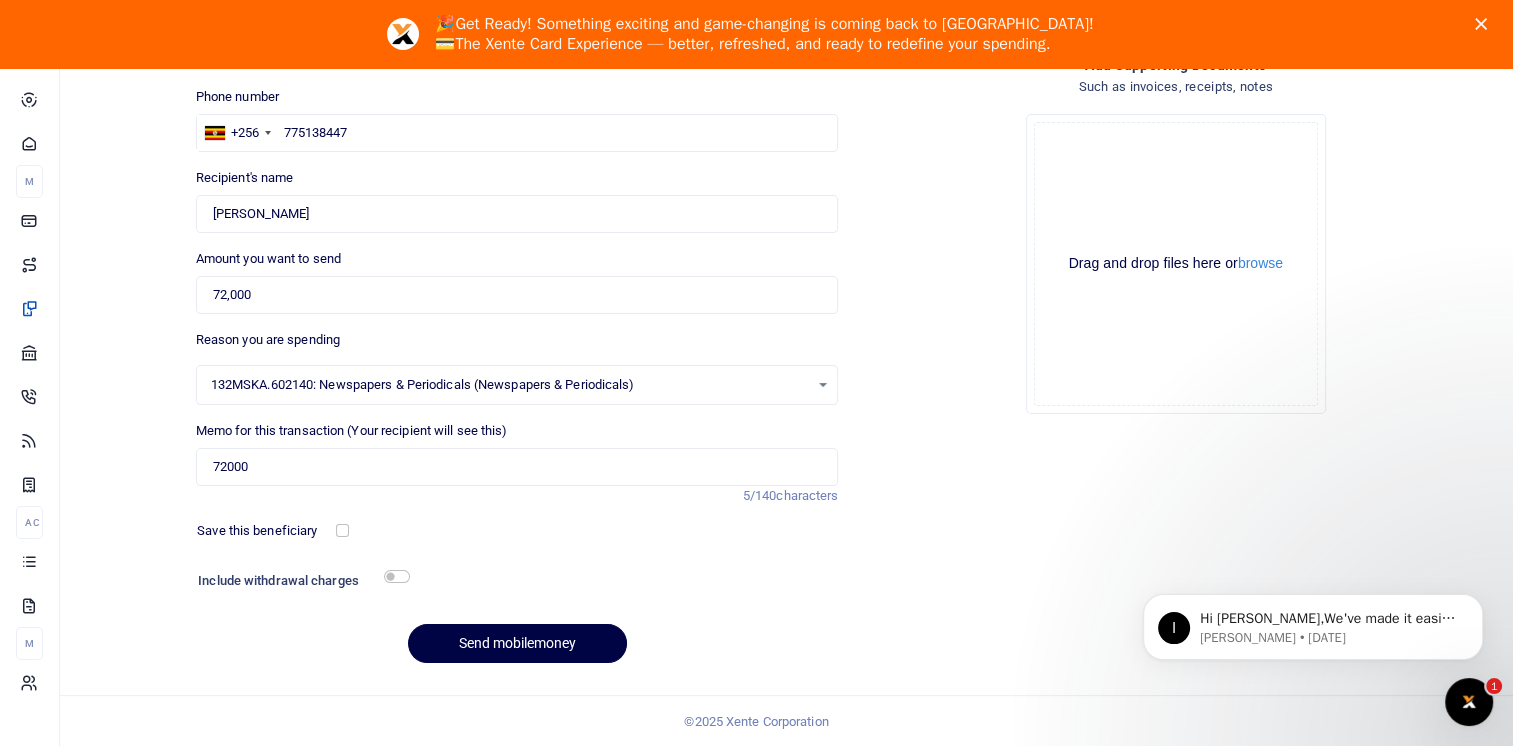 click on "Phone number
+256 Uganda +256 775138447
Phone is required.
Recipient's name
Found
Name is required.
Amount you want to send
72,000
Amount is required.
72000" at bounding box center (517, 383) 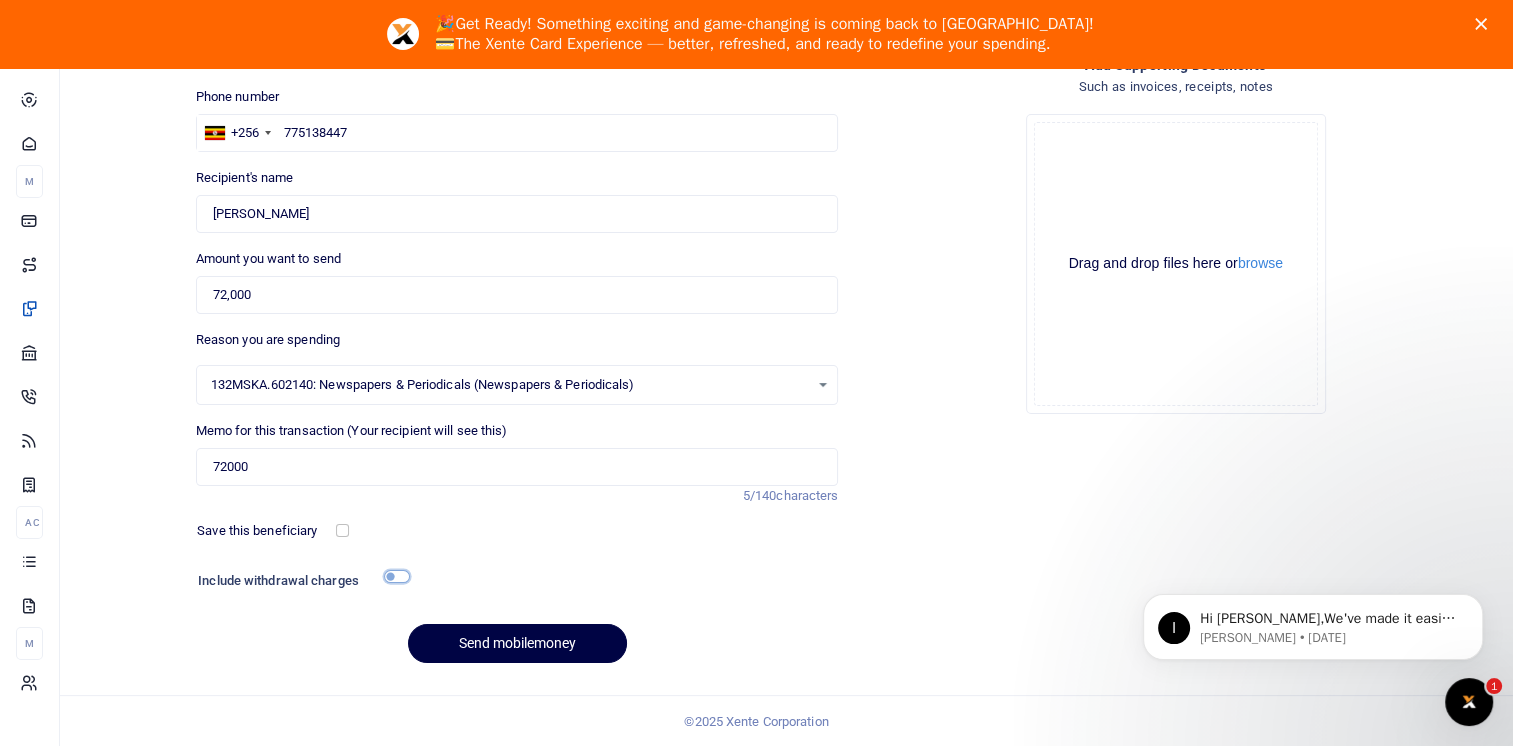 click at bounding box center (397, 576) 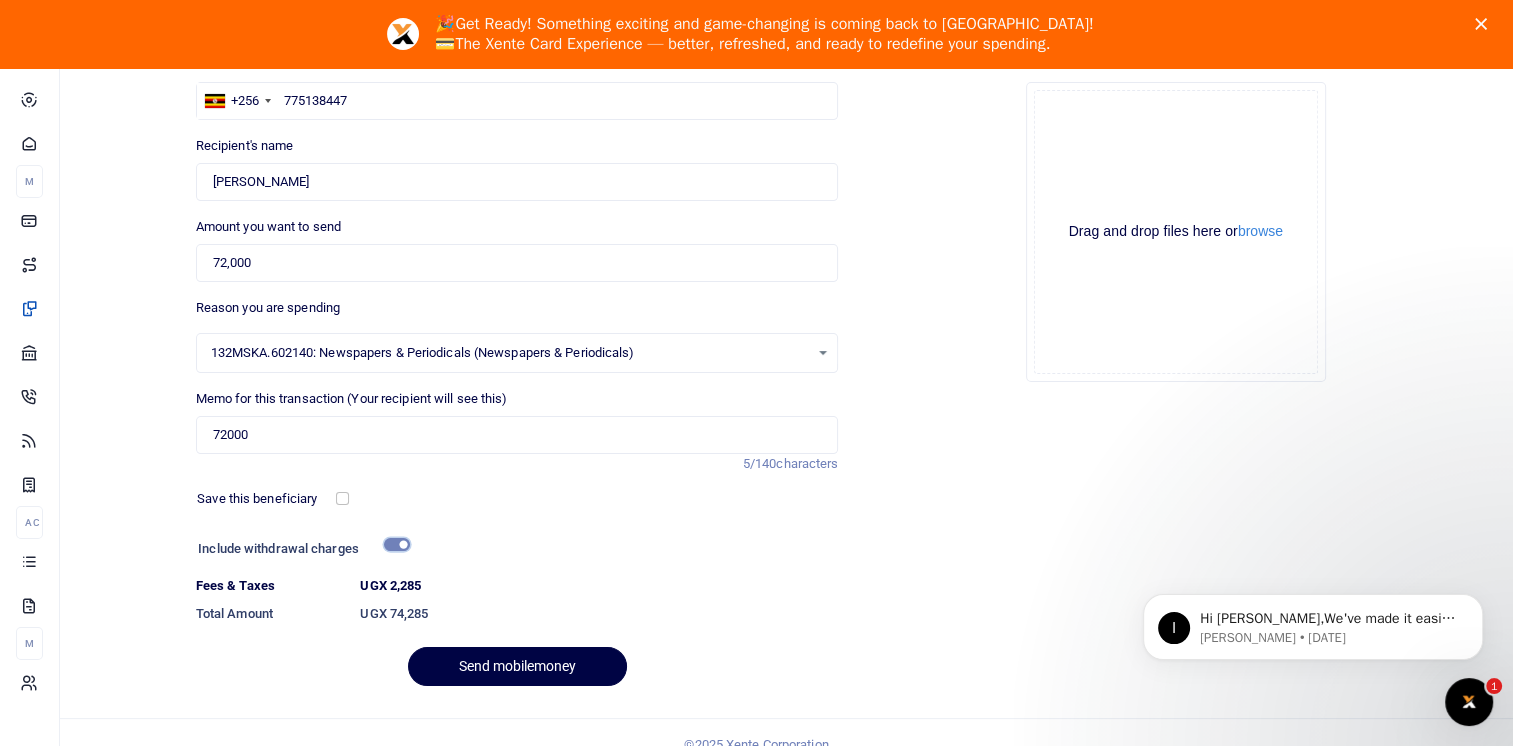 scroll, scrollTop: 242, scrollLeft: 0, axis: vertical 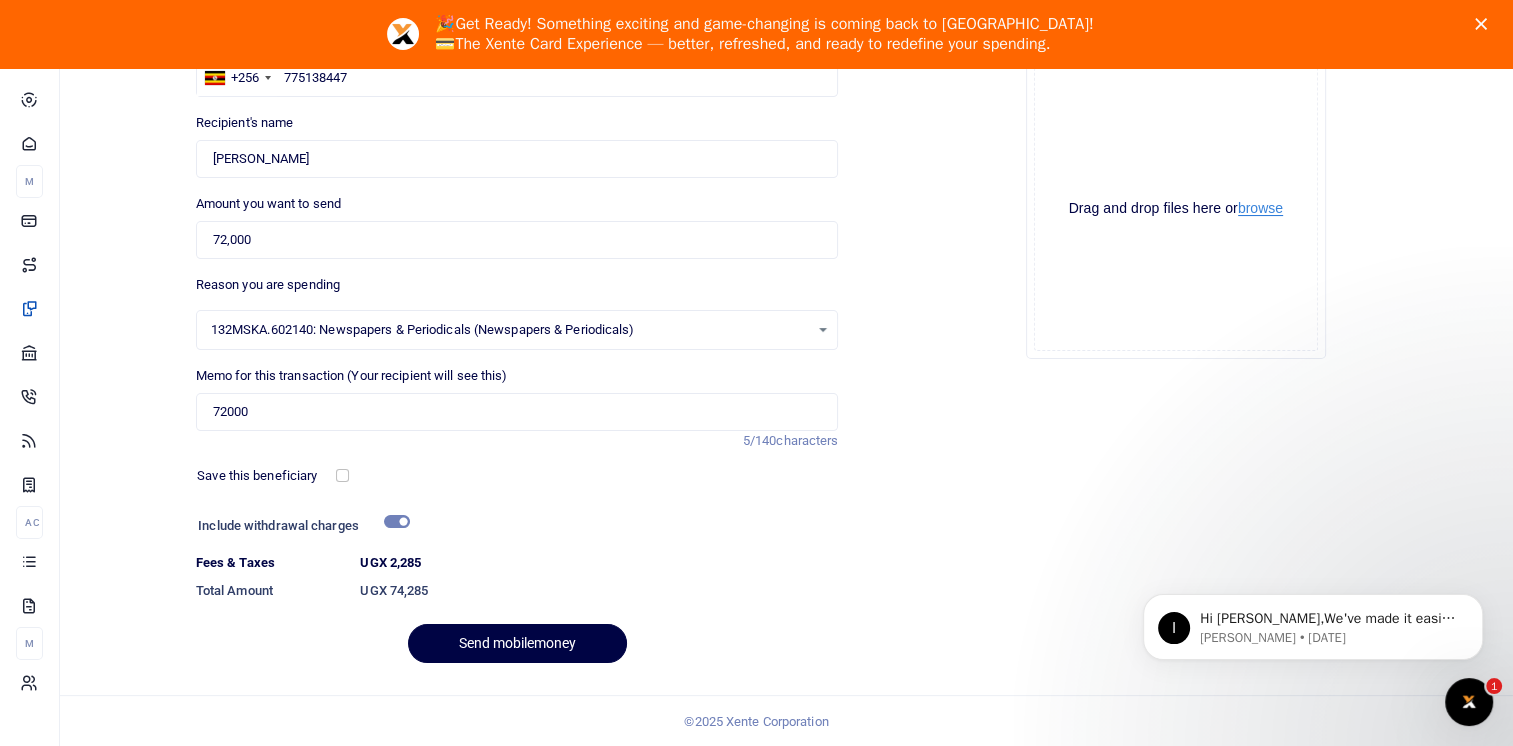 click on "browse" at bounding box center (1260, 208) 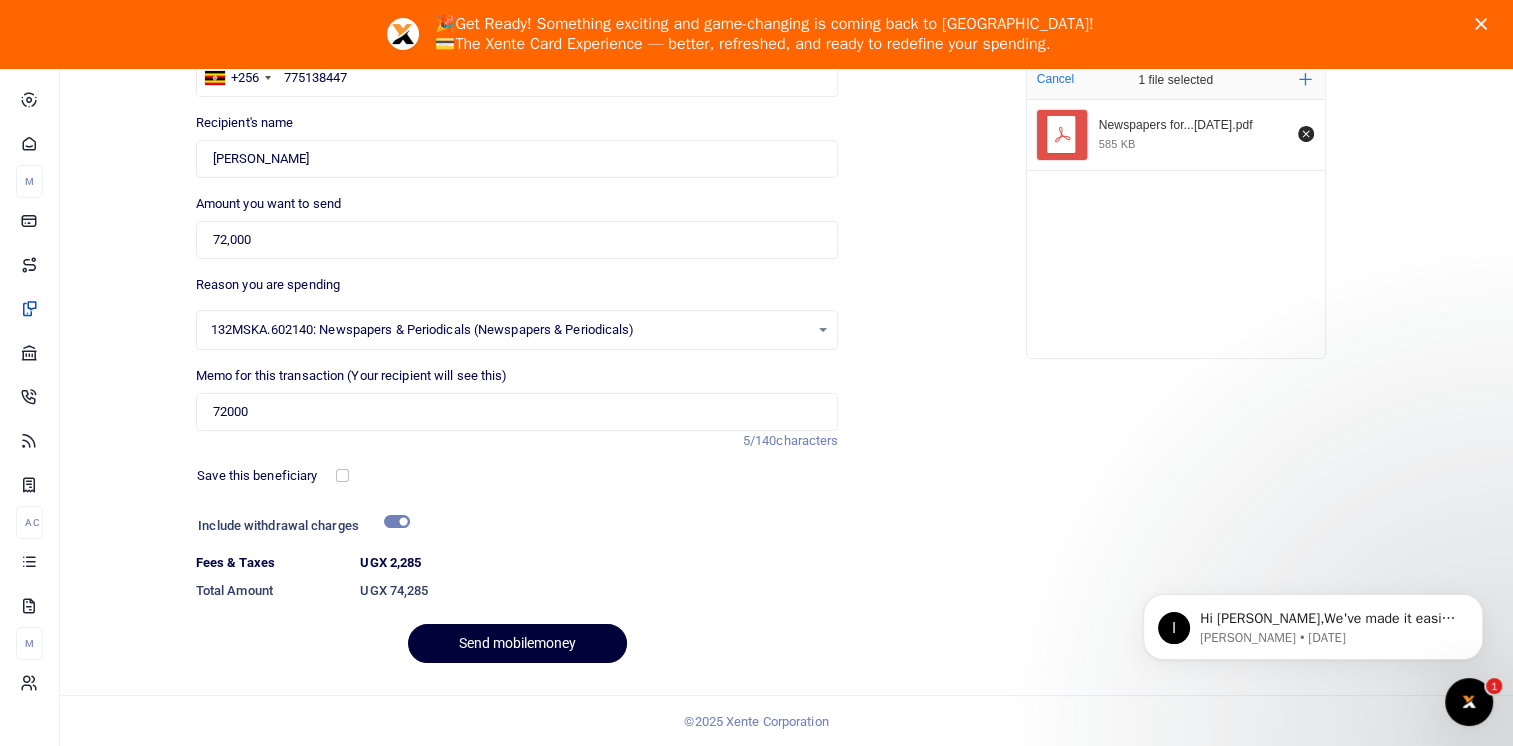 click on "Send mobilemoney" at bounding box center [517, 643] 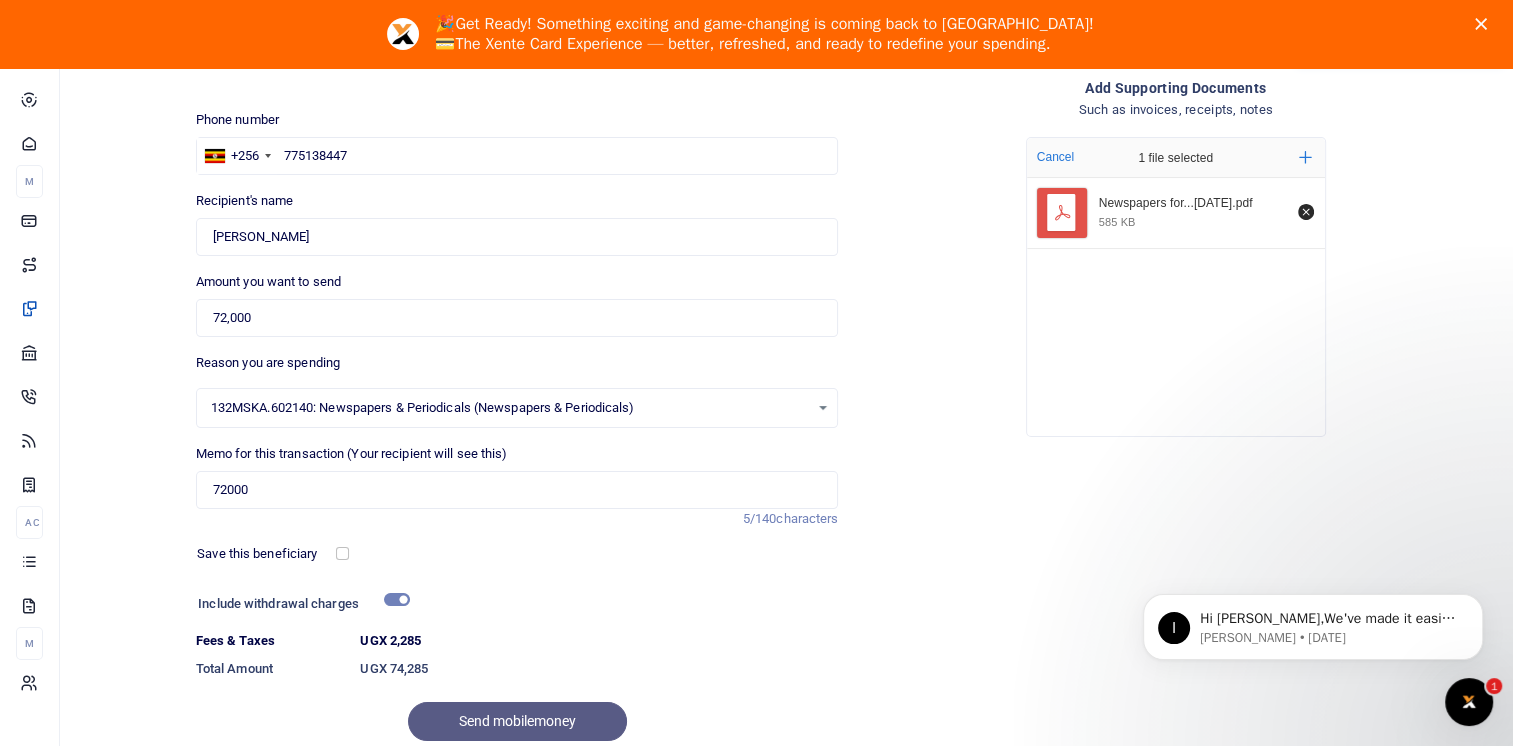 scroll, scrollTop: 142, scrollLeft: 0, axis: vertical 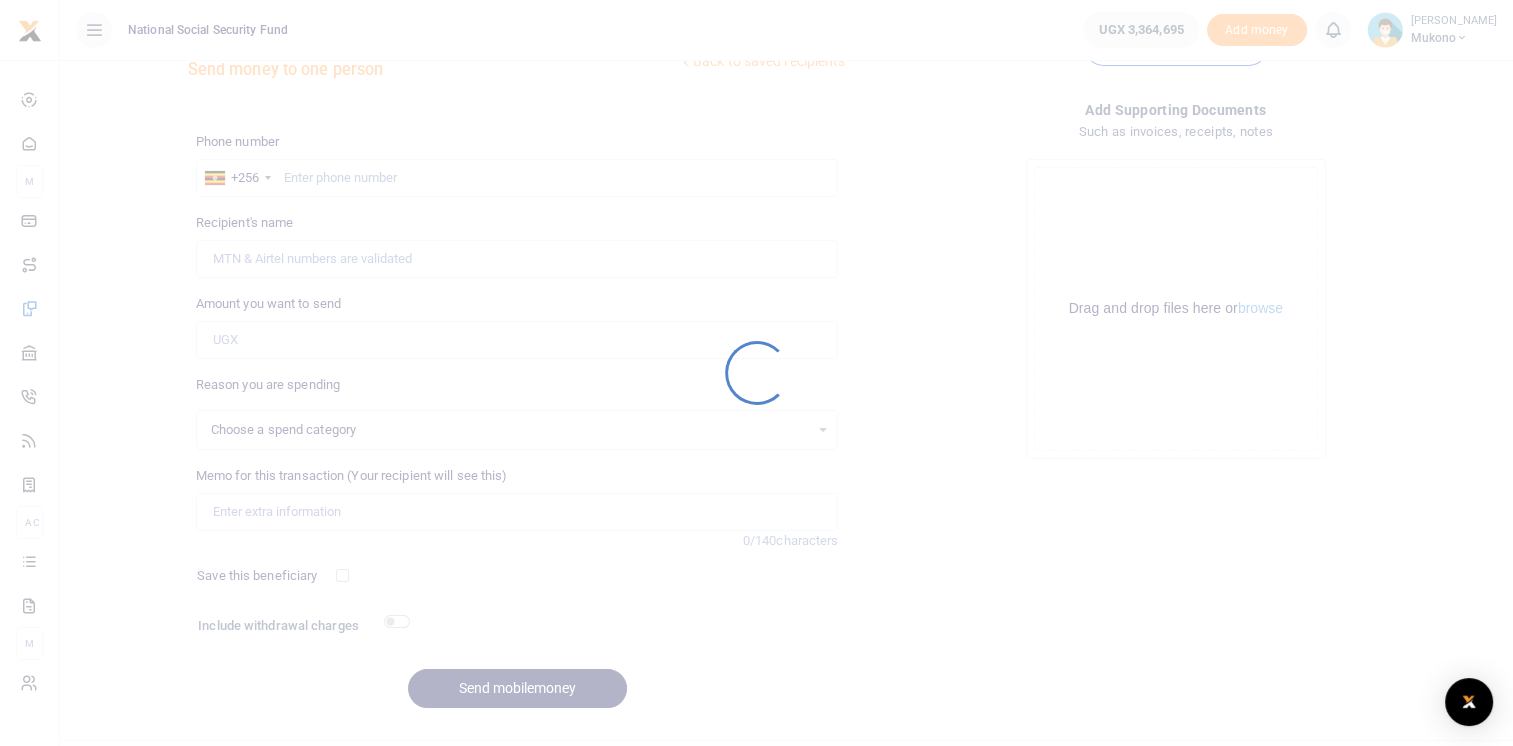 select 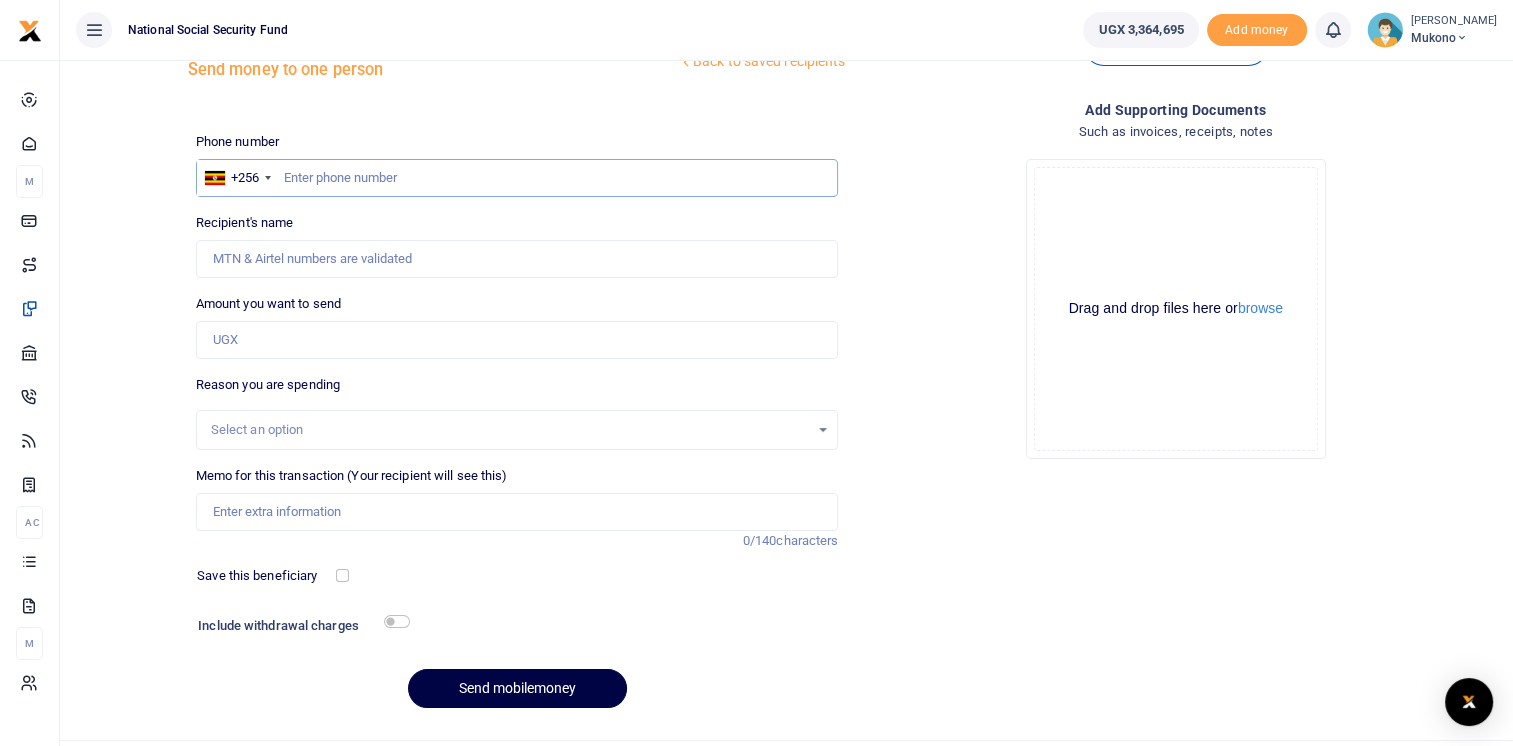 click at bounding box center [517, 178] 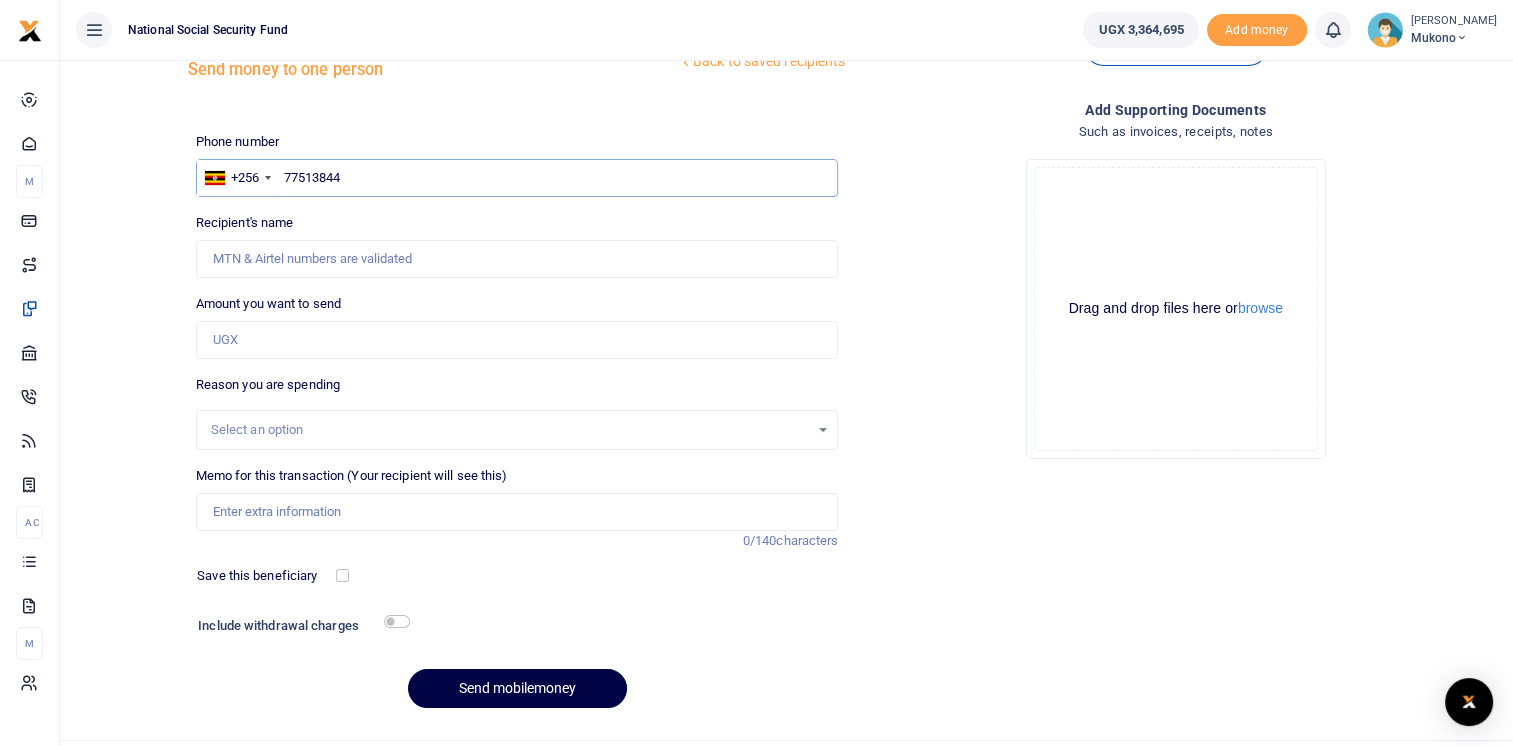 type on "775138447" 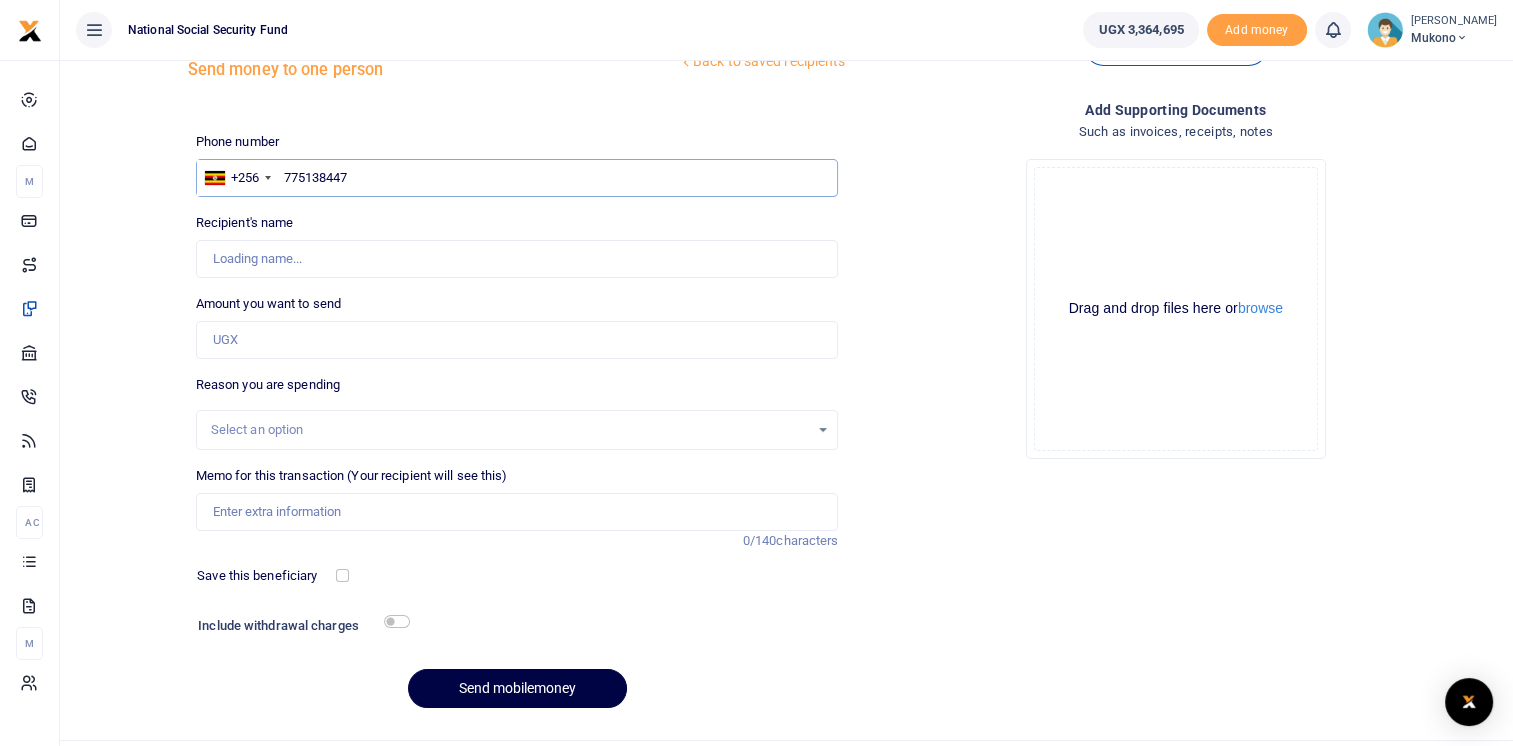 type on "[PERSON_NAME]" 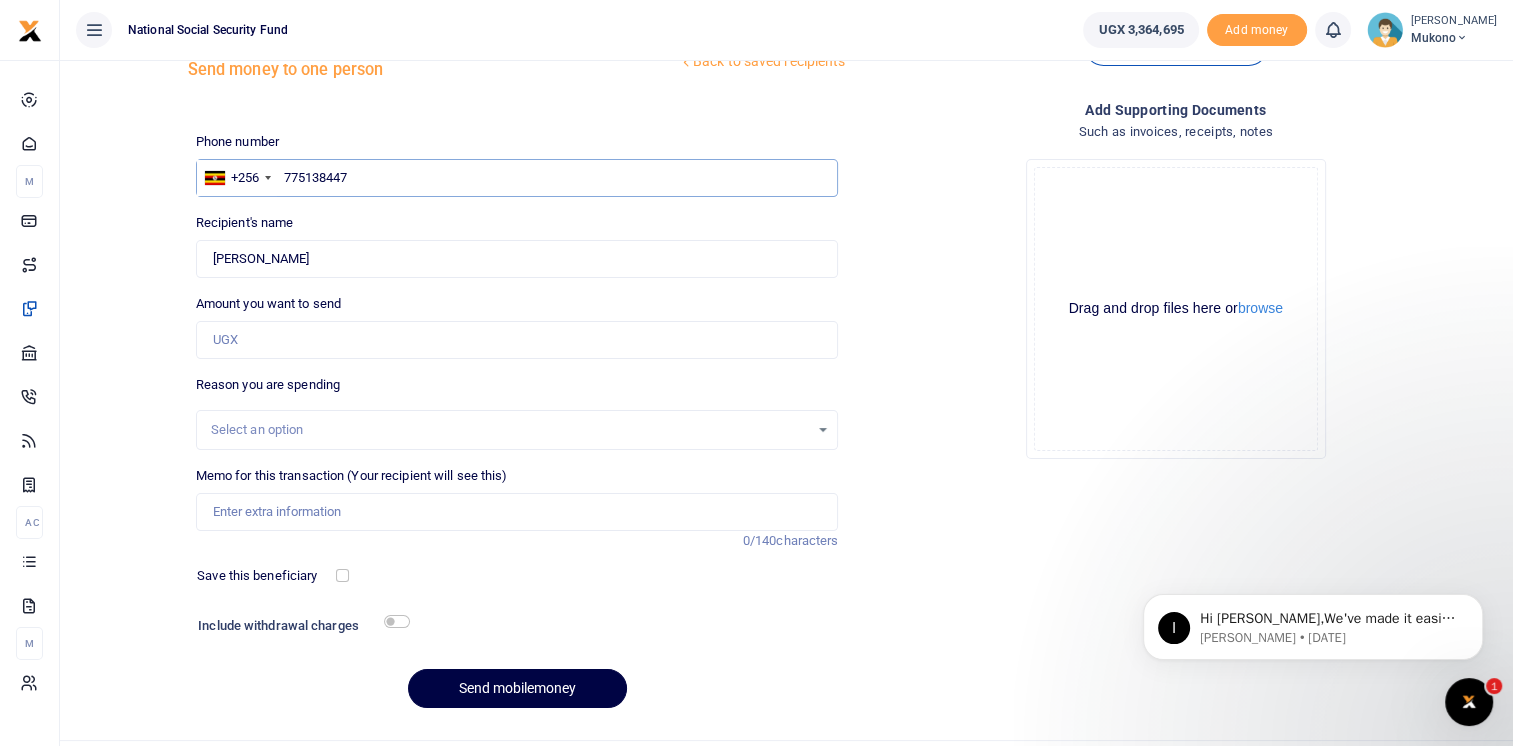 scroll, scrollTop: 0, scrollLeft: 0, axis: both 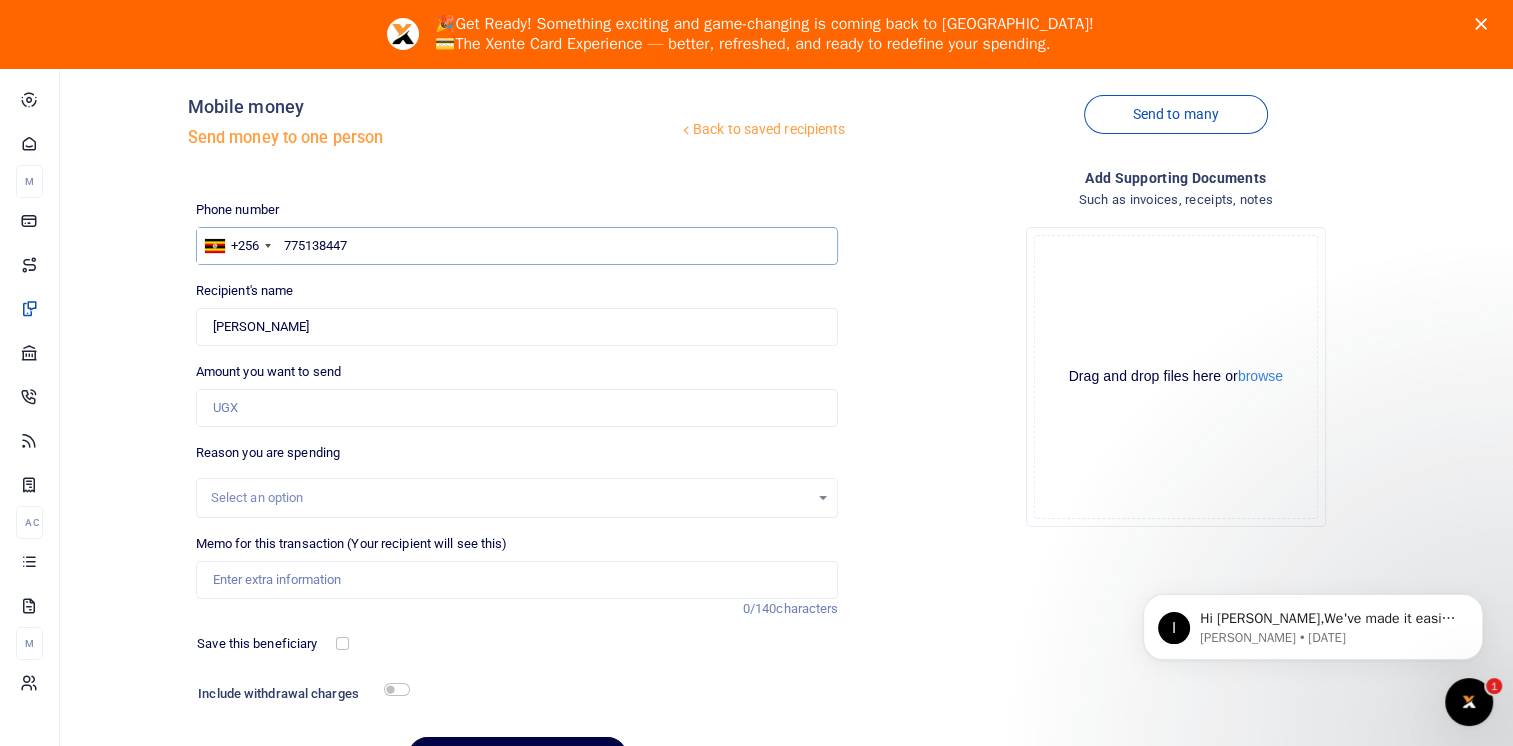type on "775138447" 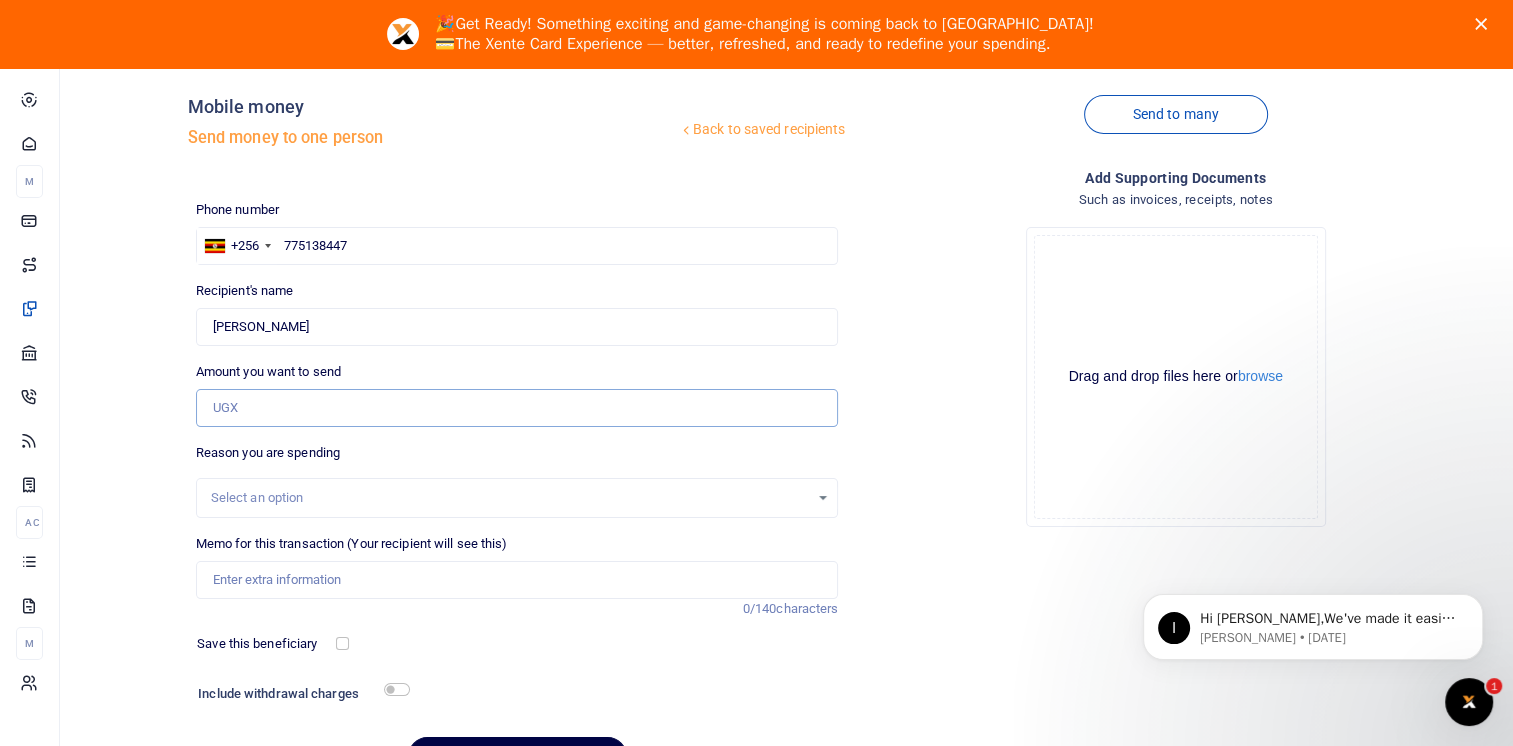 click on "Amount you want to send" at bounding box center [517, 408] 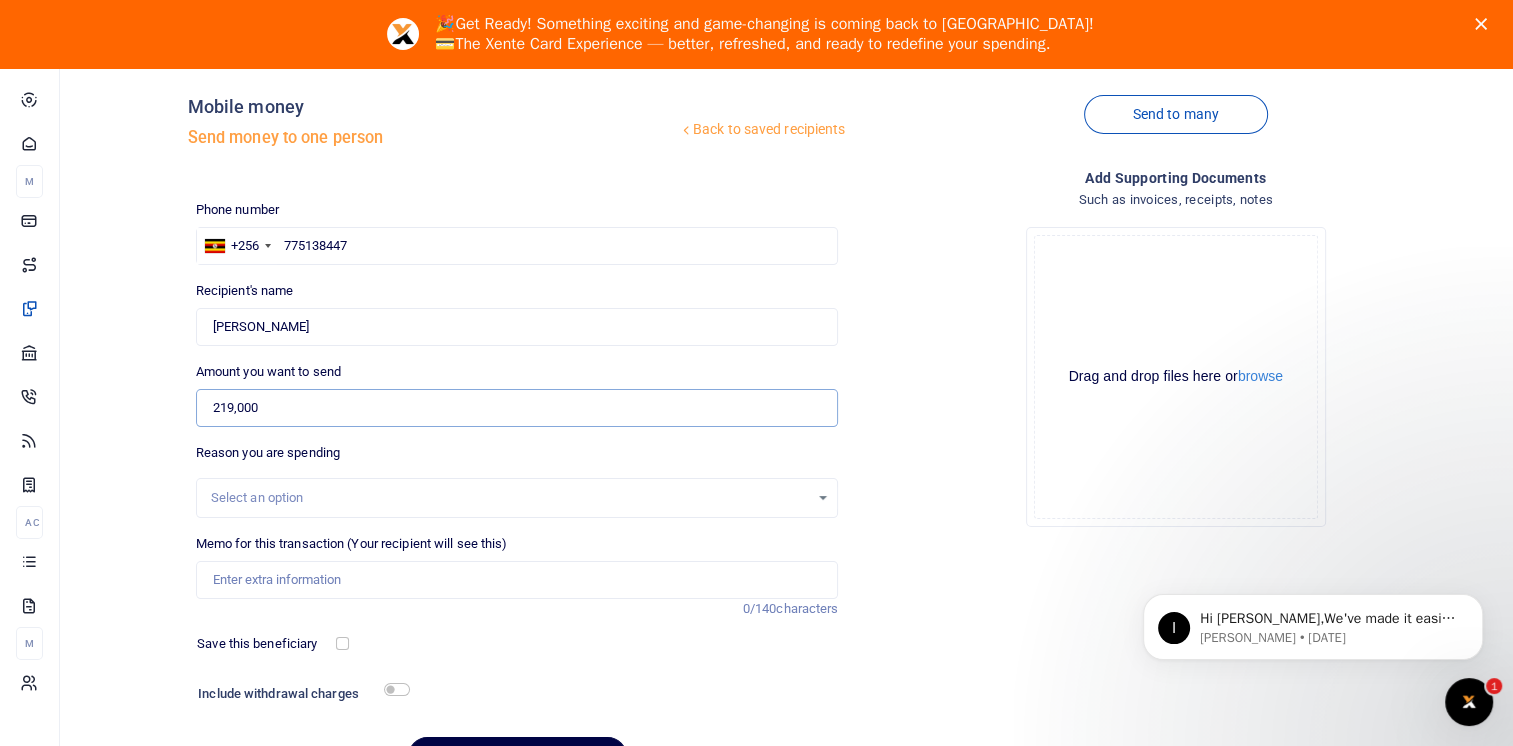 type on "219,000" 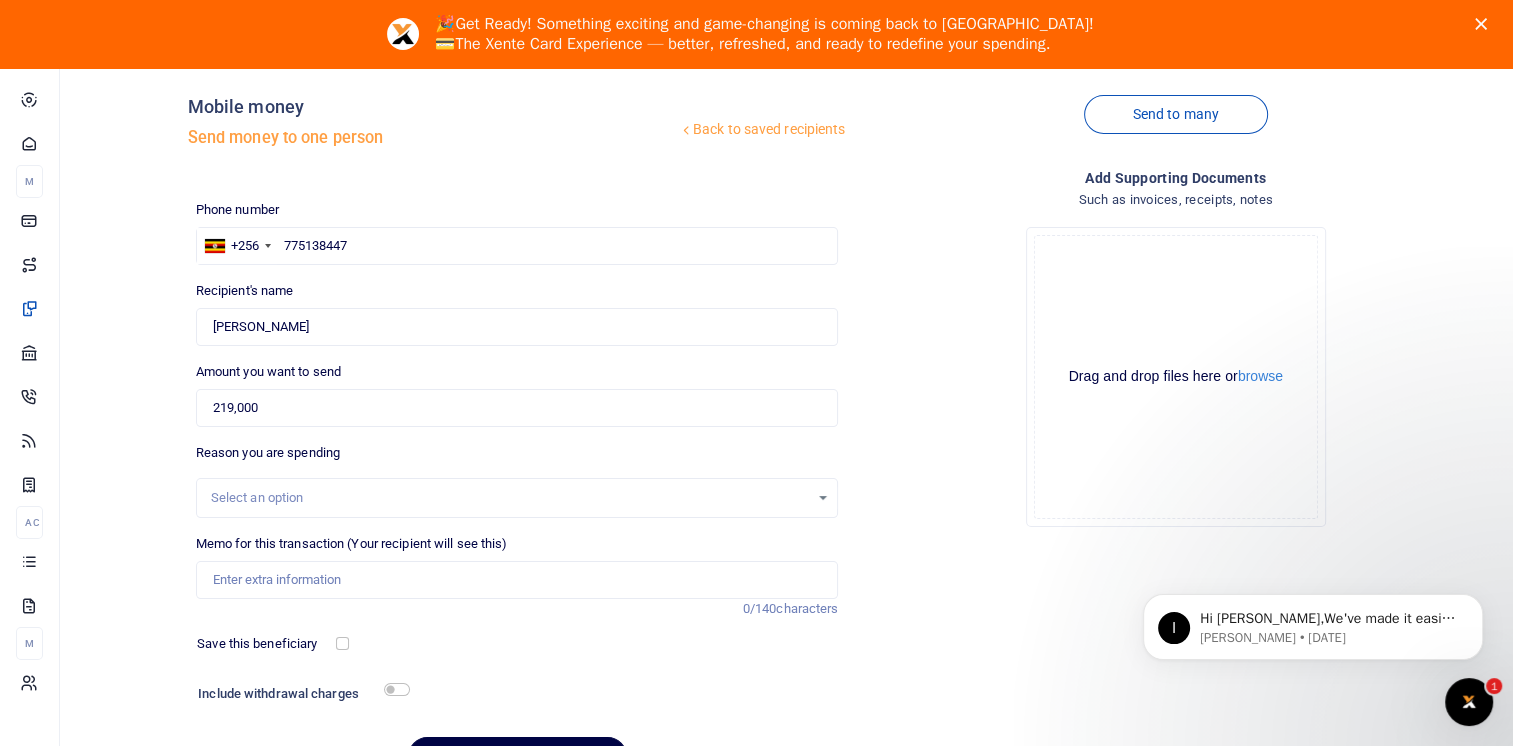 click on "Select an option" at bounding box center (510, 498) 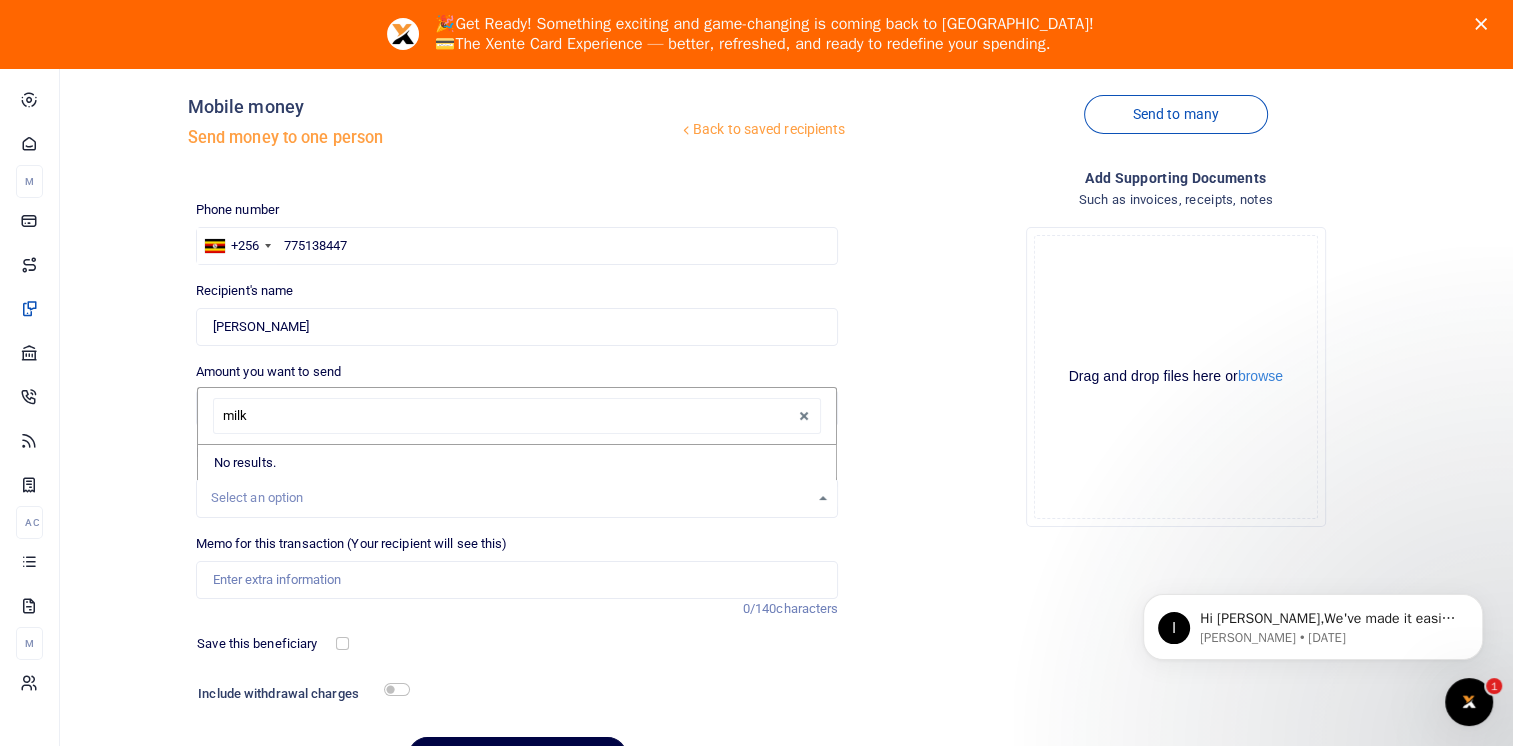 click on "milk" at bounding box center [517, 416] 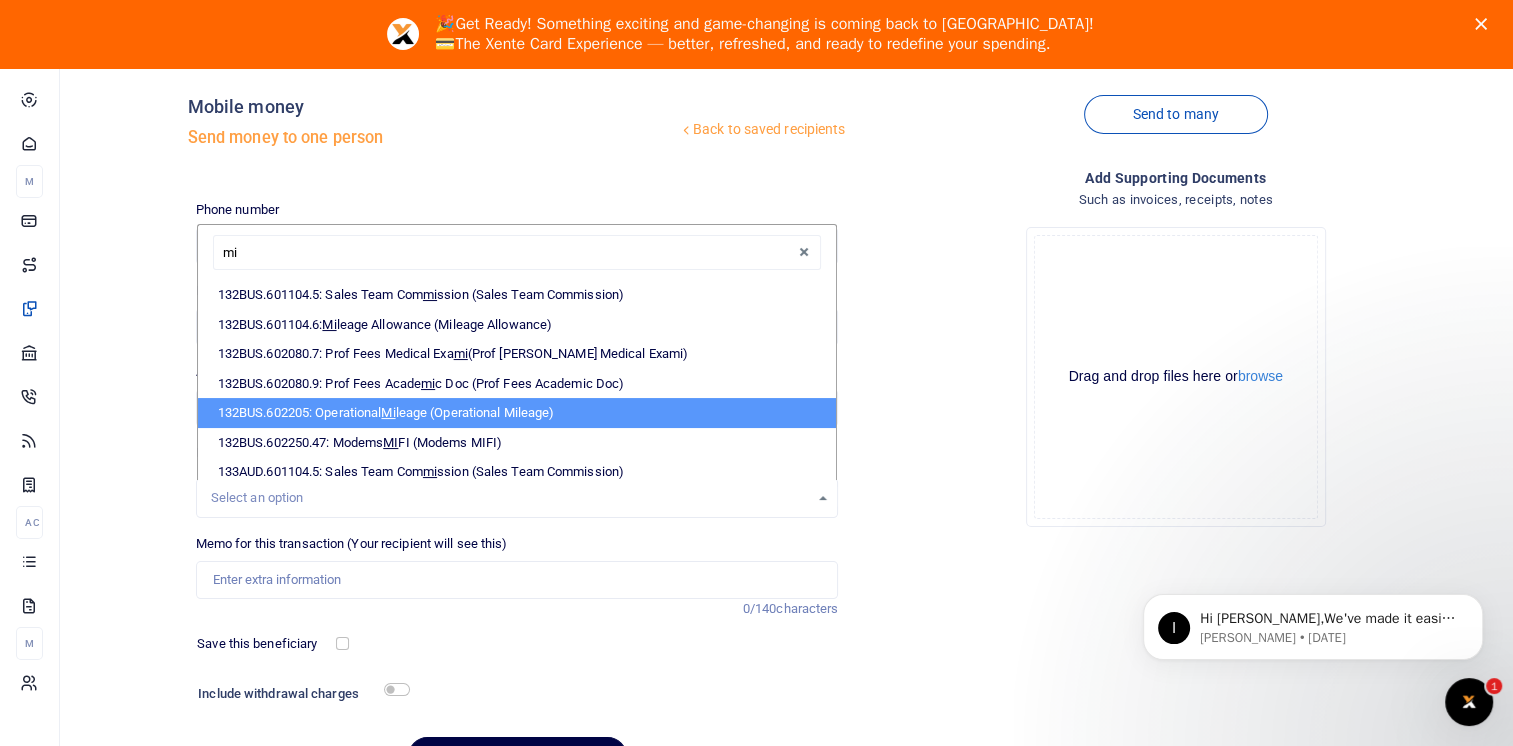 type on "m" 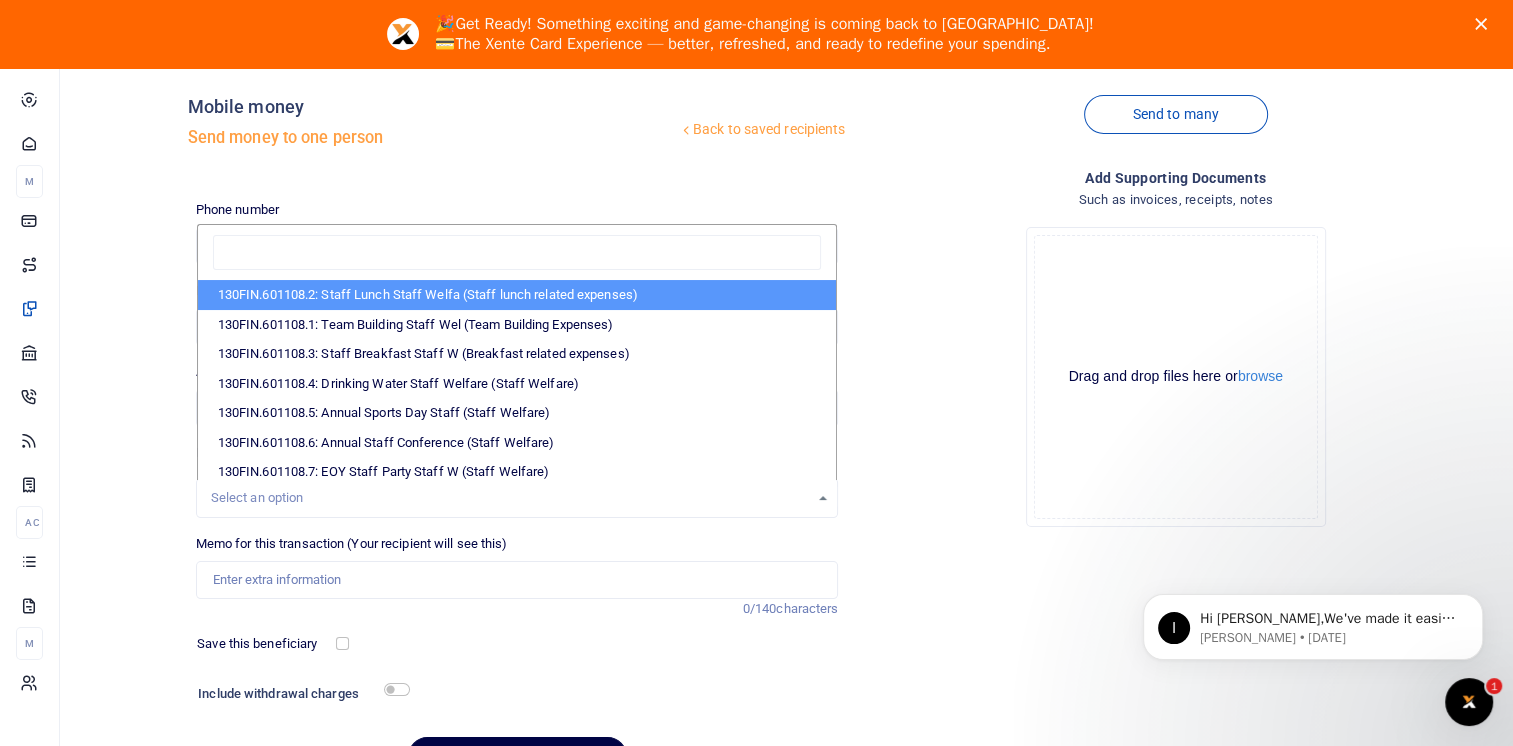 click on "Drop your files here Drag and drop files here or  browse Powered by  Uppy" at bounding box center [1175, 377] 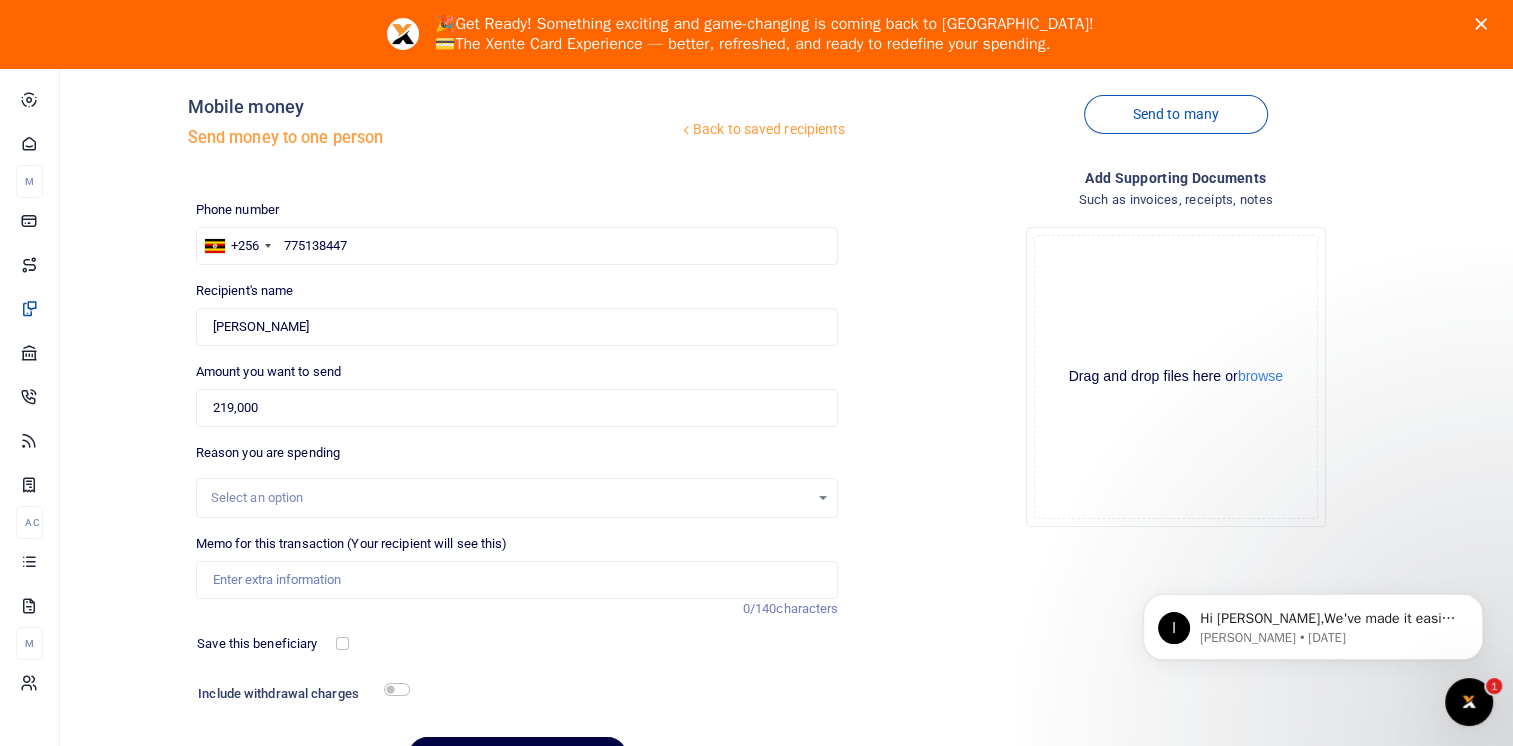 click on "Select an option" at bounding box center [510, 498] 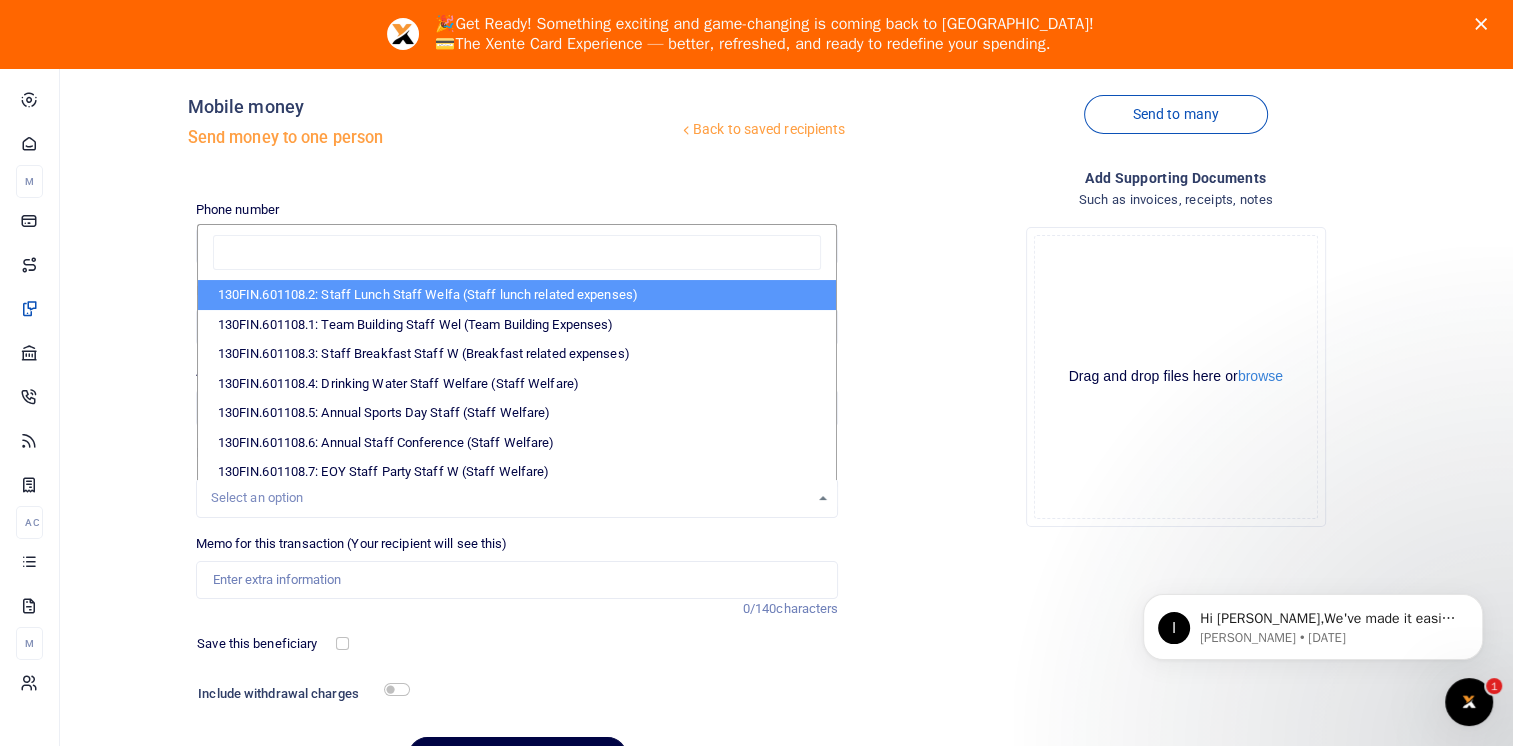 click on "Select an option" at bounding box center (510, 498) 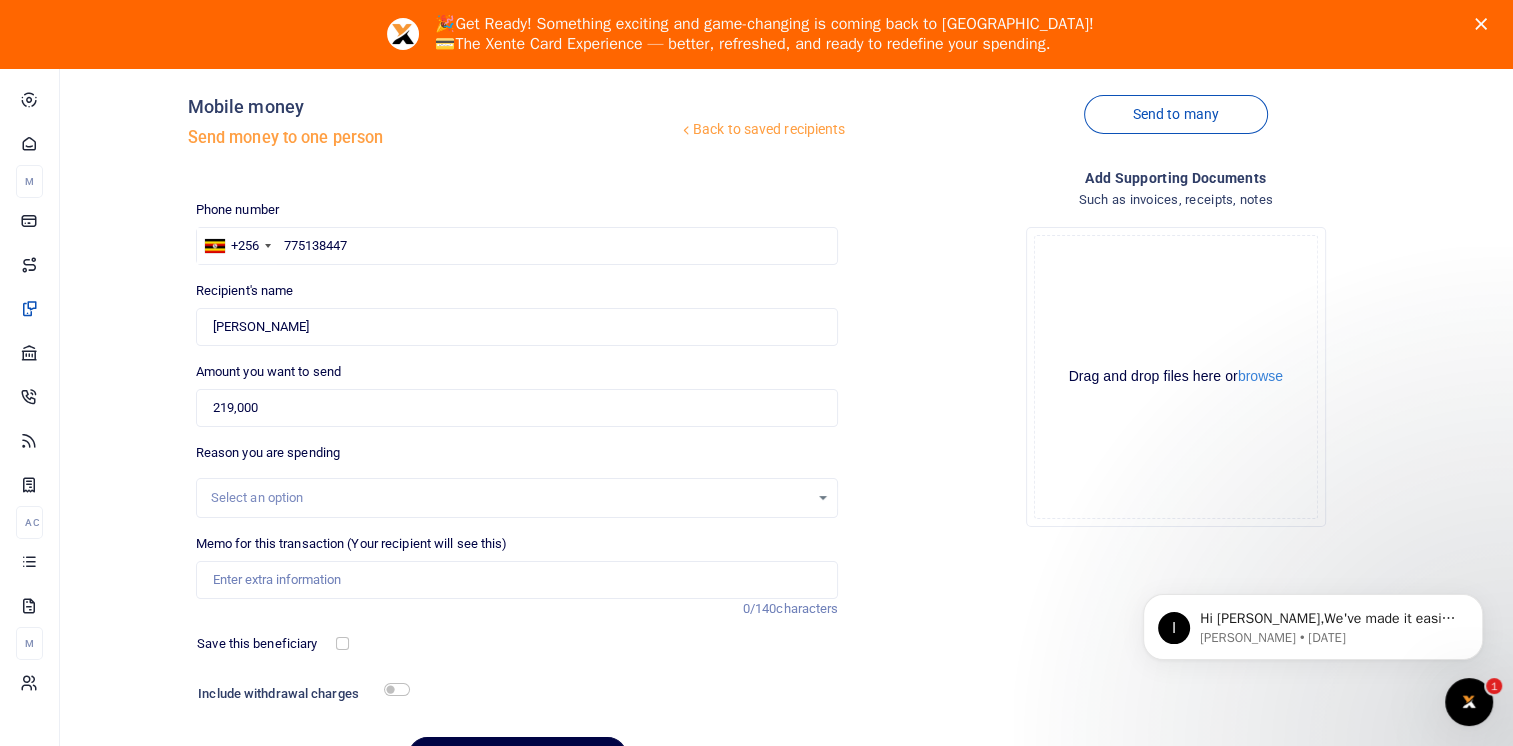 click on "Select an option" at bounding box center [510, 498] 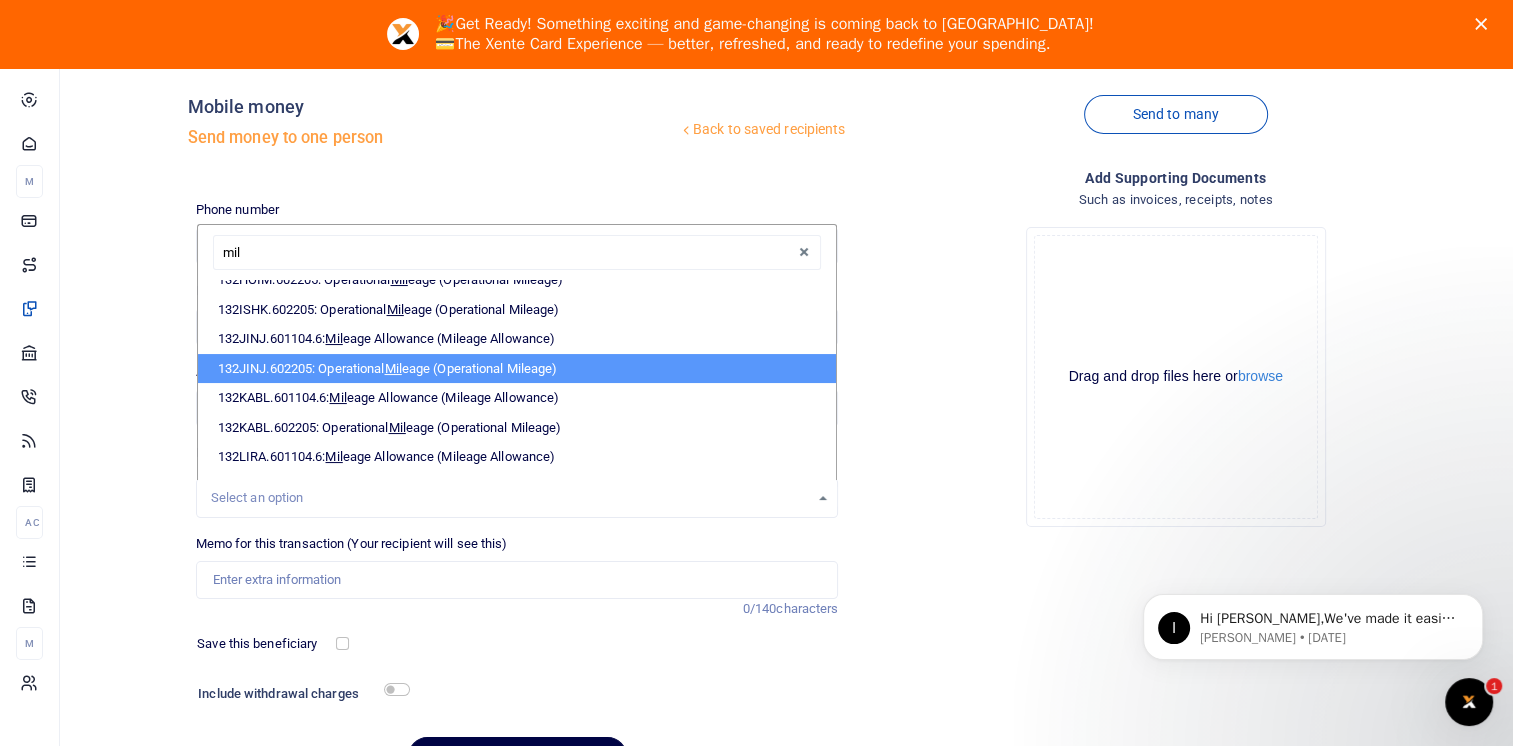 scroll, scrollTop: 1300, scrollLeft: 0, axis: vertical 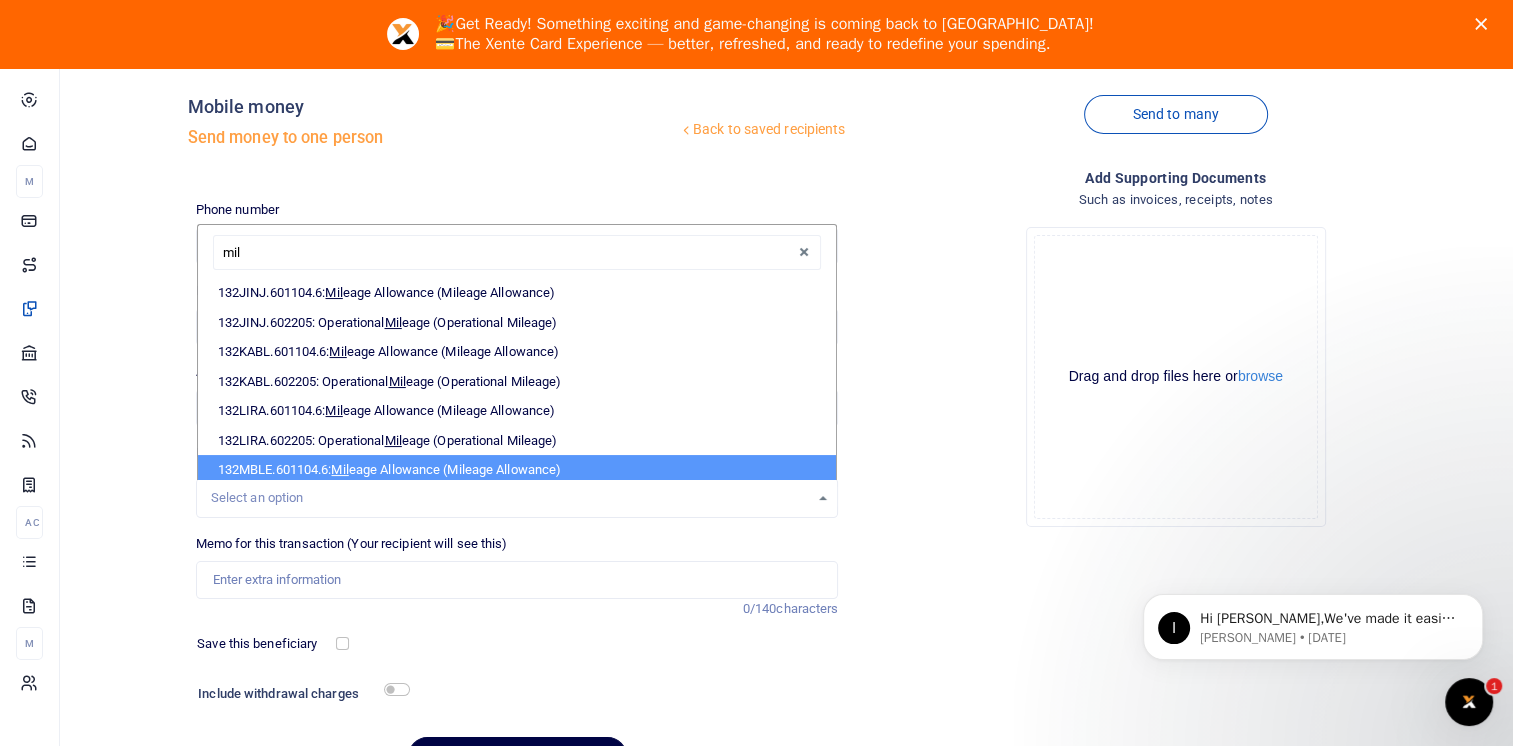 type on "mil" 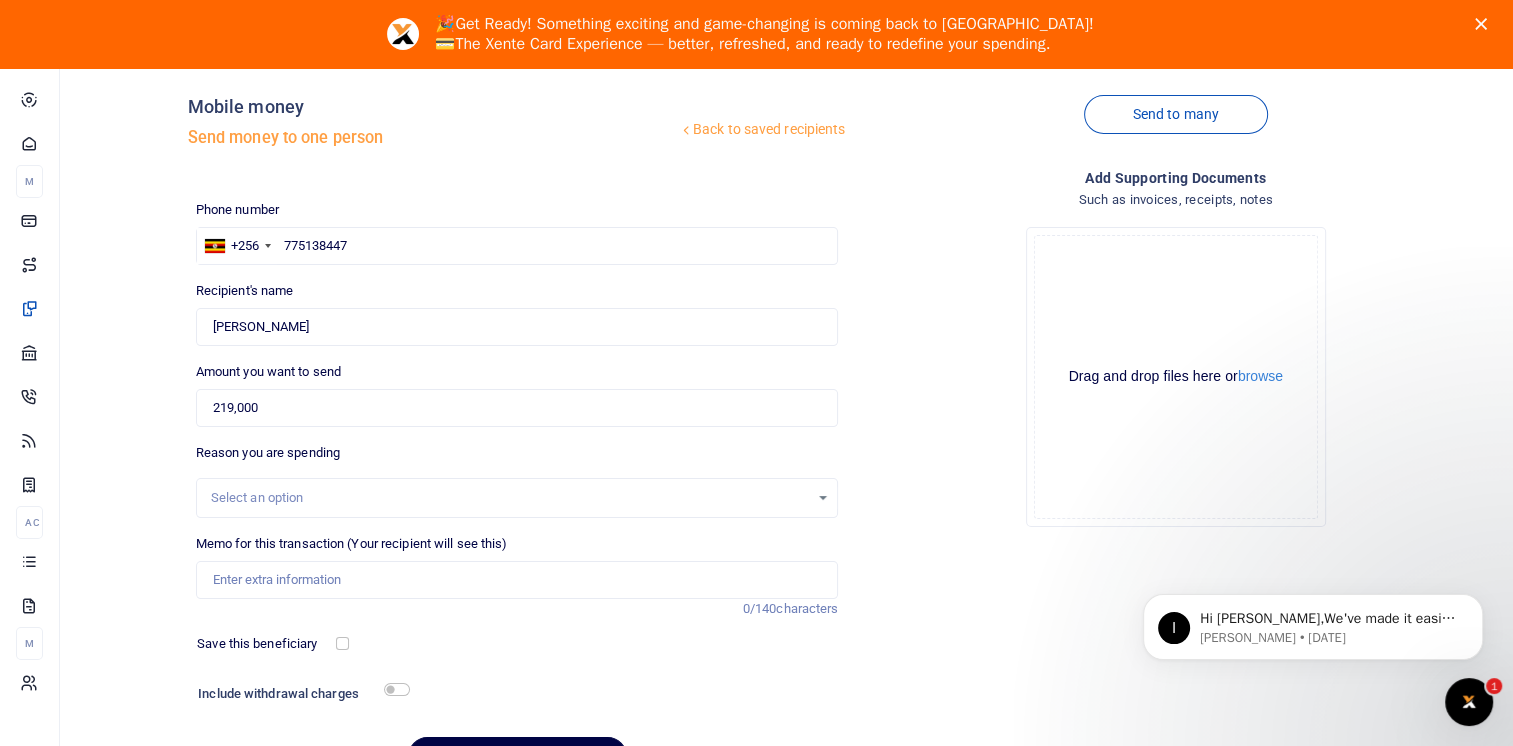 click on "Select an option" at bounding box center (510, 498) 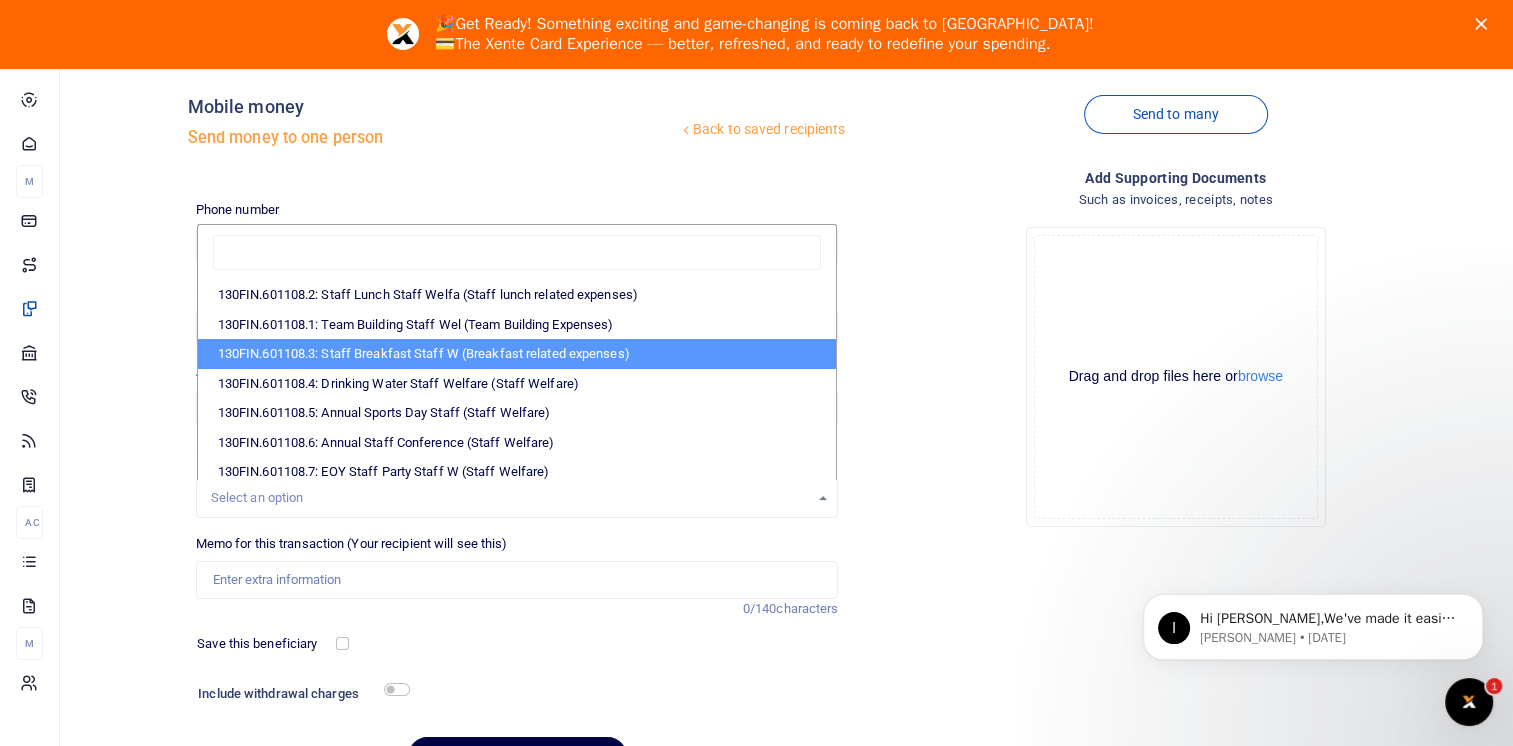 click on "130FIN.601108.3: Staff Breakfast Staff W (Breakfast related expenses)" at bounding box center [517, 354] 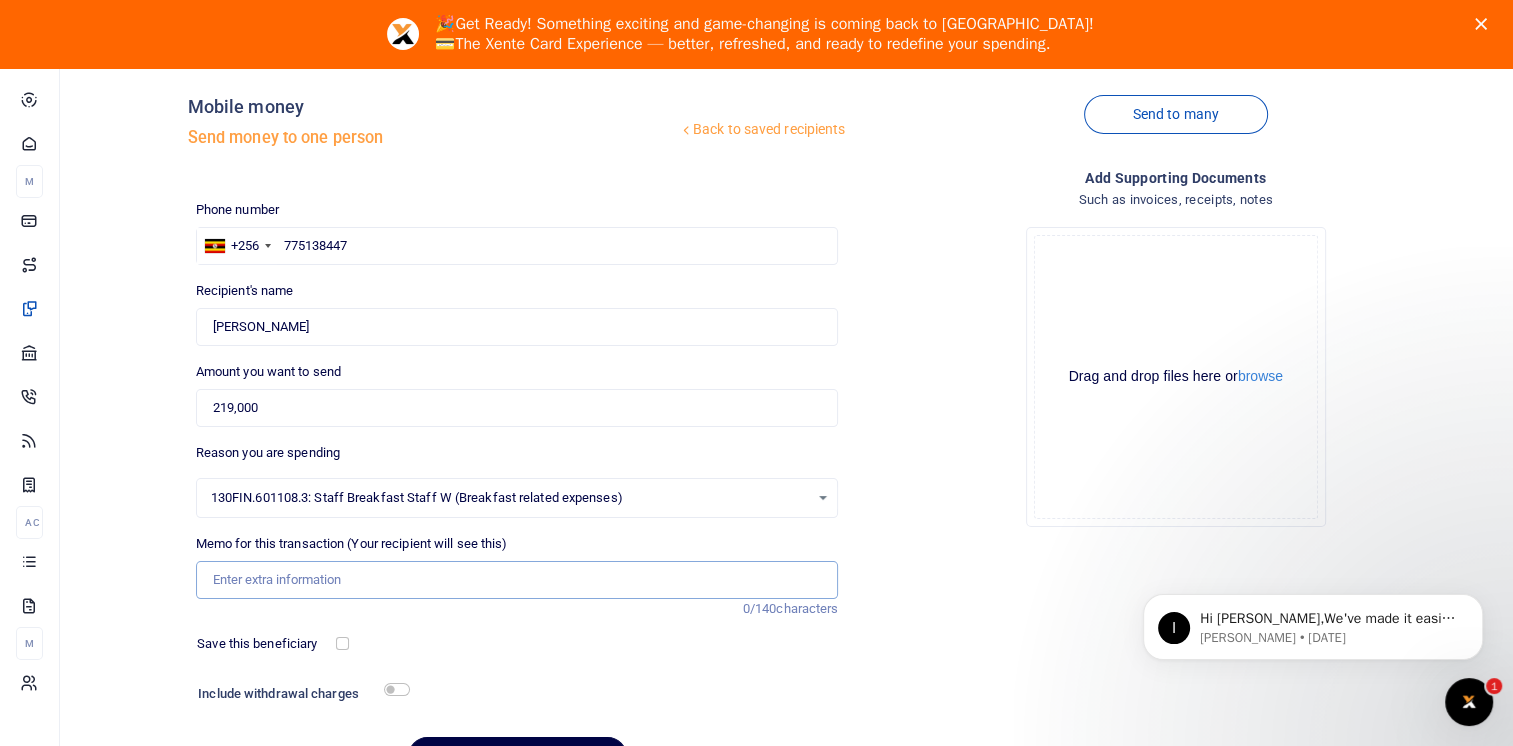 click on "Memo for this transaction (Your recipient will see this)" at bounding box center [517, 580] 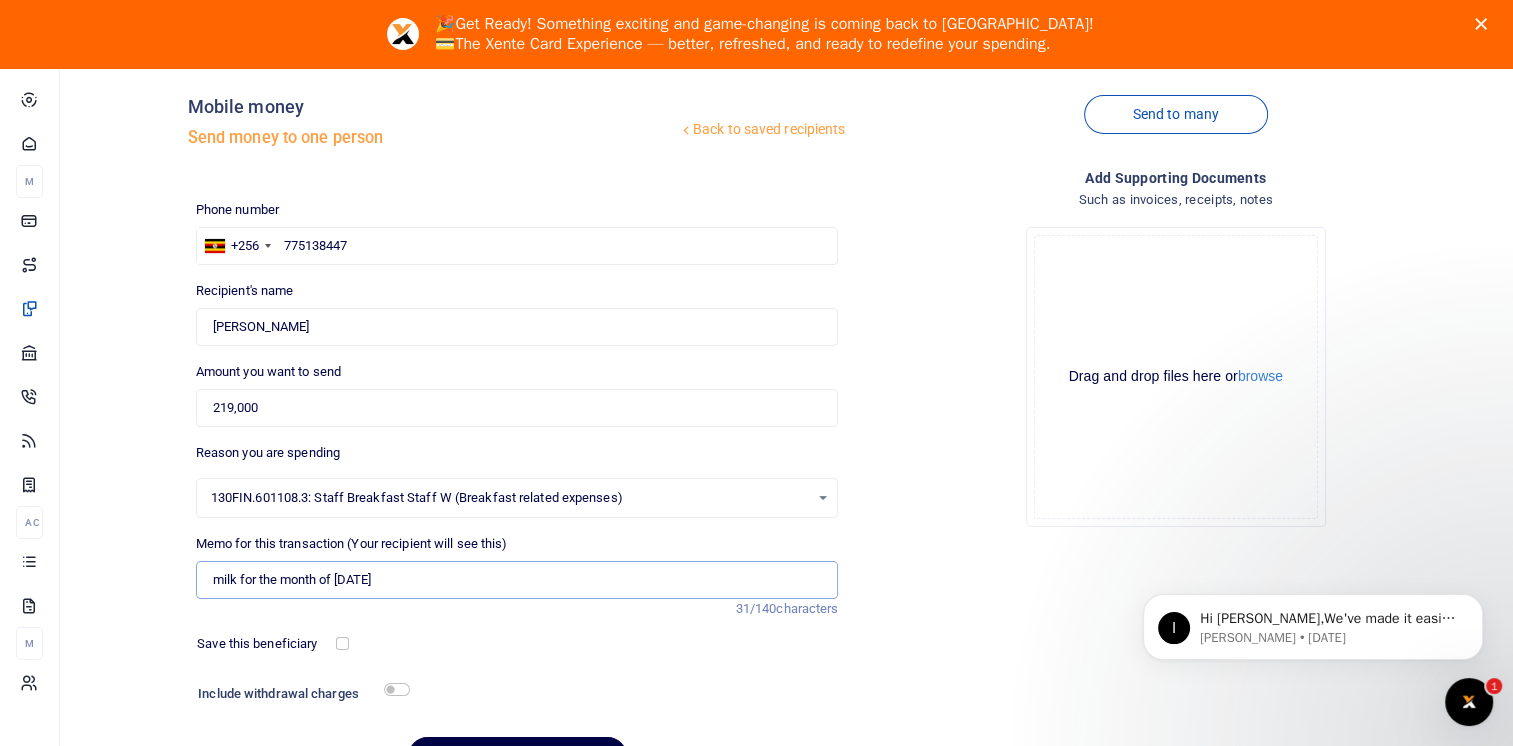 type on "milk for the month of june 2025" 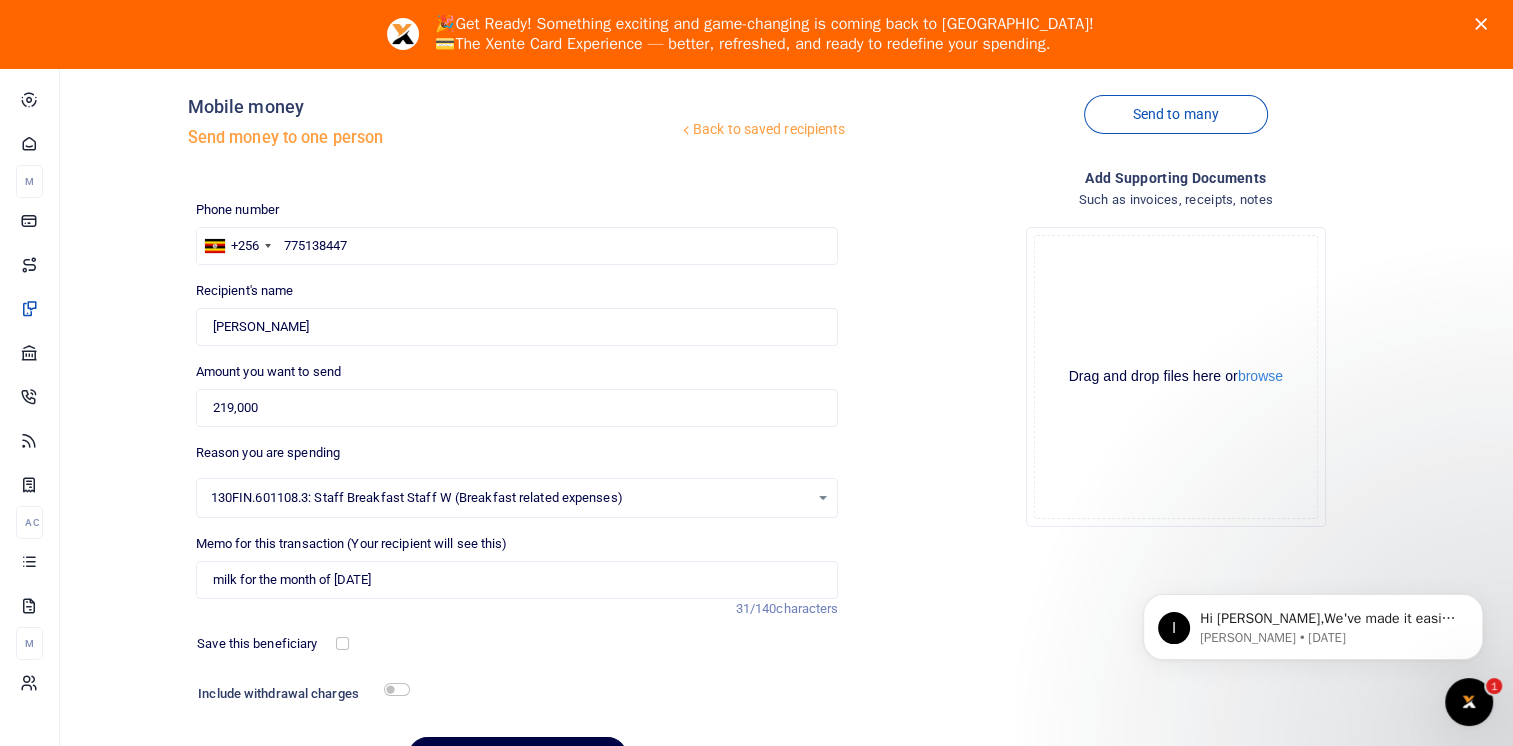 click on "Phone number
+256 Uganda +256 775138447
Phone is required.
Recipient's name
Found
Name is required.
Amount you want to send
219,000
Amount is required.
31/140" at bounding box center [517, 496] 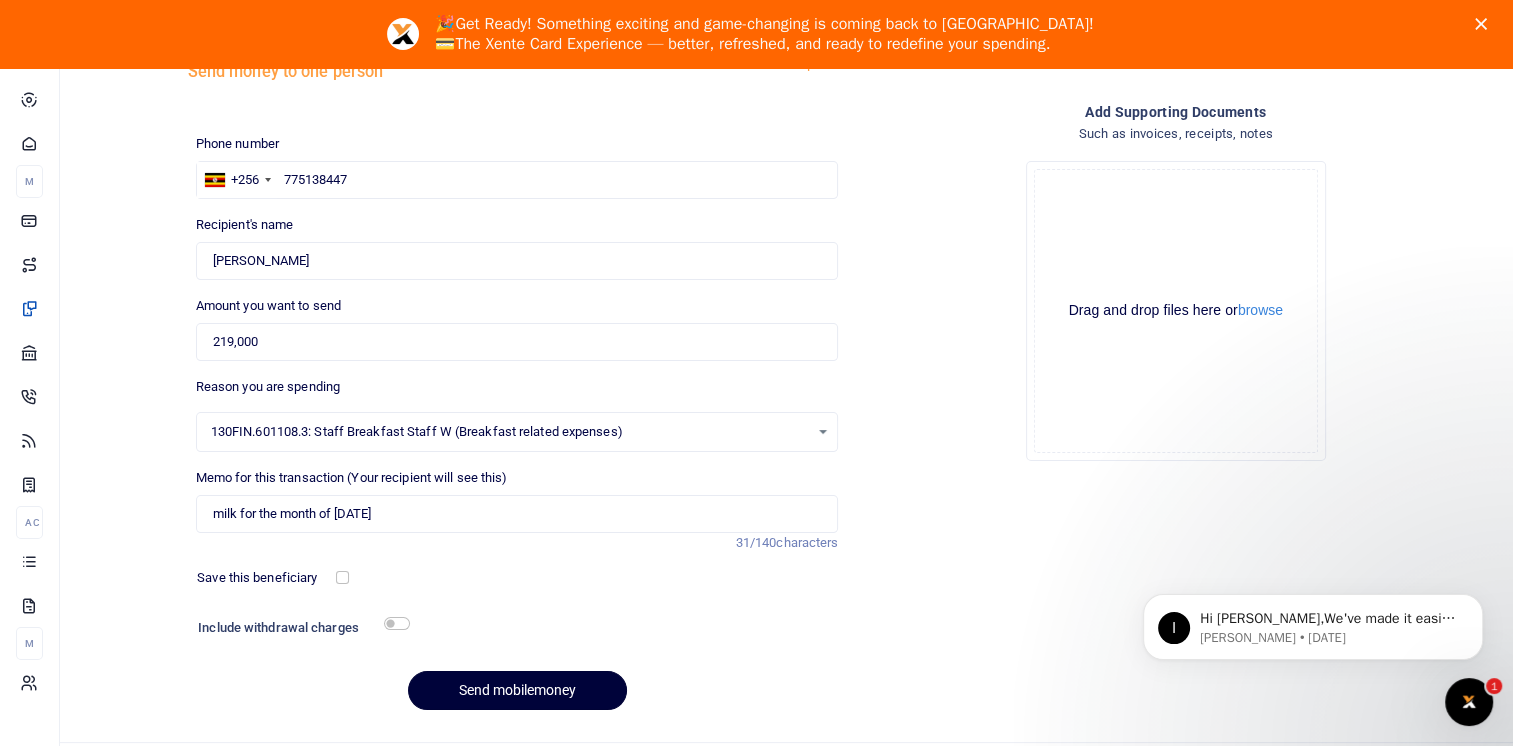 scroll, scrollTop: 174, scrollLeft: 0, axis: vertical 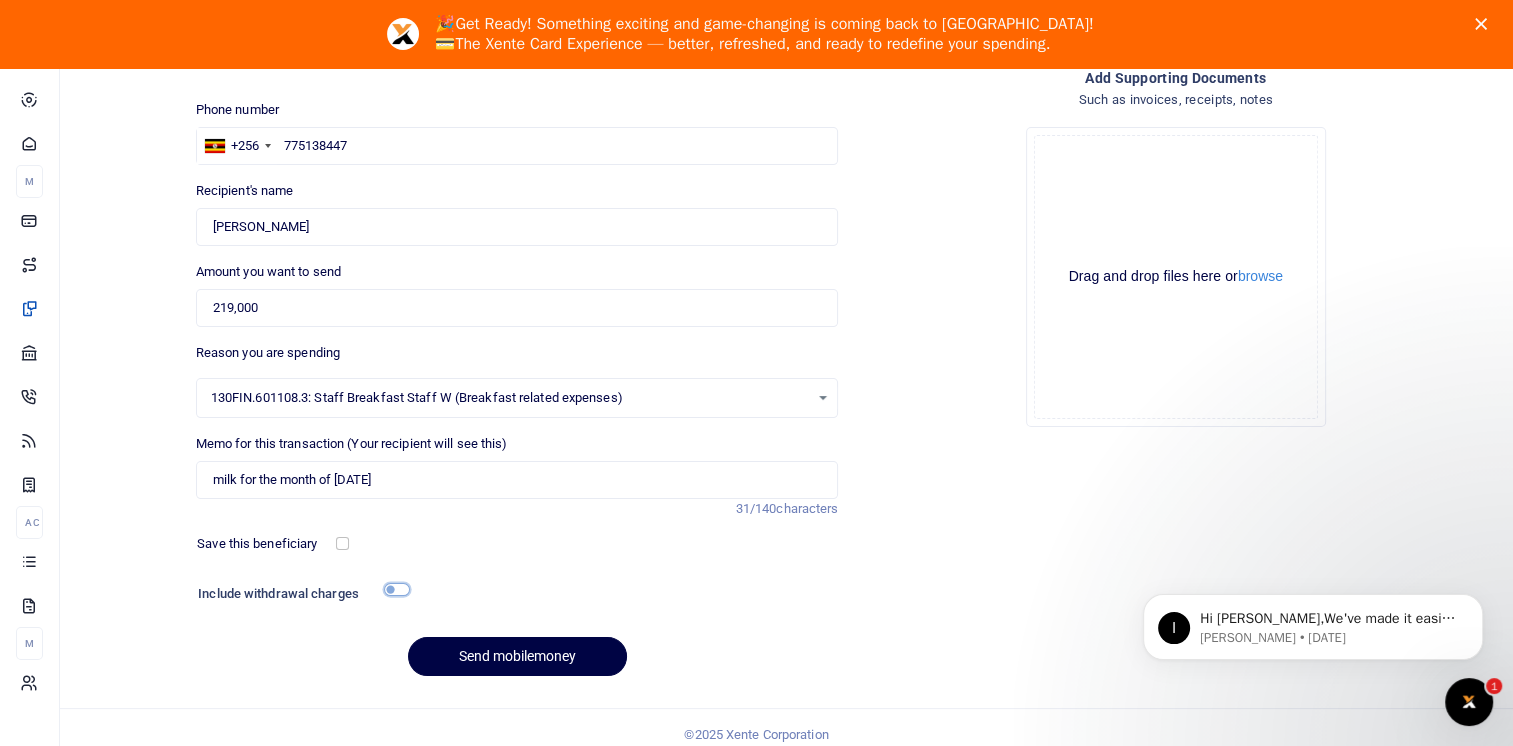 click at bounding box center (397, 589) 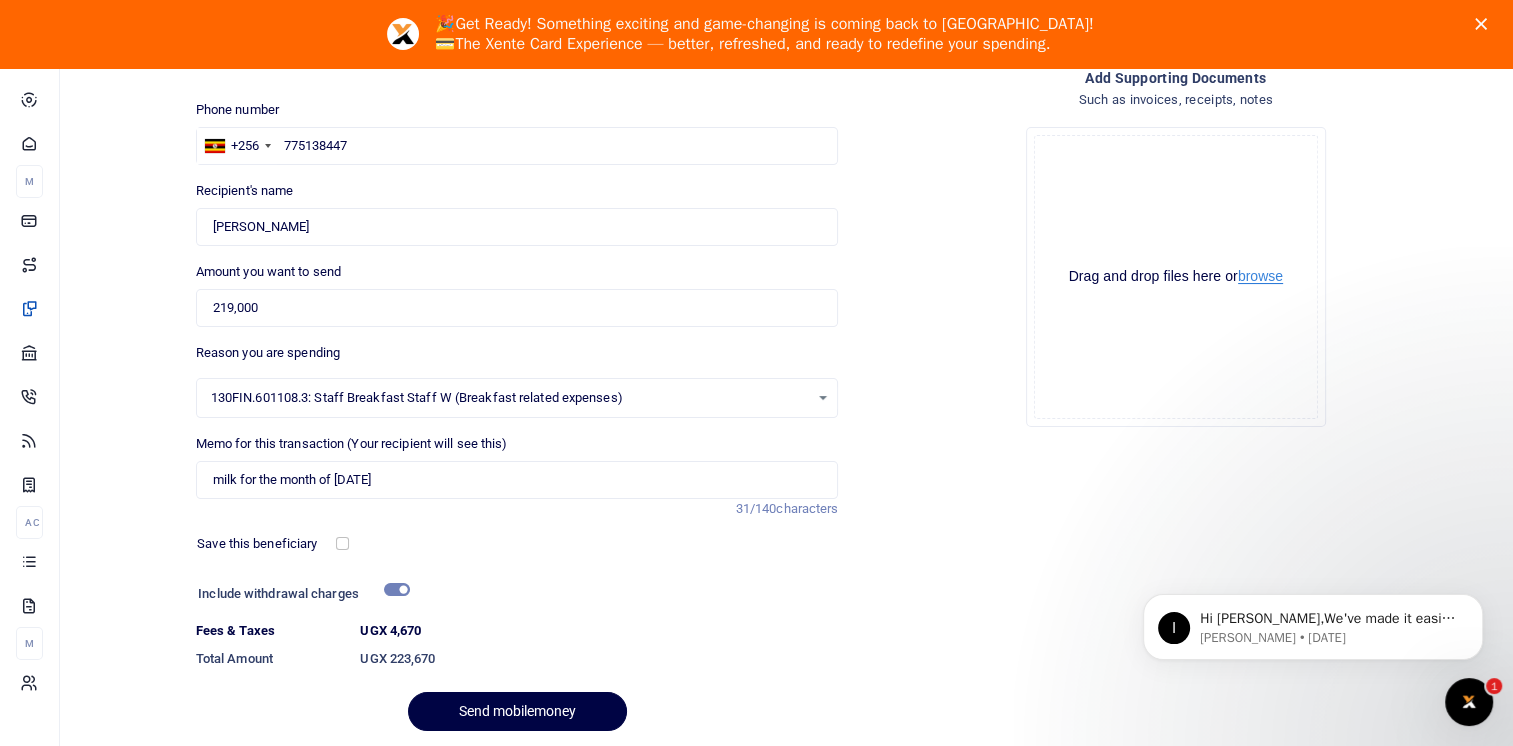 click on "browse" at bounding box center [1260, 276] 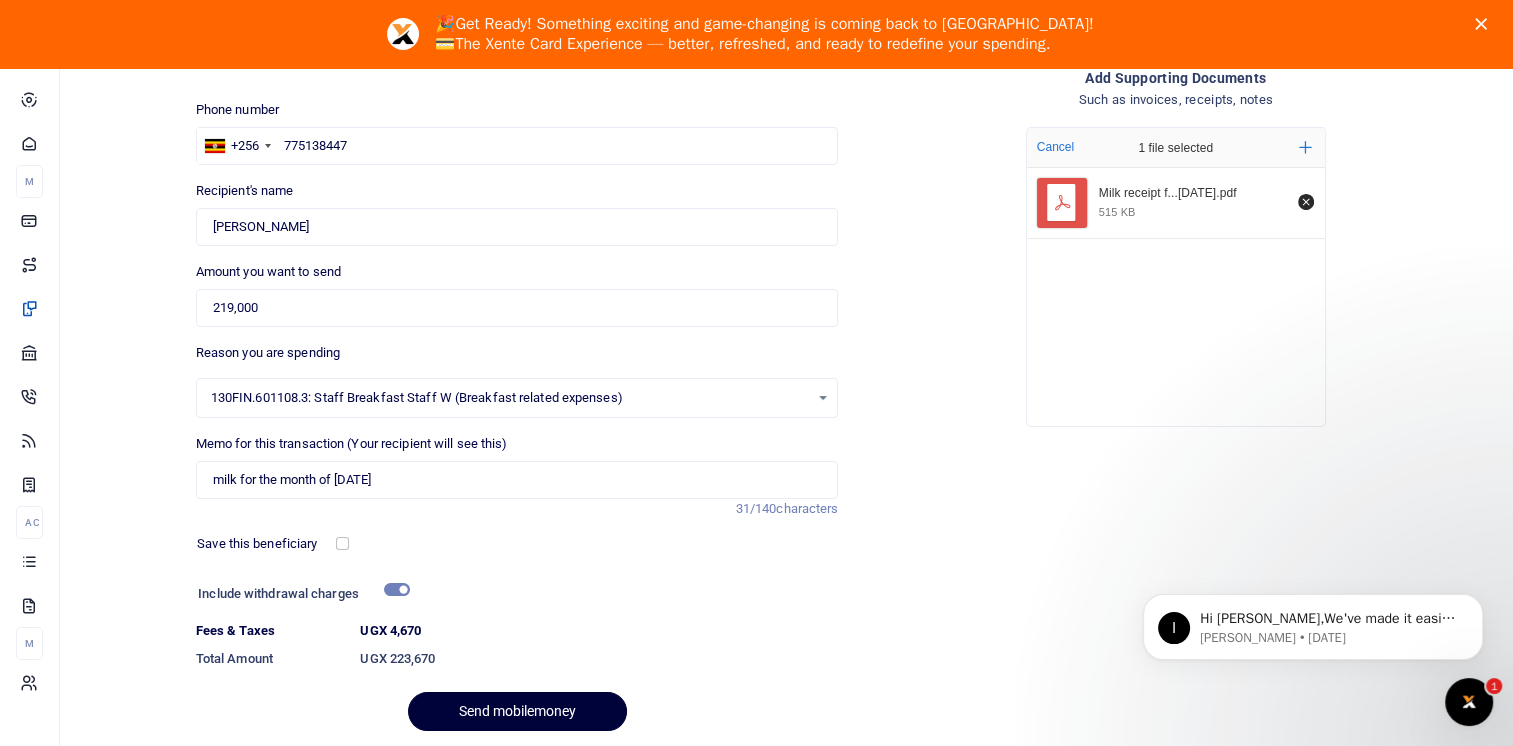 click on "Send mobilemoney" at bounding box center (517, 711) 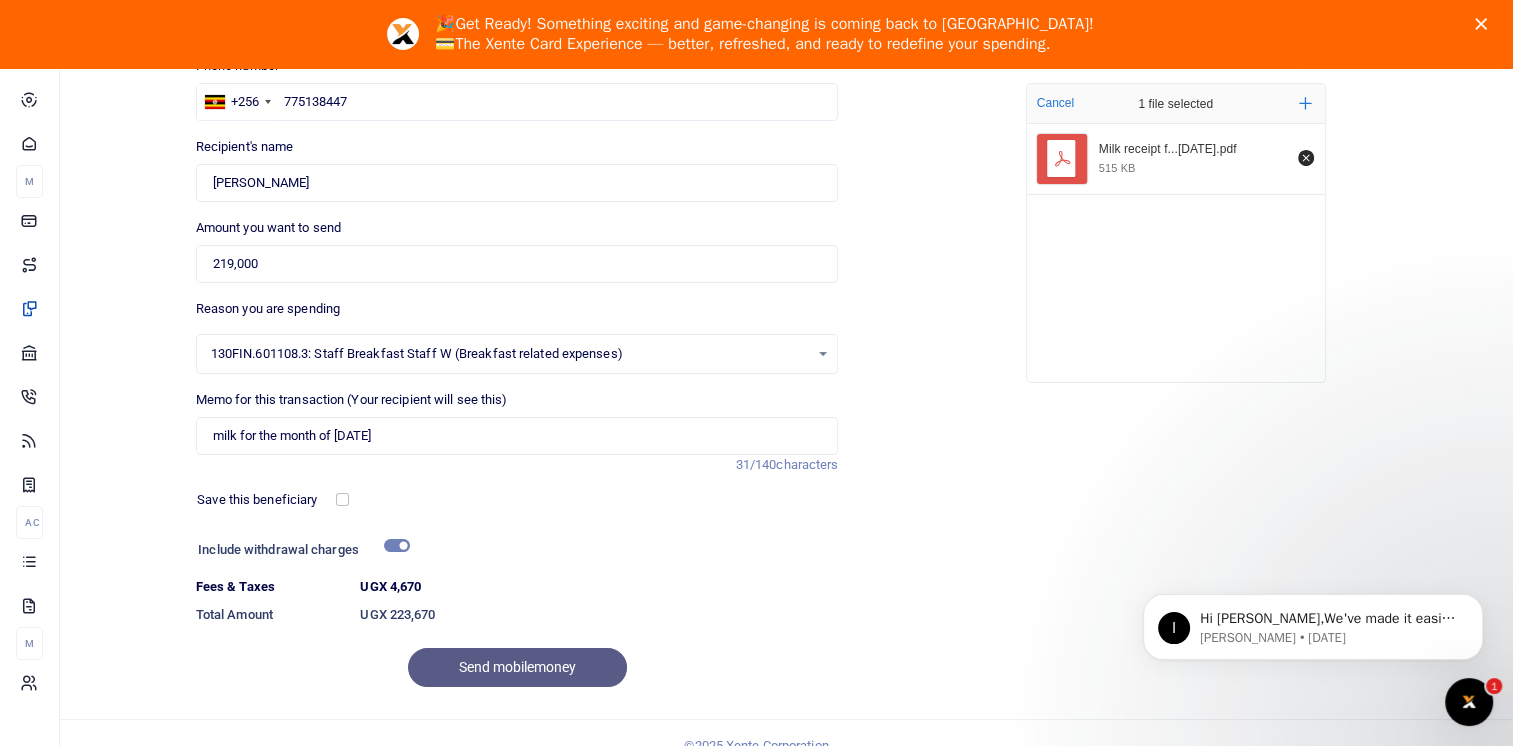 scroll, scrollTop: 242, scrollLeft: 0, axis: vertical 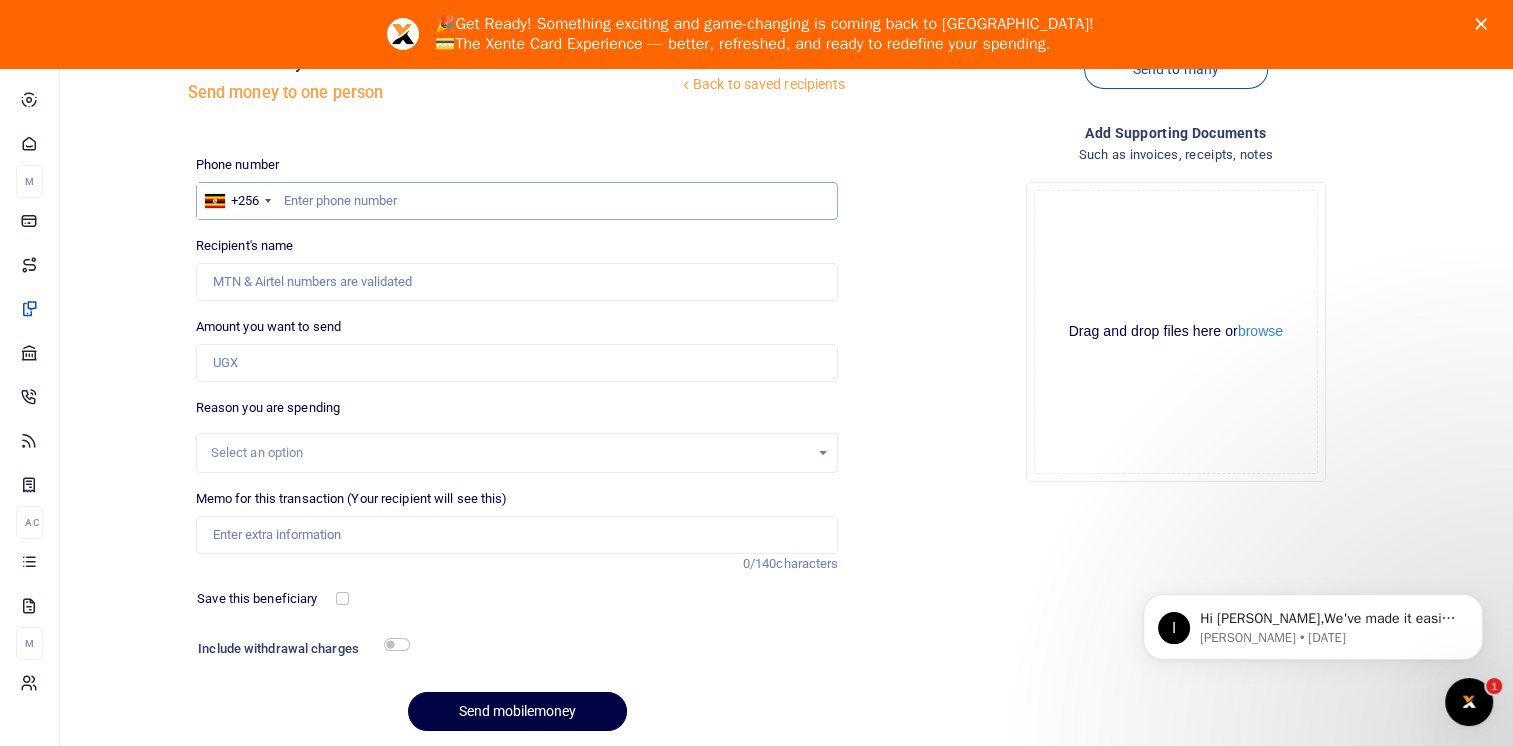 click at bounding box center [517, 201] 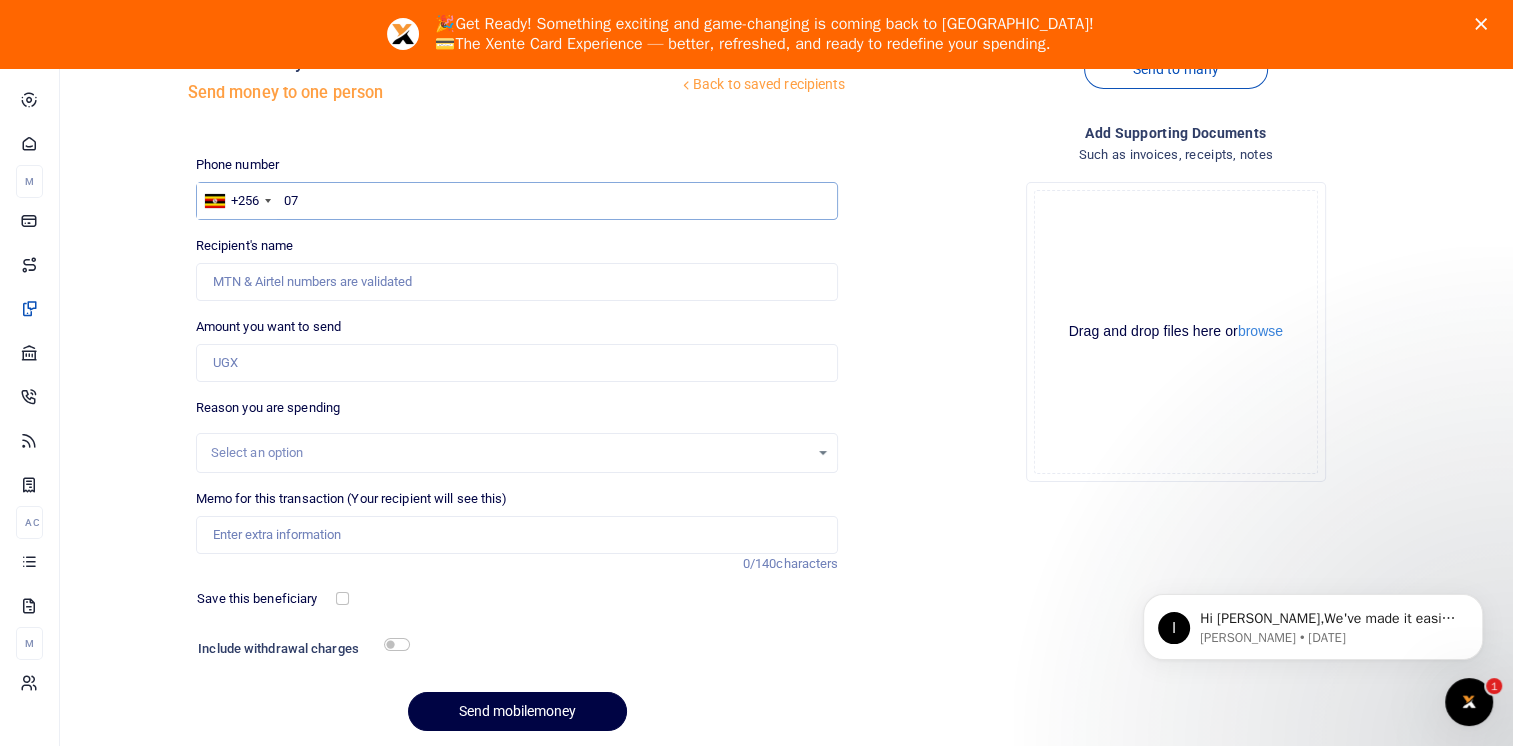 type on "0" 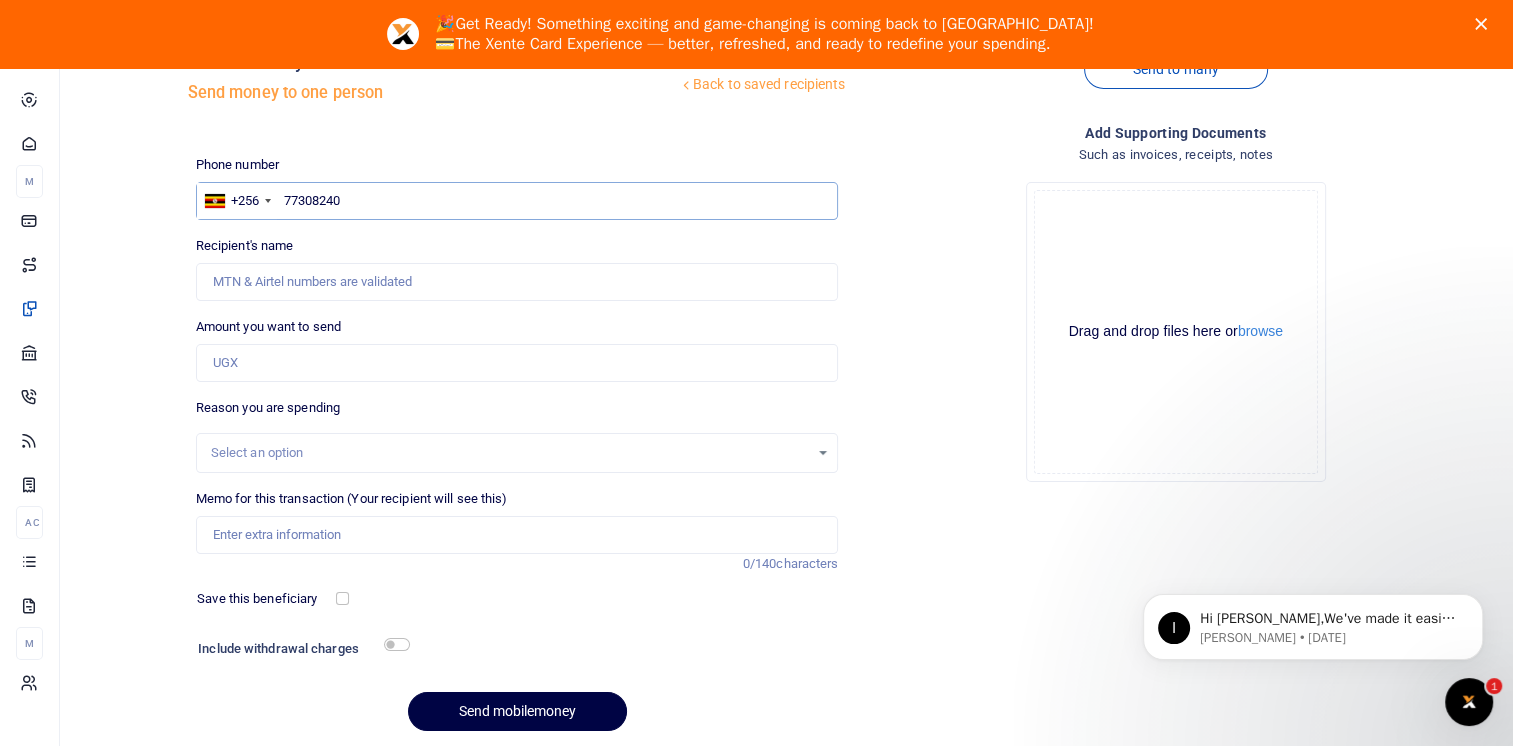 type on "773082401" 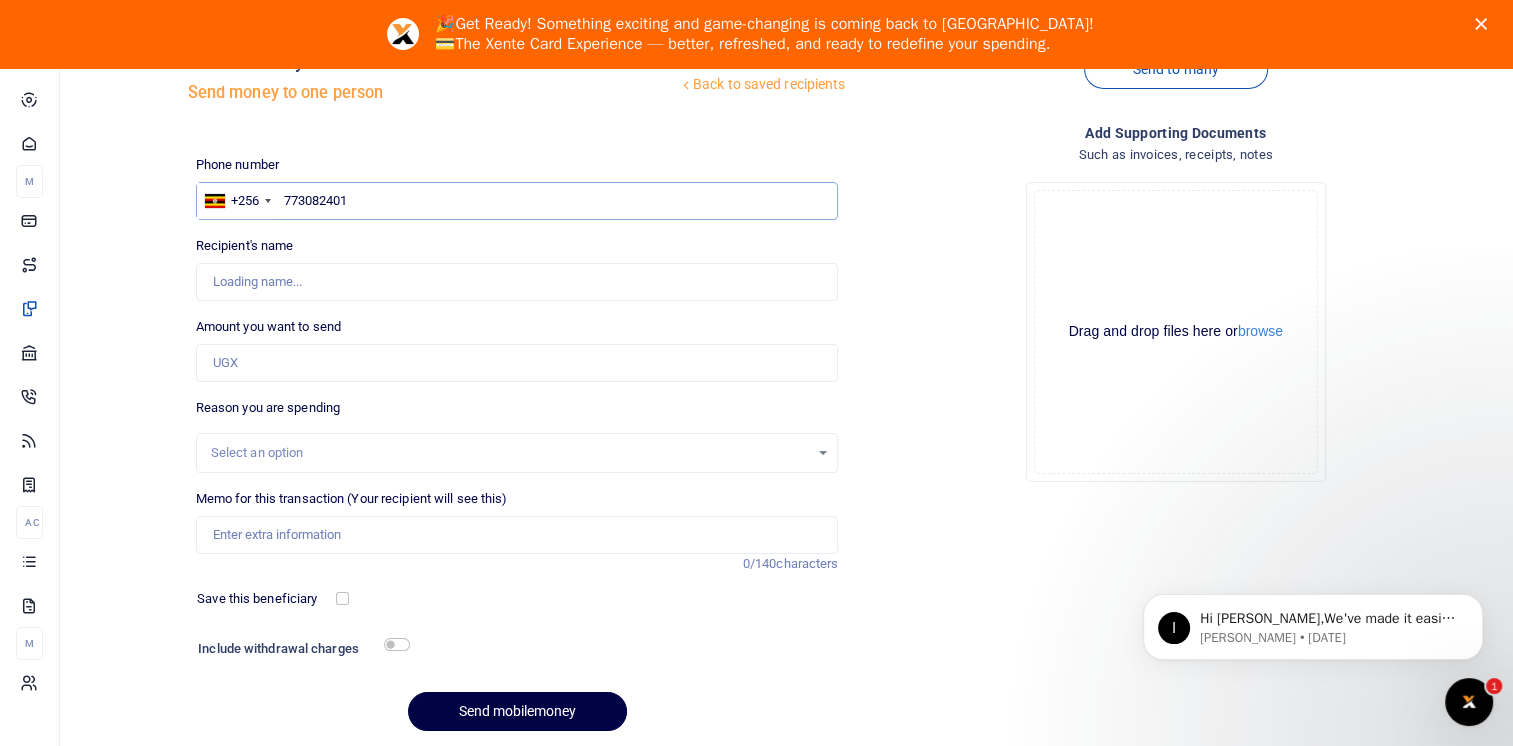 type on "Herbert Mukuru" 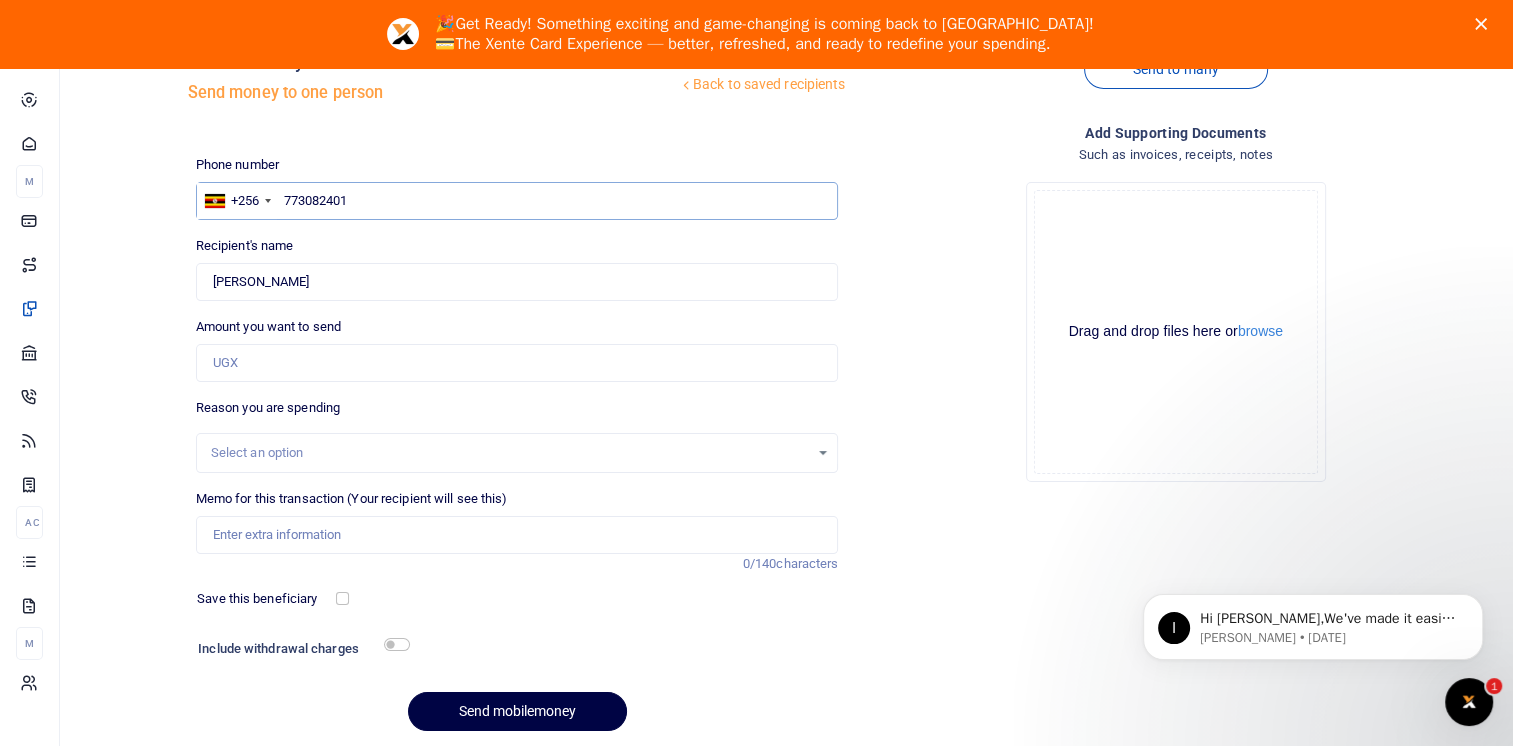 type on "773082401" 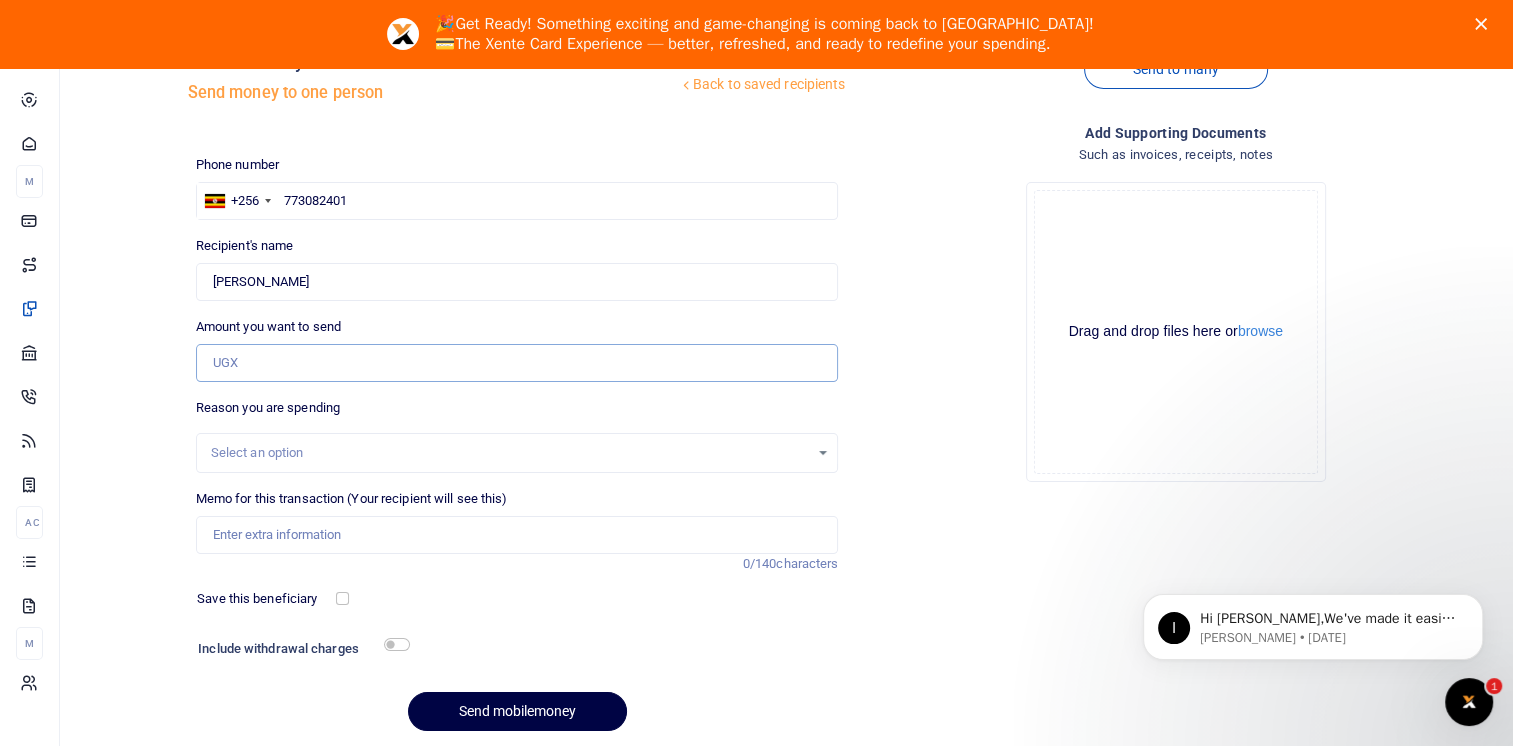 click on "Amount you want to send" at bounding box center (517, 363) 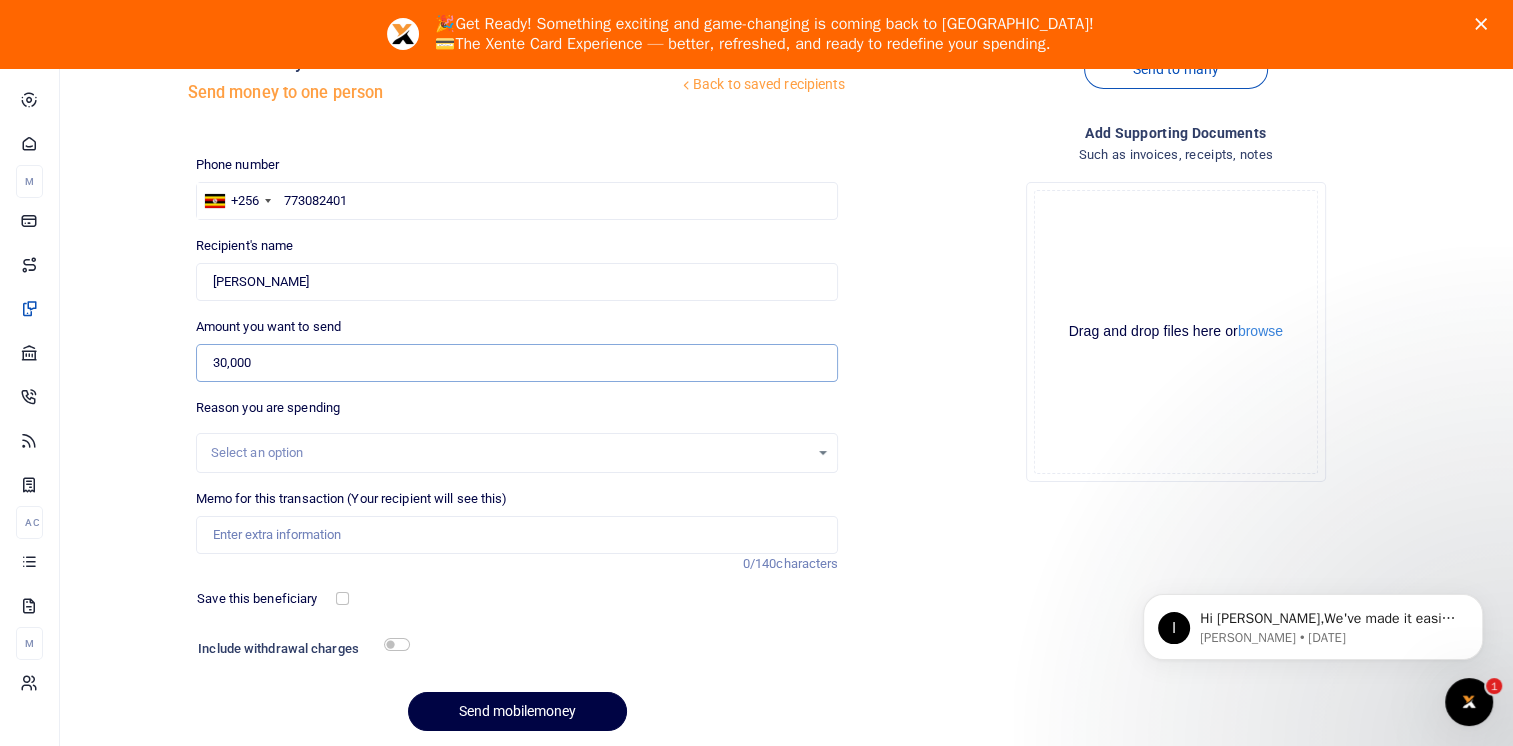 type on "30,000" 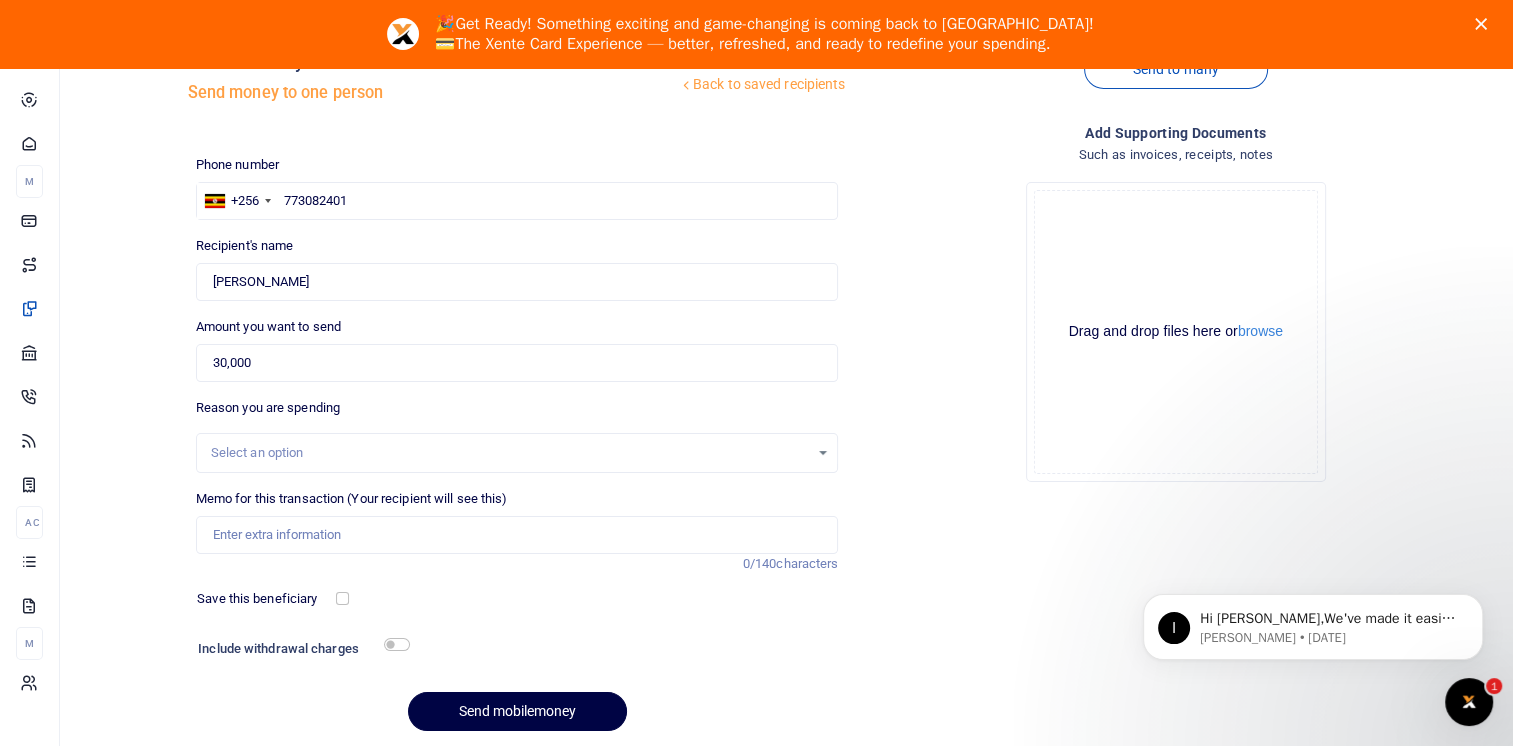 click on "Select an option" at bounding box center (510, 453) 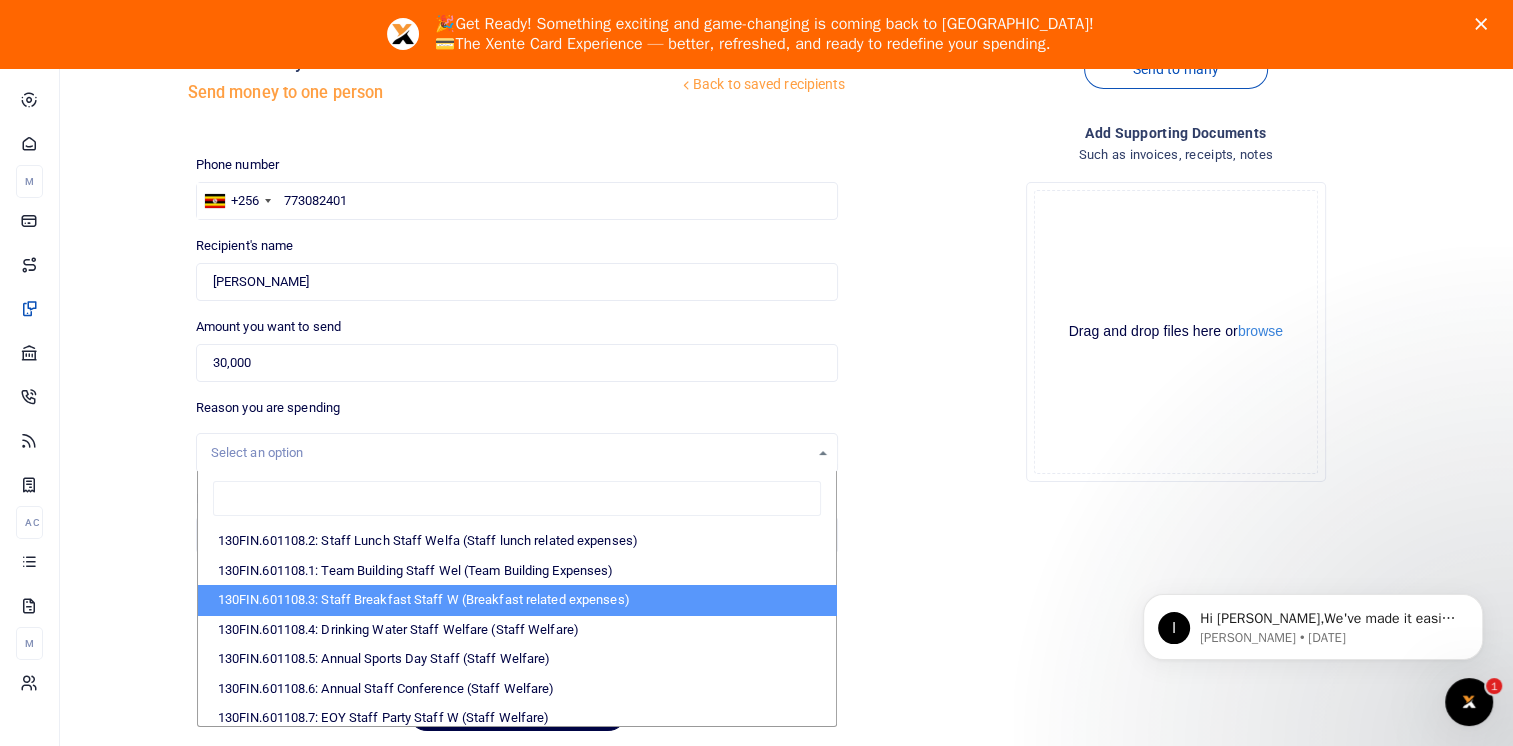 click on "130FIN.601108.3: Staff Breakfast Staff W (Breakfast related expenses)" at bounding box center (517, 600) 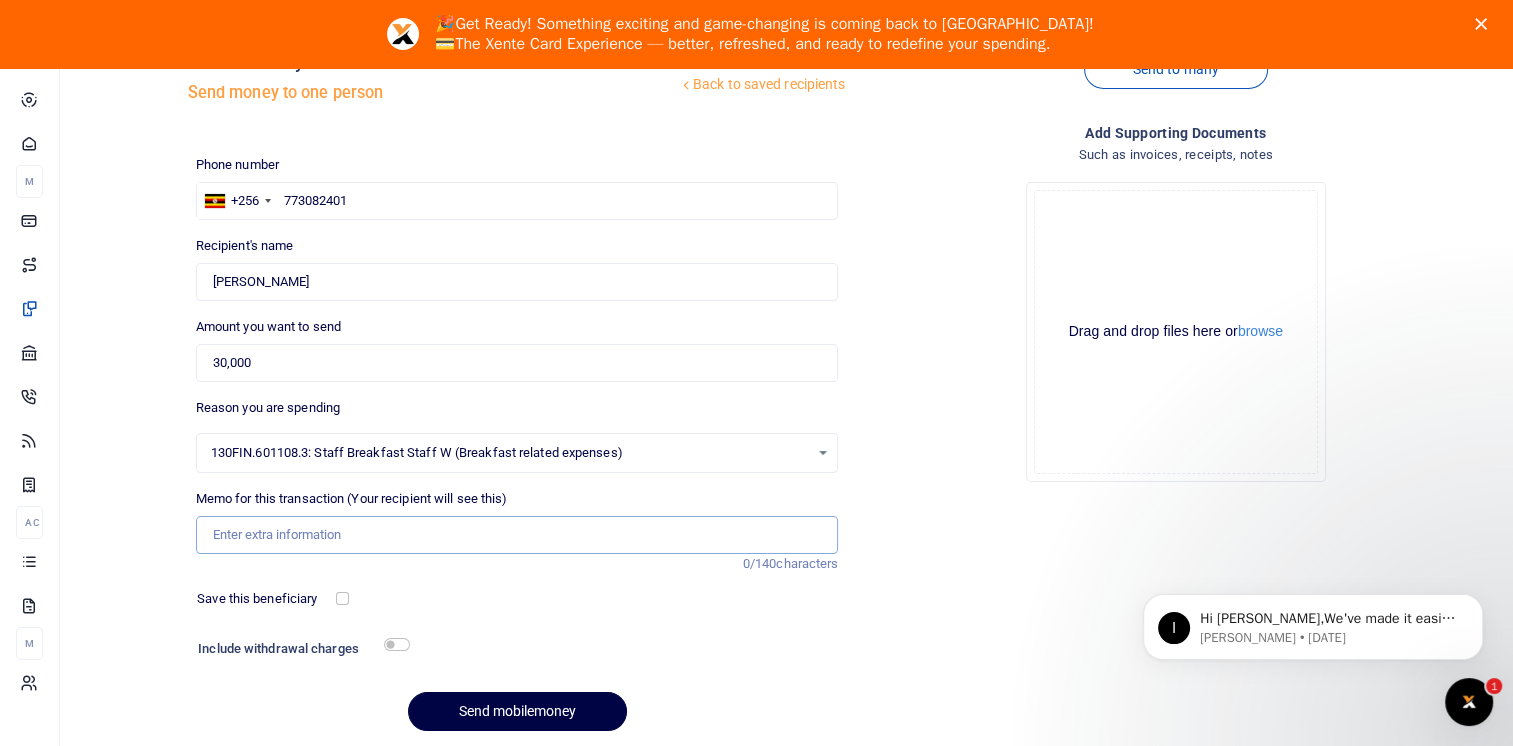 click on "Memo for this transaction (Your recipient will see this)" at bounding box center [517, 535] 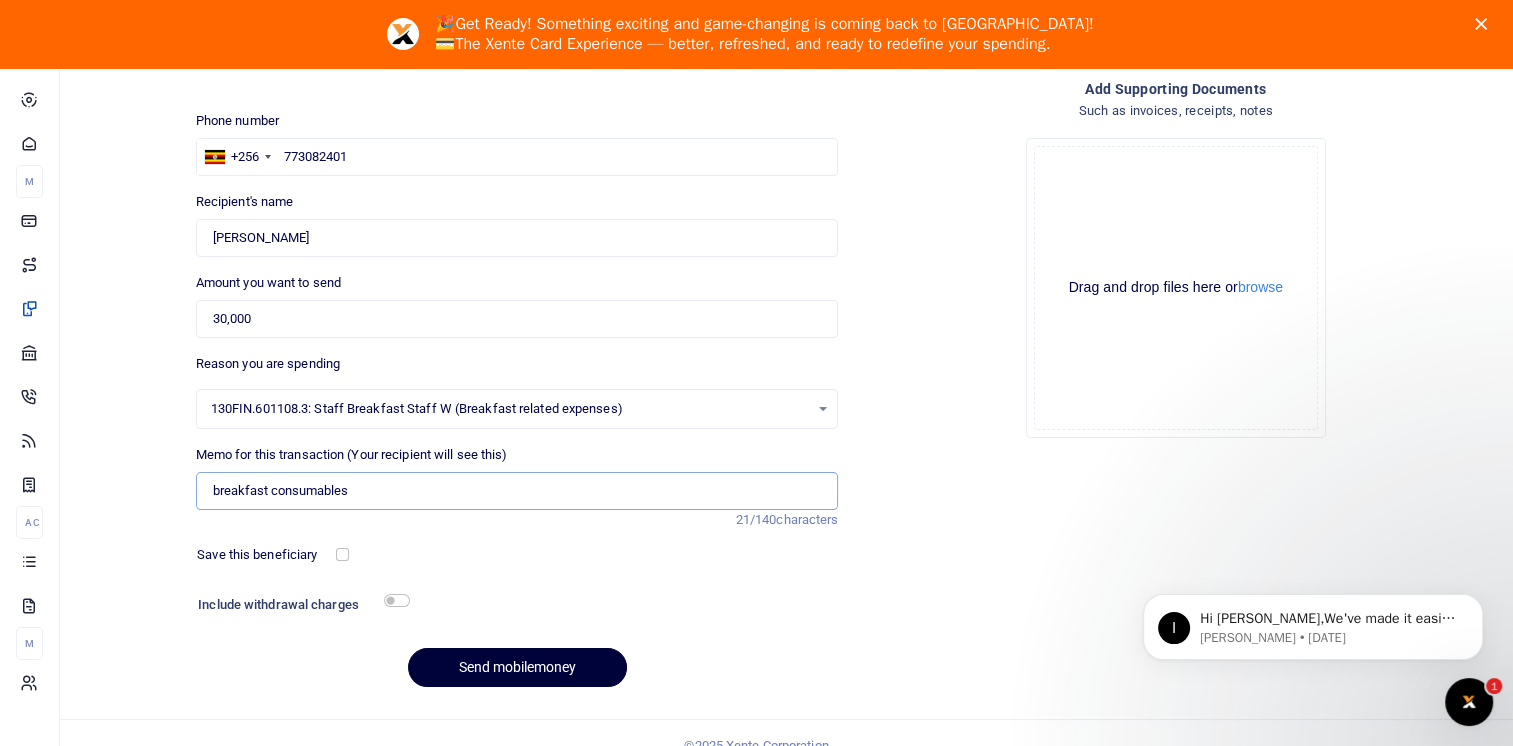 scroll, scrollTop: 187, scrollLeft: 0, axis: vertical 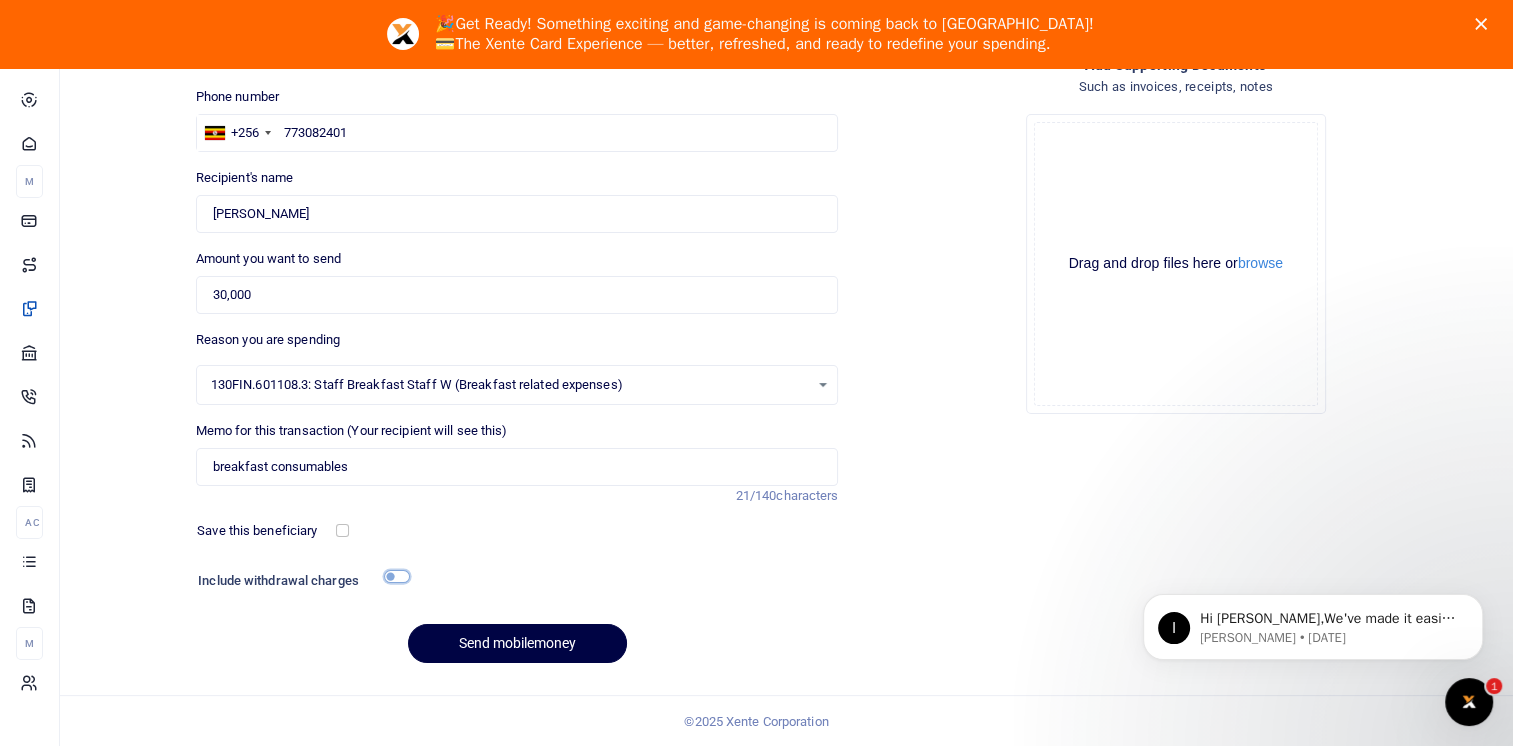 click at bounding box center (397, 576) 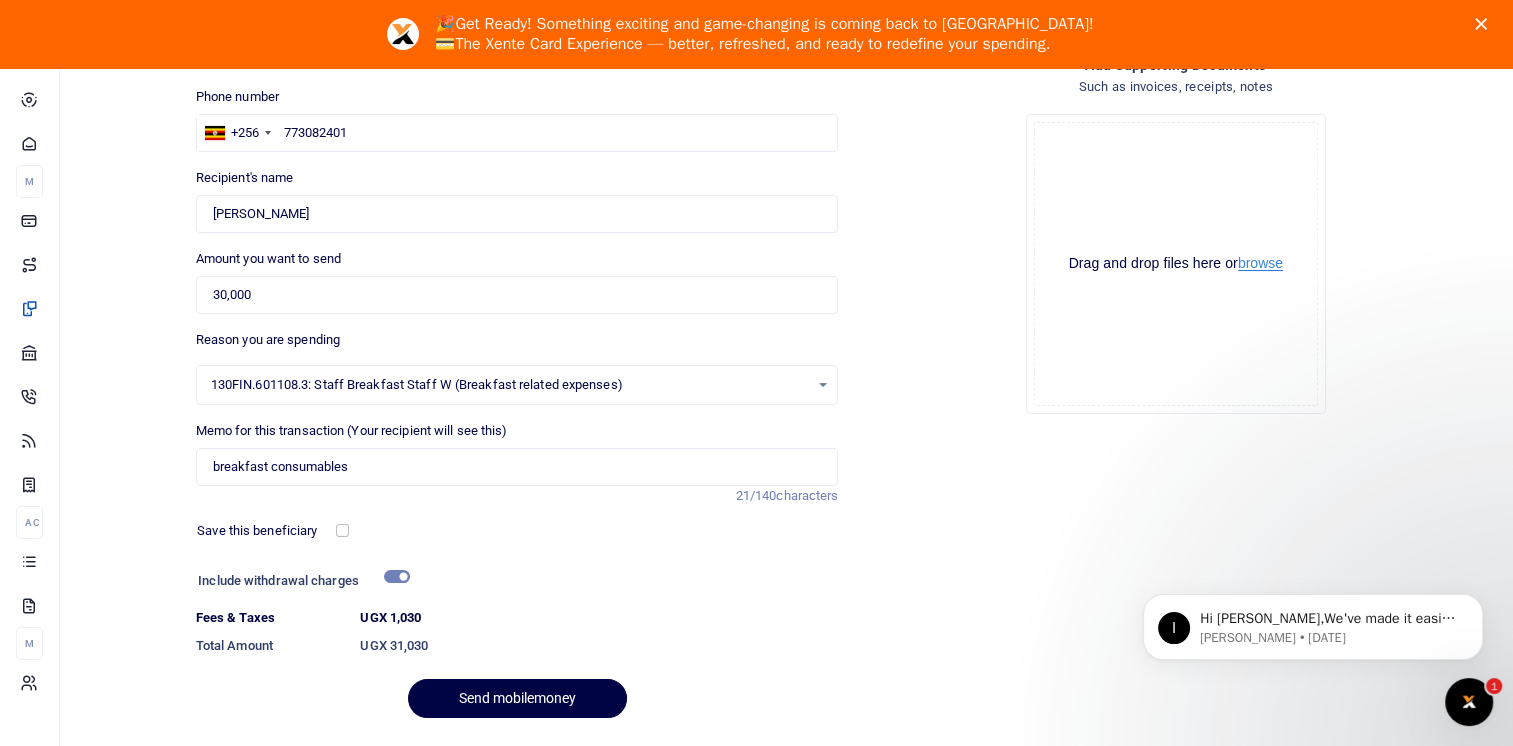 click on "browse" at bounding box center [1260, 263] 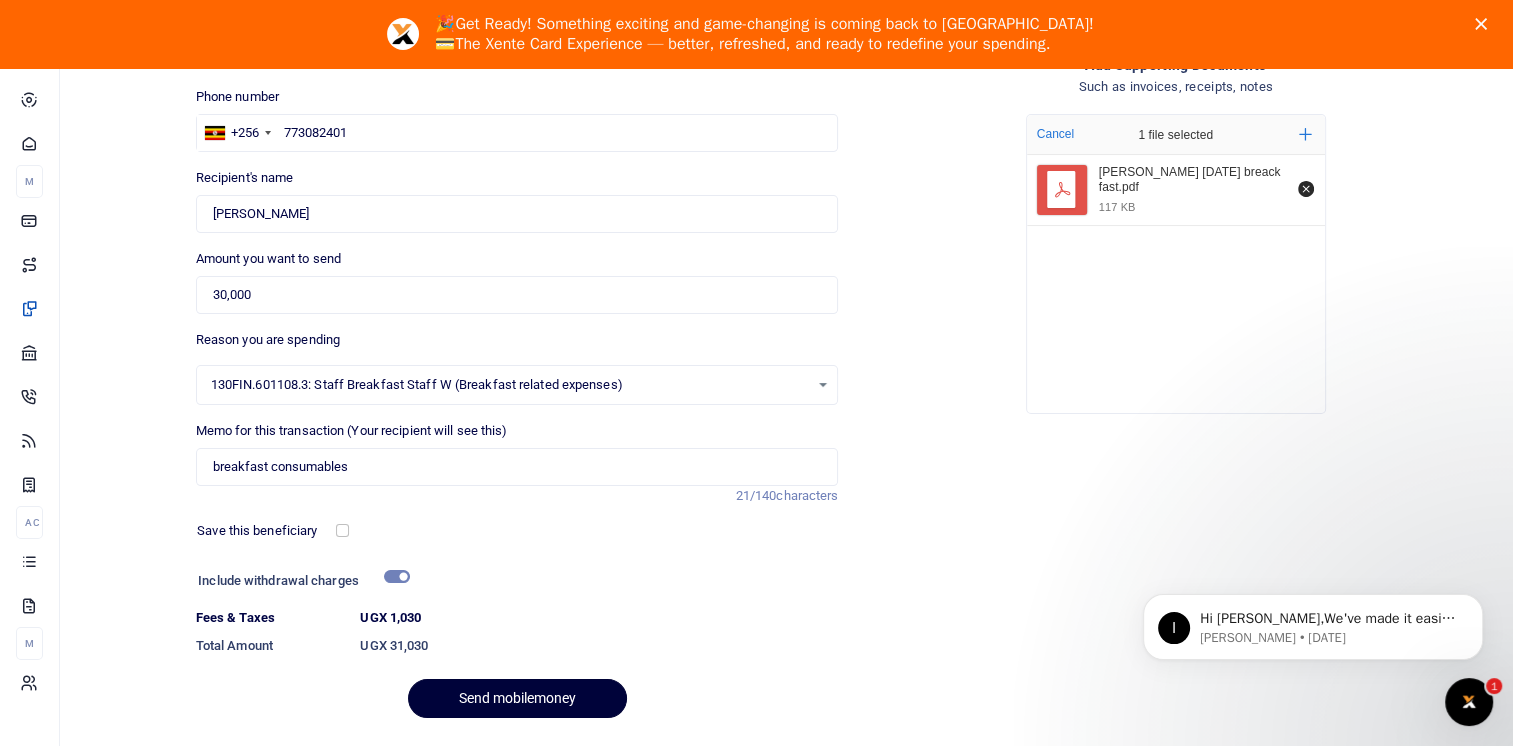 click on "Send mobilemoney" at bounding box center [517, 698] 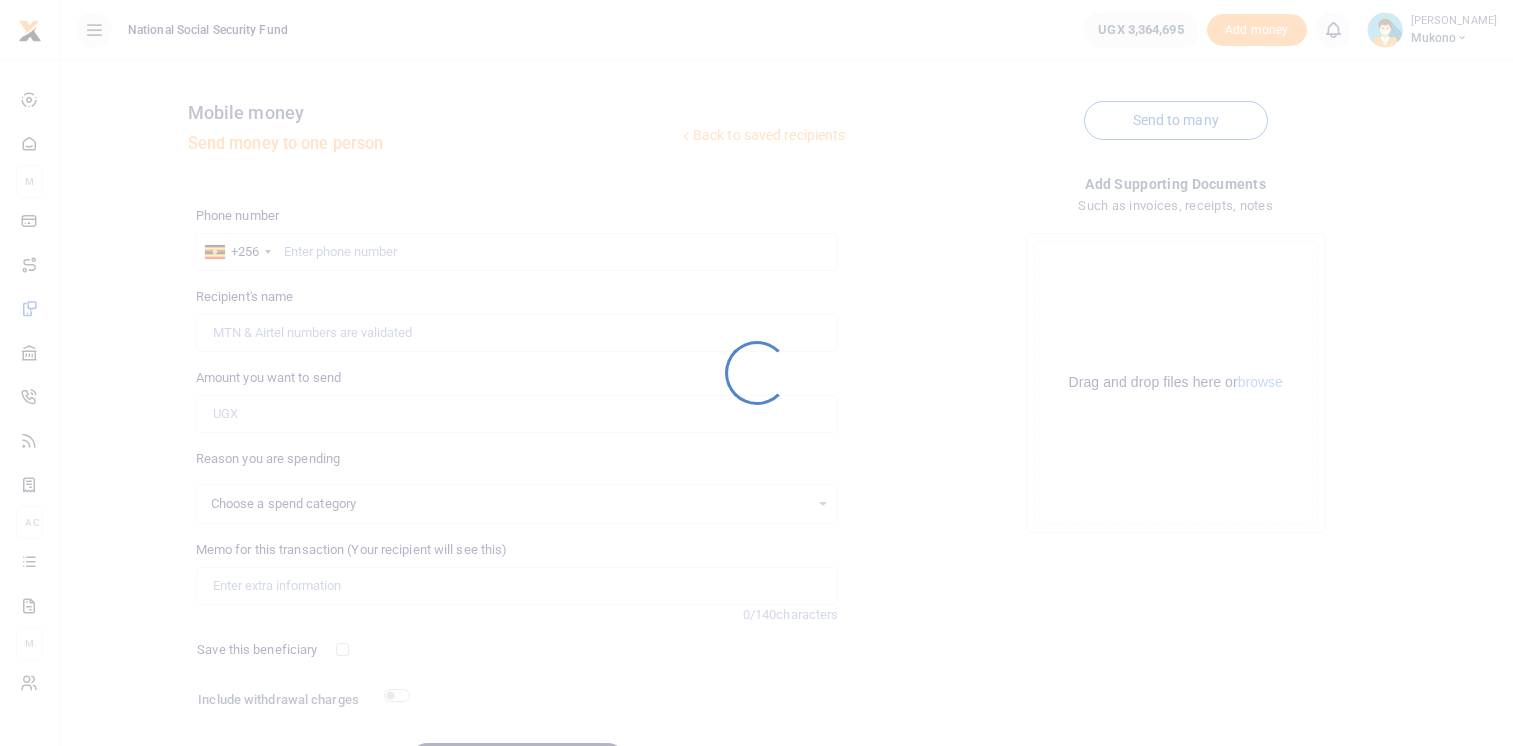 scroll, scrollTop: 119, scrollLeft: 0, axis: vertical 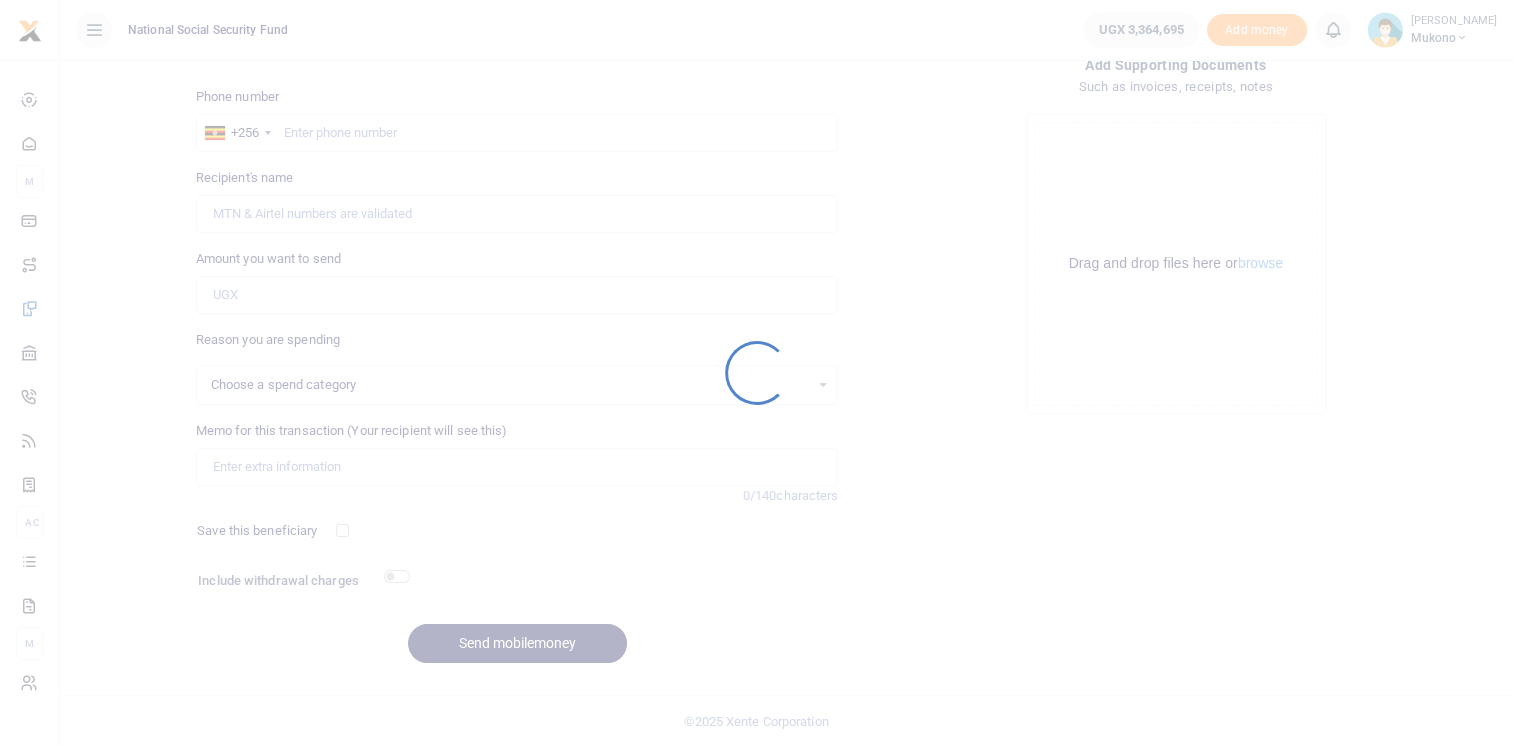 select 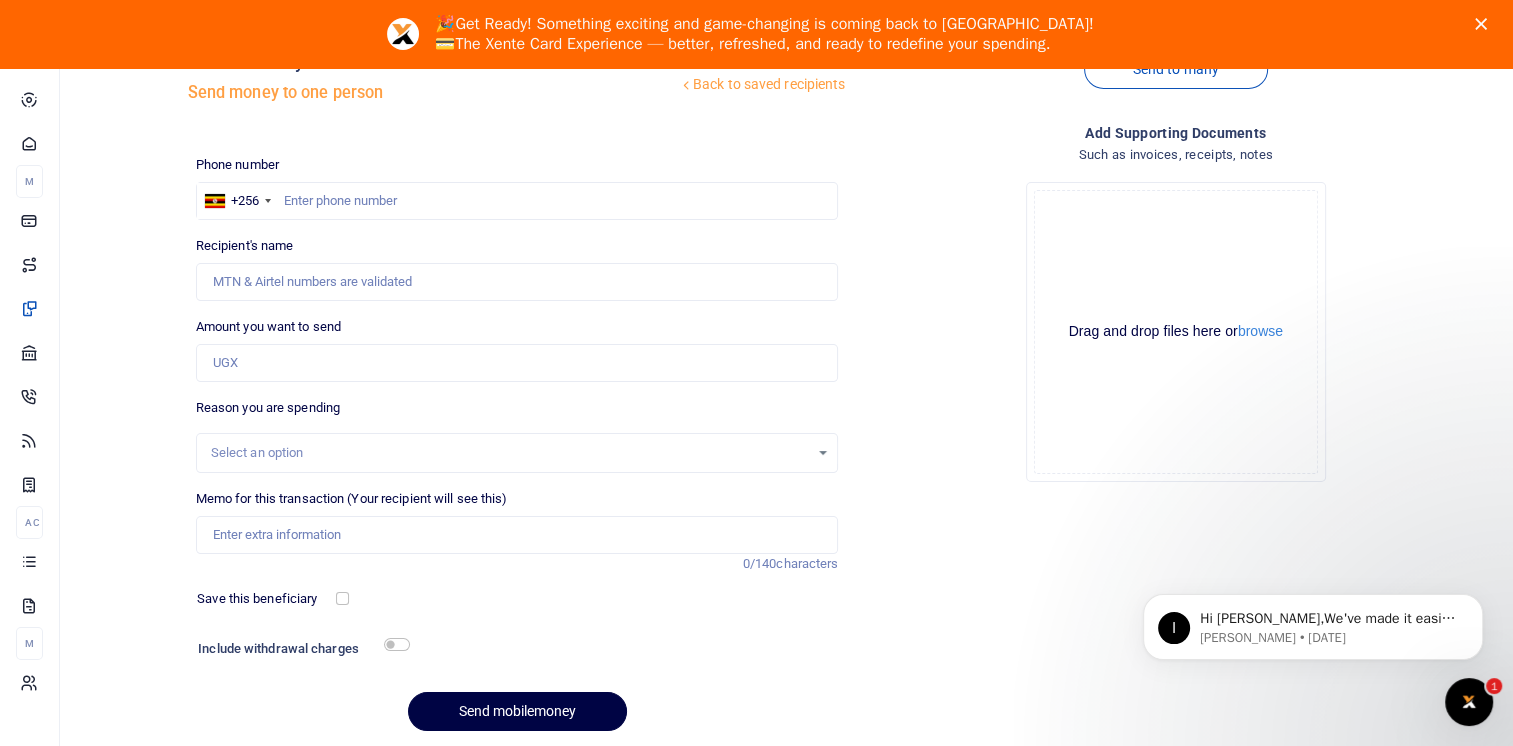 scroll, scrollTop: 0, scrollLeft: 0, axis: both 